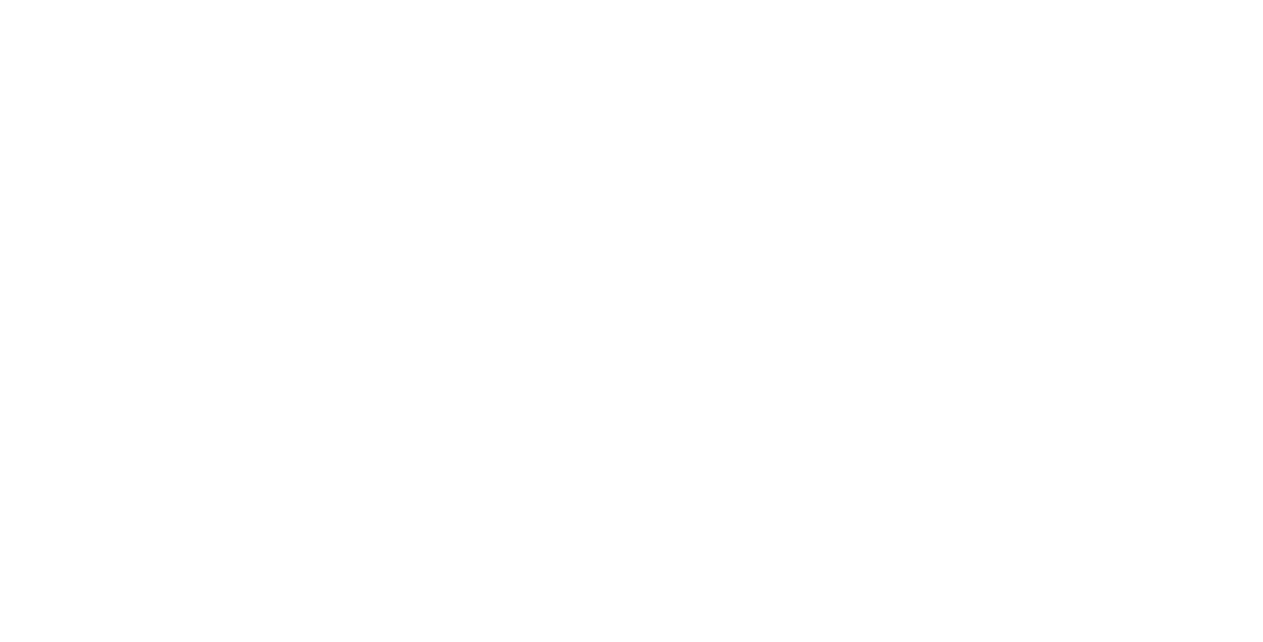 scroll, scrollTop: 0, scrollLeft: 0, axis: both 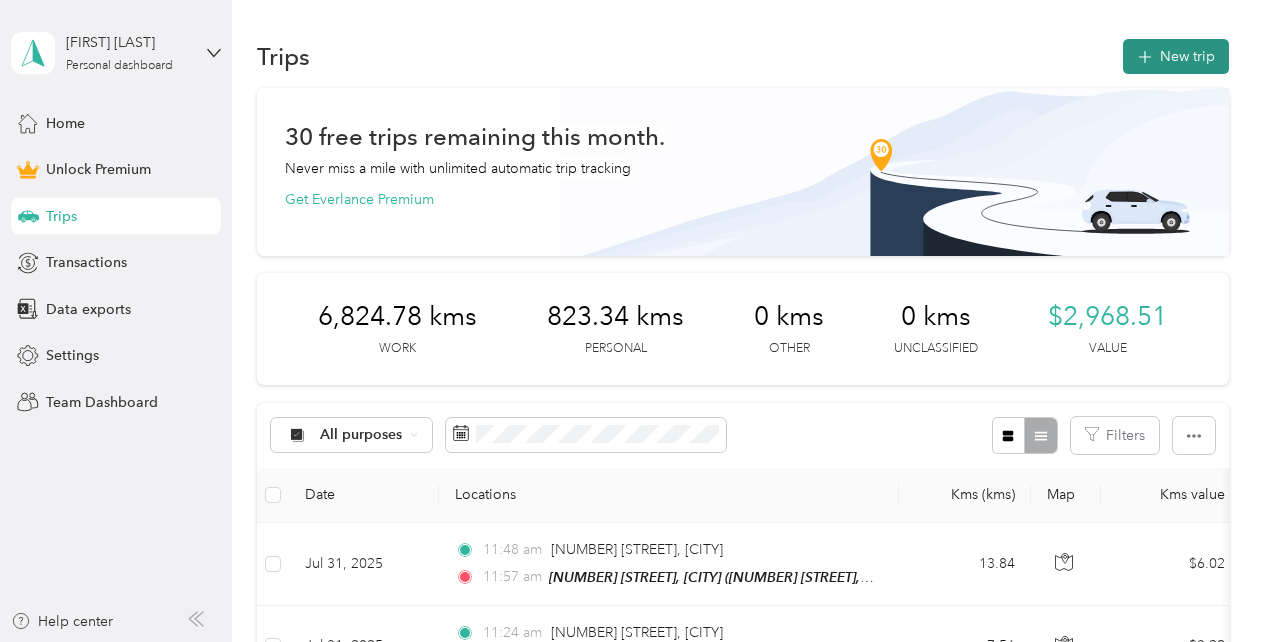 click on "New trip" at bounding box center (1176, 56) 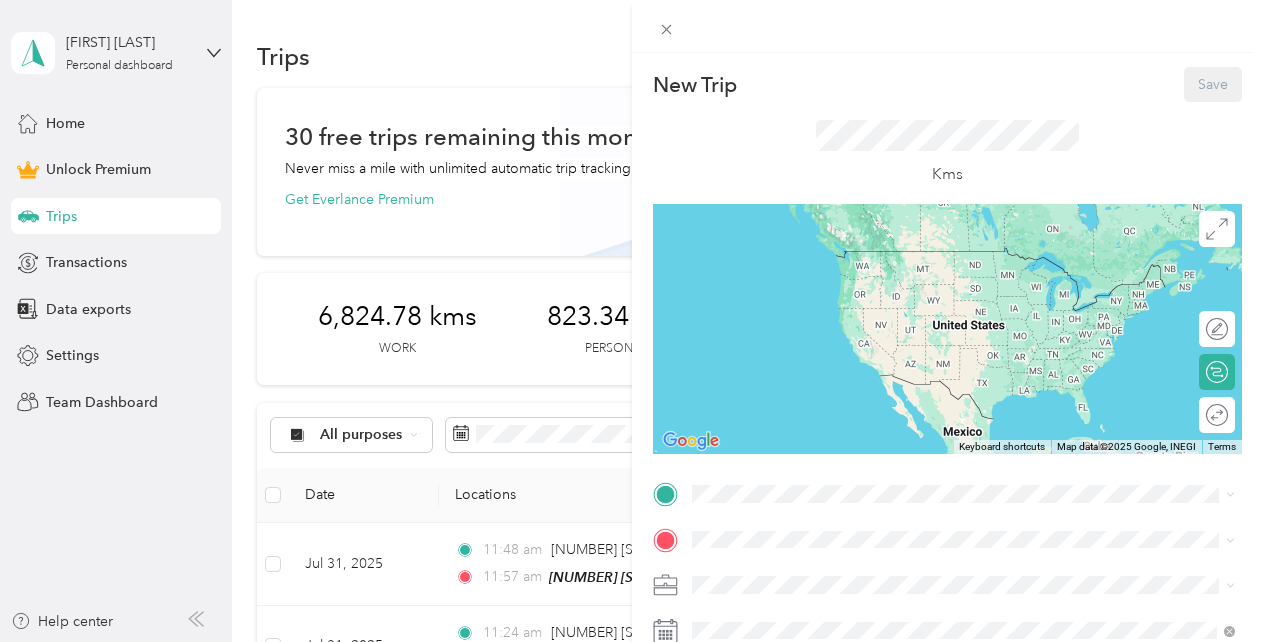 click on "[NUMBER] [STREET], [POSTAL_CODE], [CITY], [STATE], [COUNTRY]" at bounding box center (955, 287) 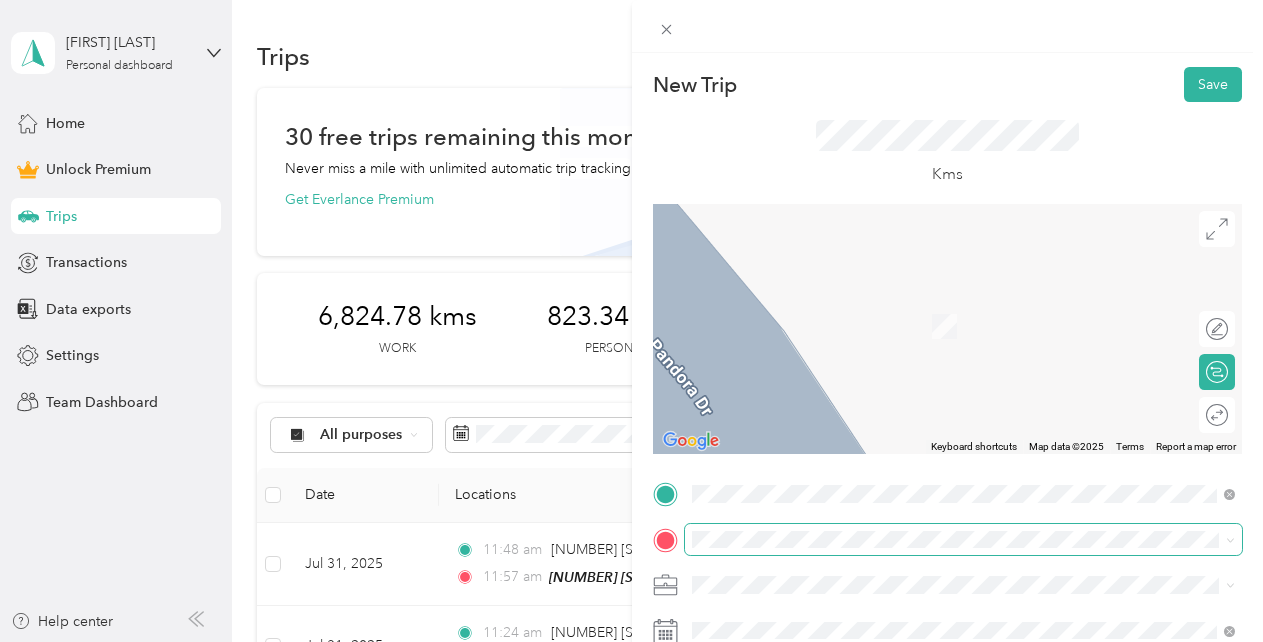 click at bounding box center (964, 540) 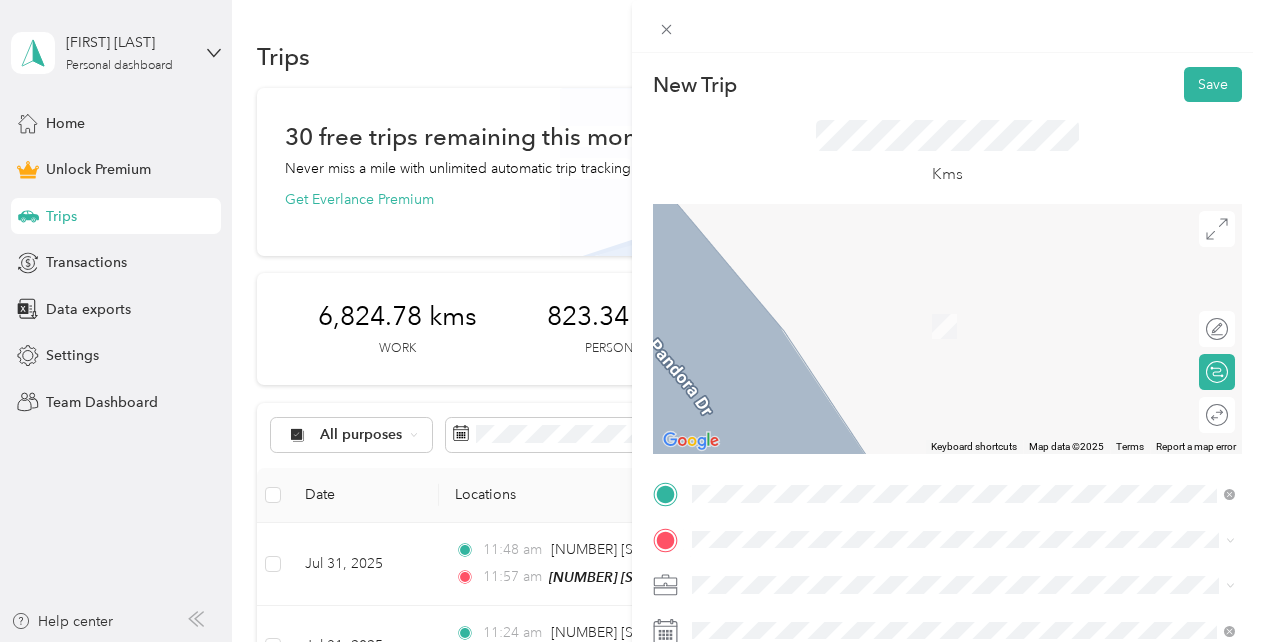 click on "435 Stone Road West
Guelph, Ontario N1G 2X6, Canada" at bounding box center [888, 302] 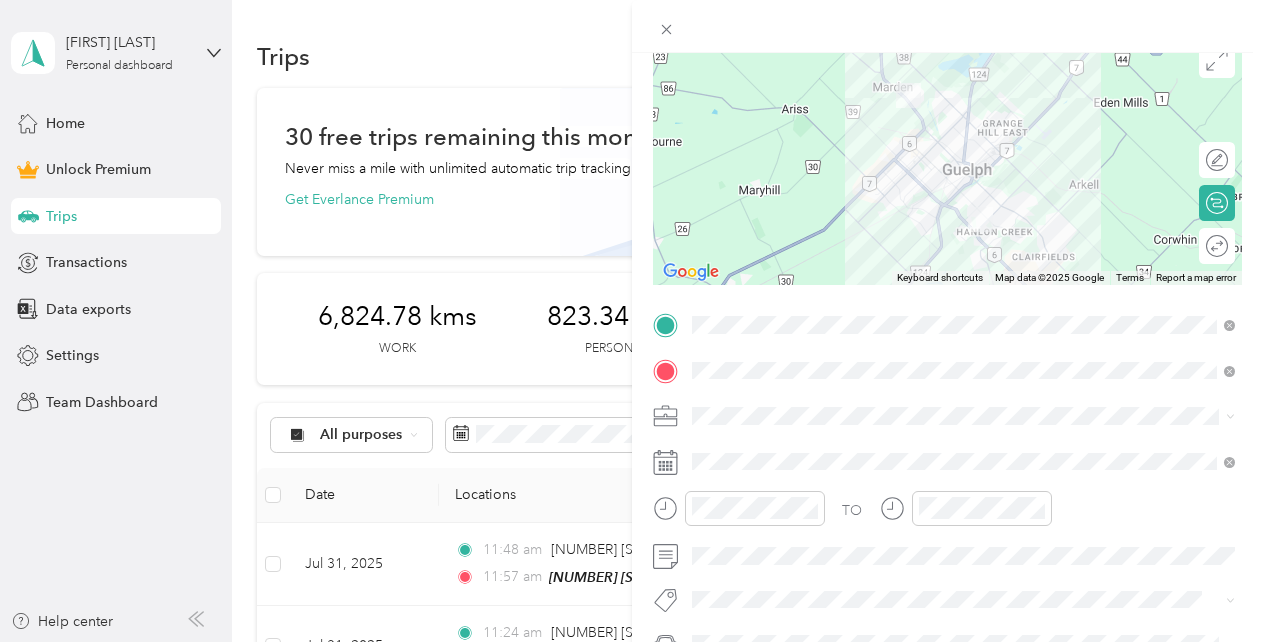 scroll, scrollTop: 184, scrollLeft: 0, axis: vertical 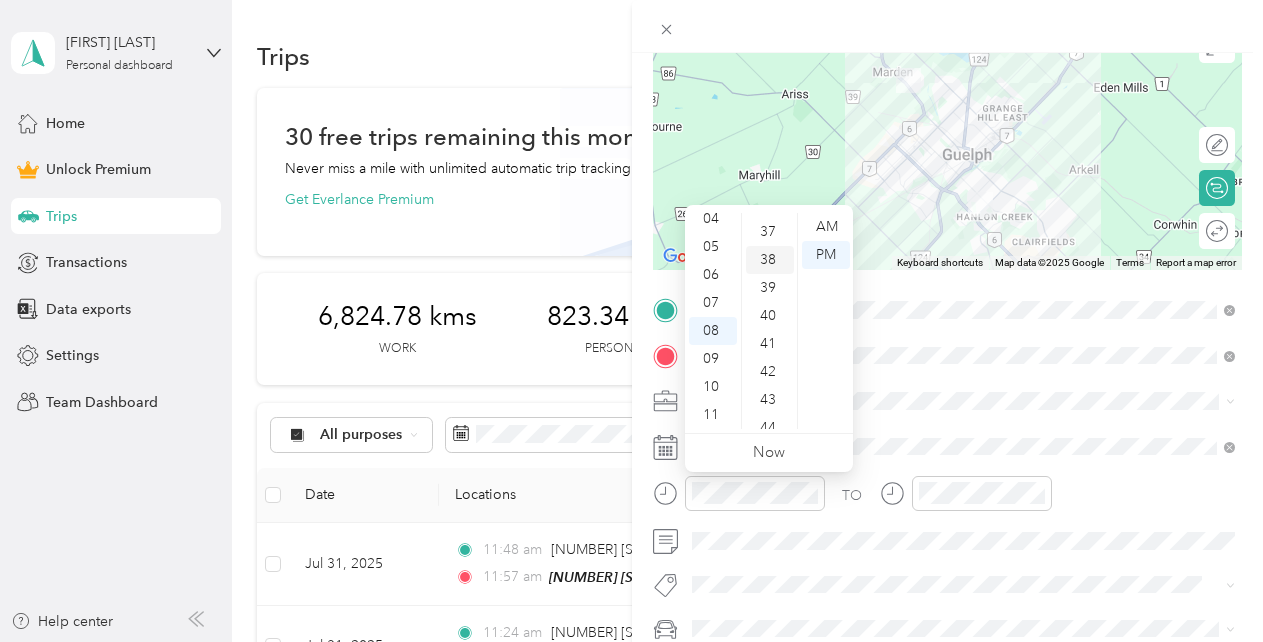 click on "38" at bounding box center [770, 260] 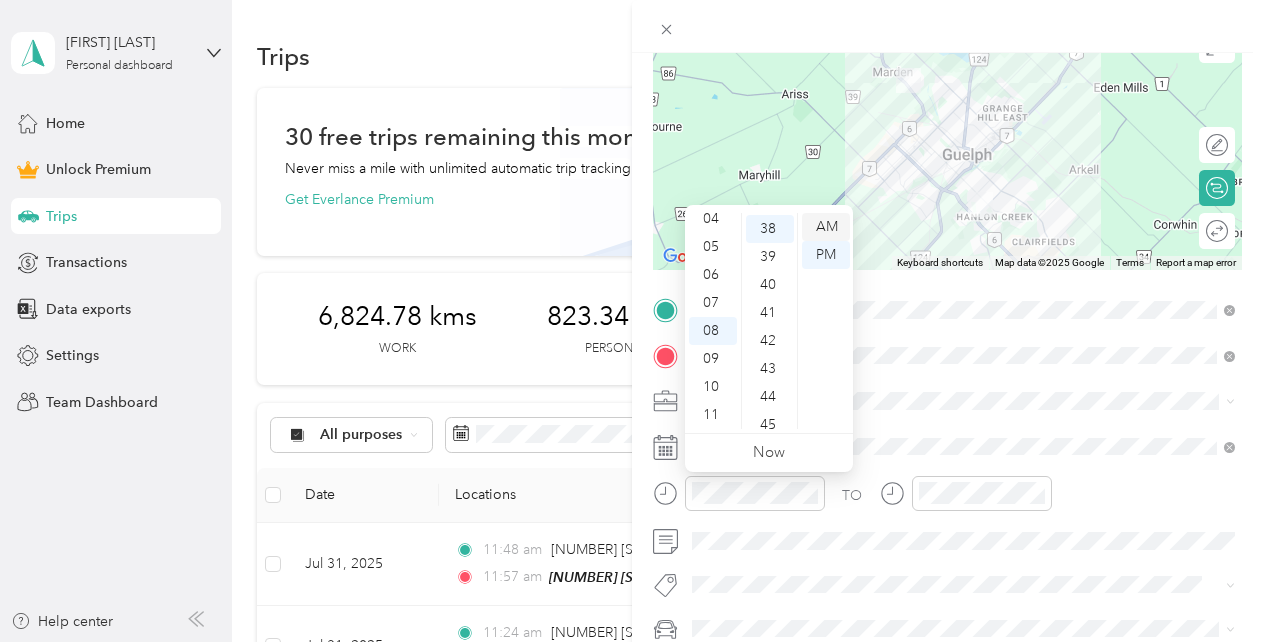 scroll, scrollTop: 1064, scrollLeft: 0, axis: vertical 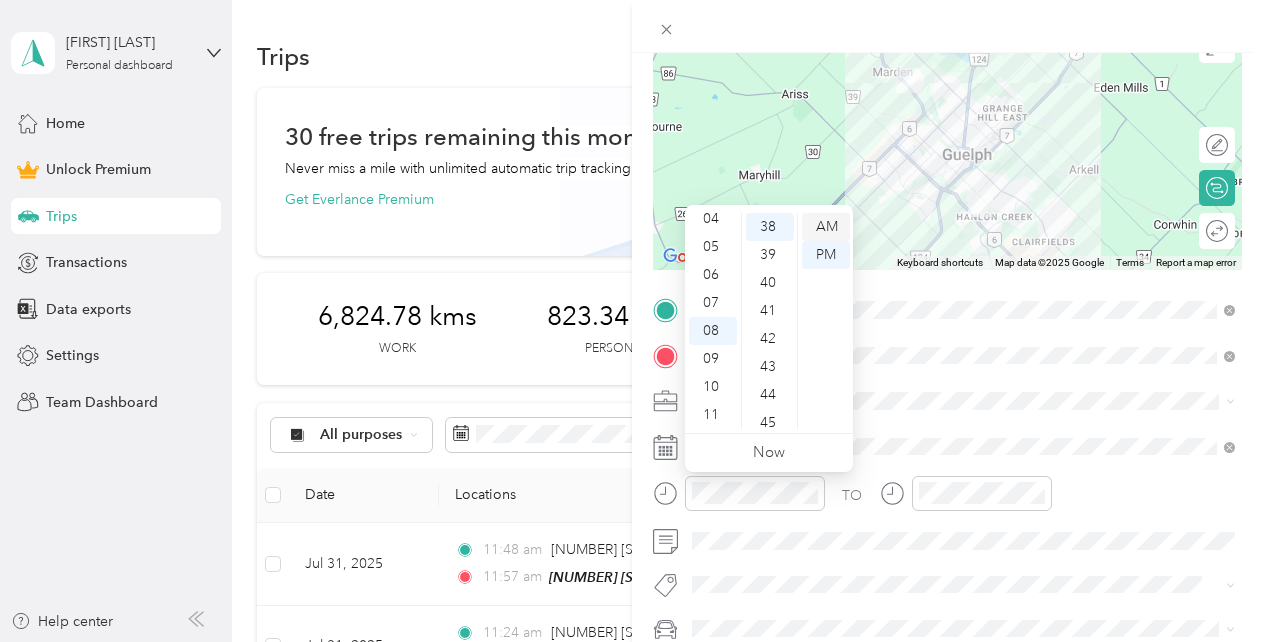 click on "AM" at bounding box center (826, 227) 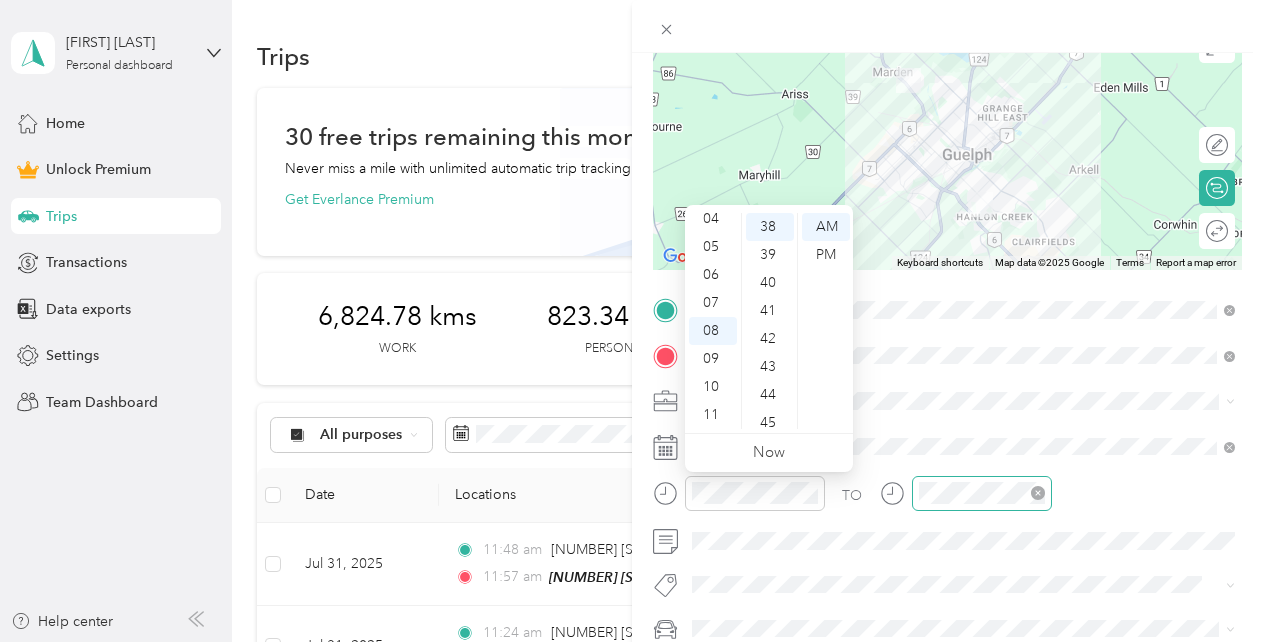 click at bounding box center [982, 493] 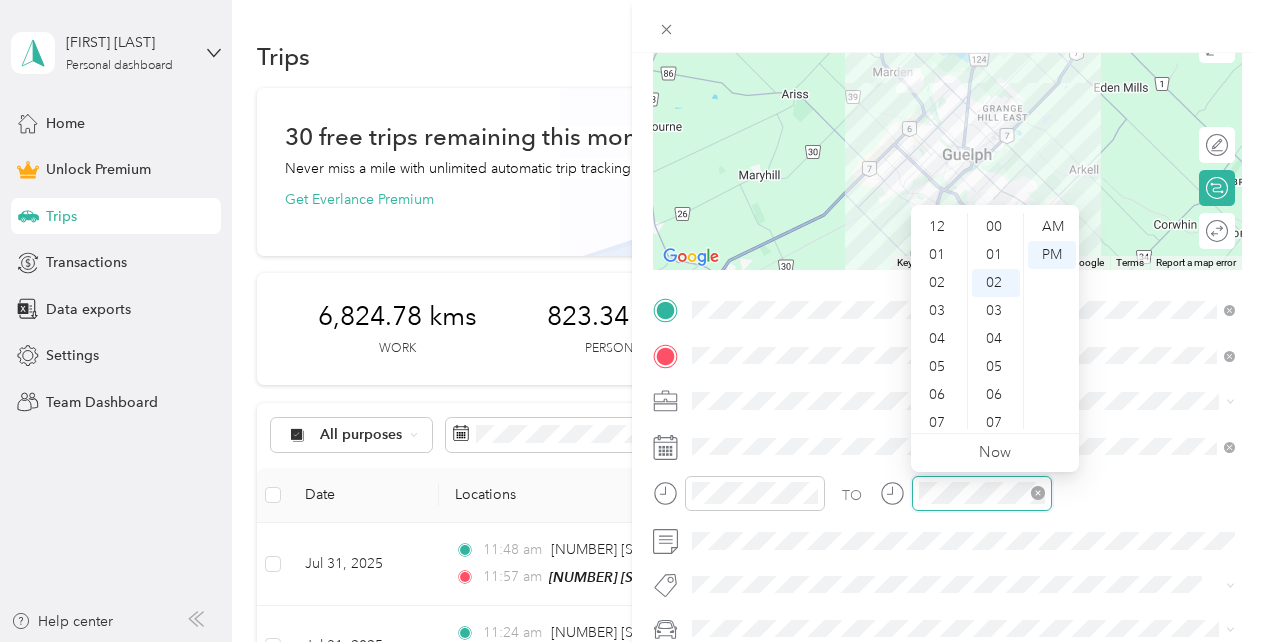 scroll, scrollTop: 56, scrollLeft: 0, axis: vertical 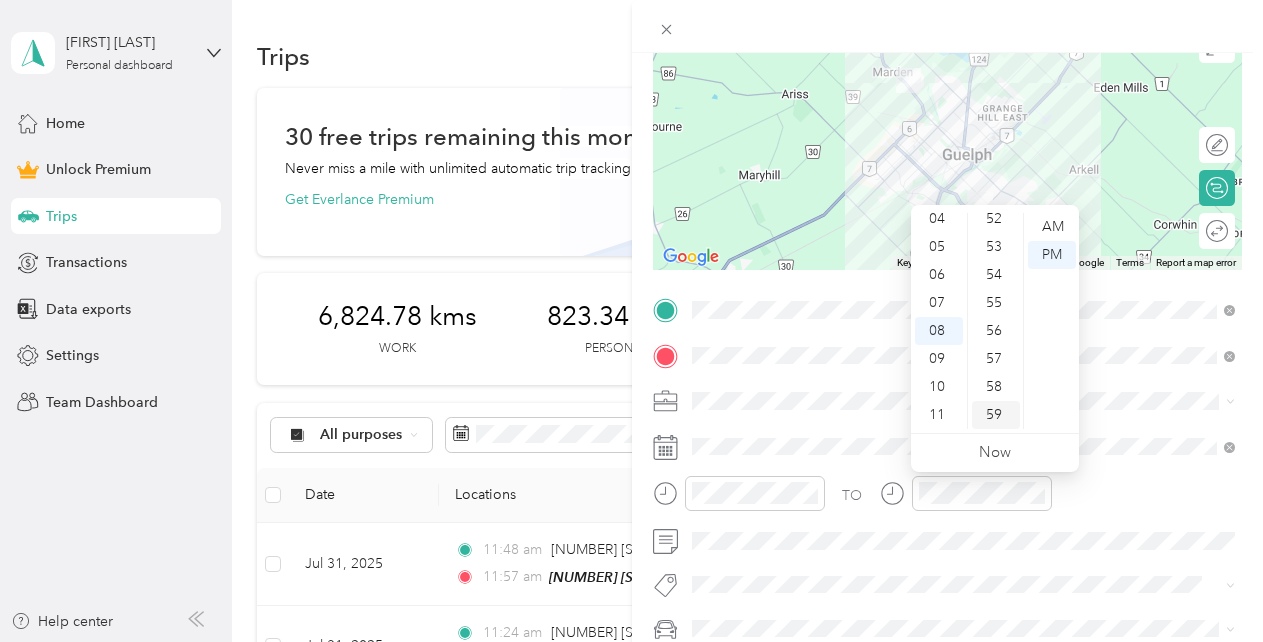 click on "59" at bounding box center [996, 415] 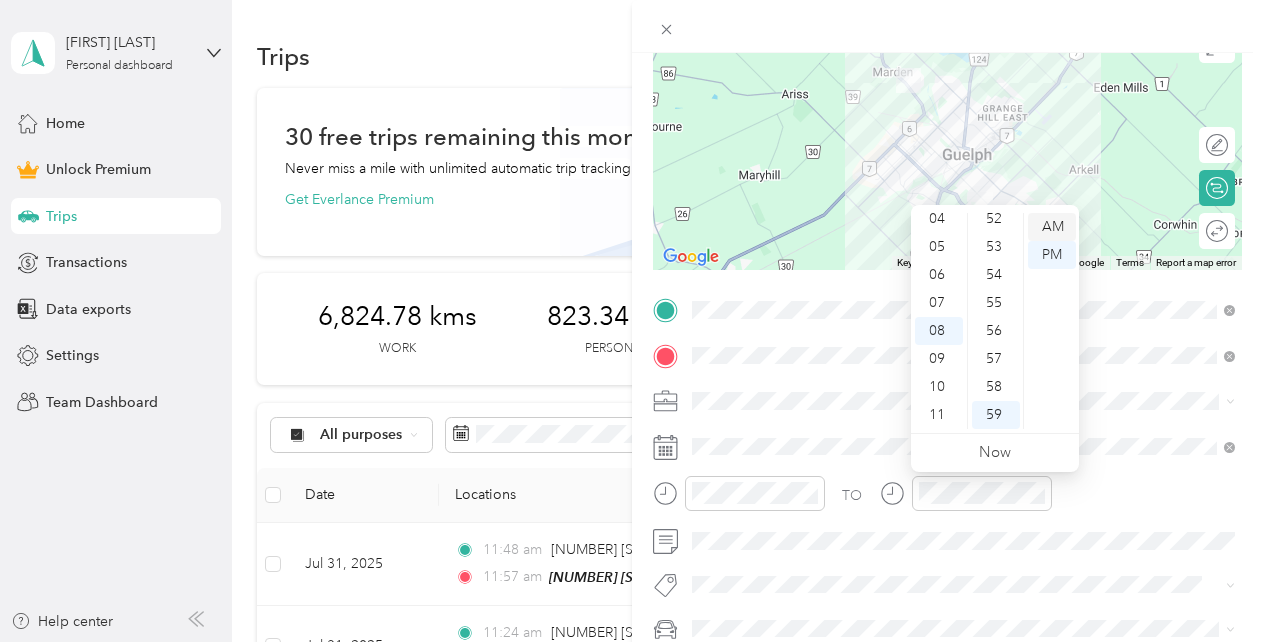 click on "AM" at bounding box center (1052, 227) 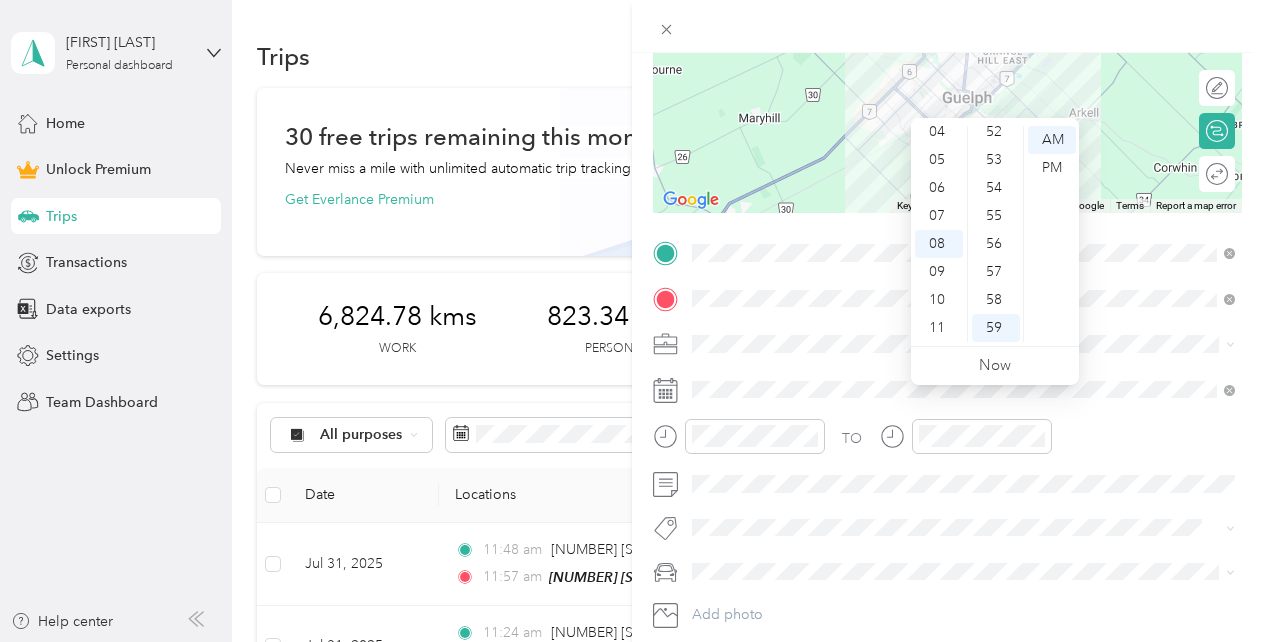 scroll, scrollTop: 286, scrollLeft: 0, axis: vertical 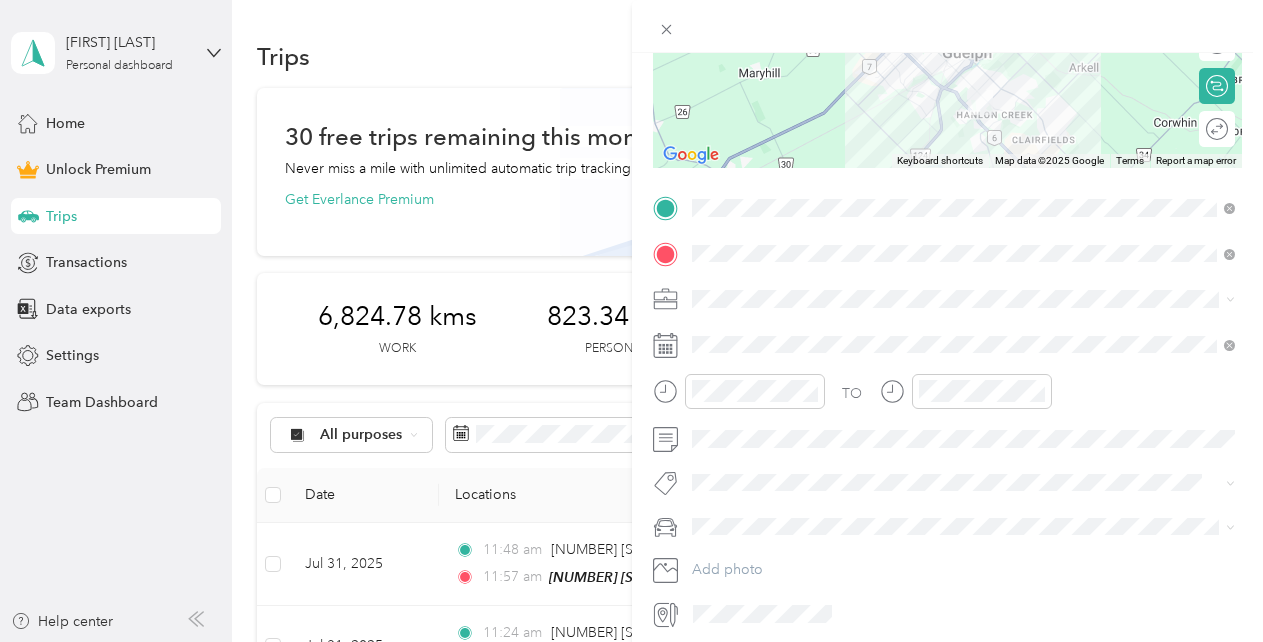 click on "Rogue" at bounding box center (964, 560) 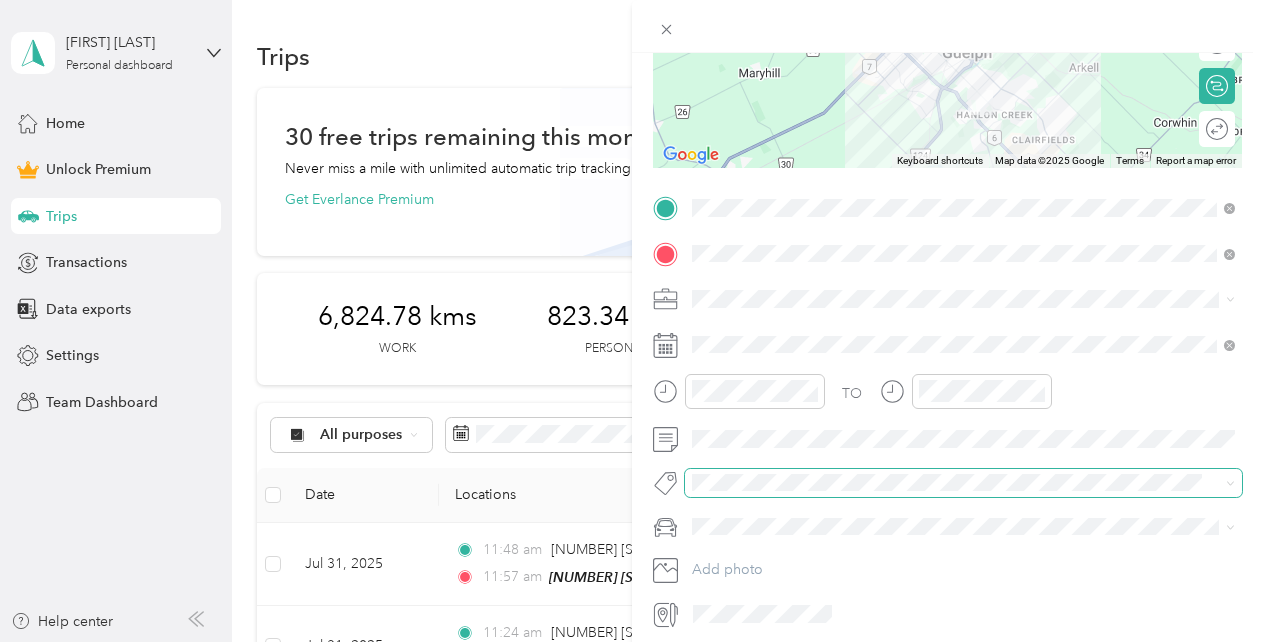 scroll, scrollTop: 0, scrollLeft: 0, axis: both 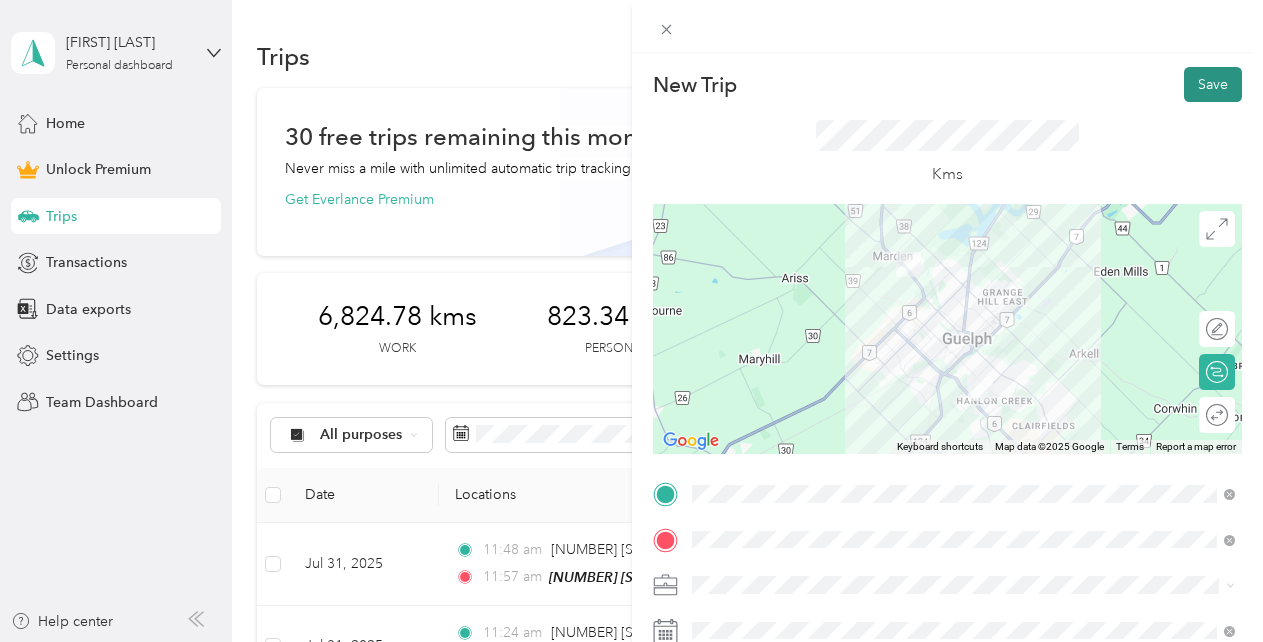 click on "Save" at bounding box center (1213, 84) 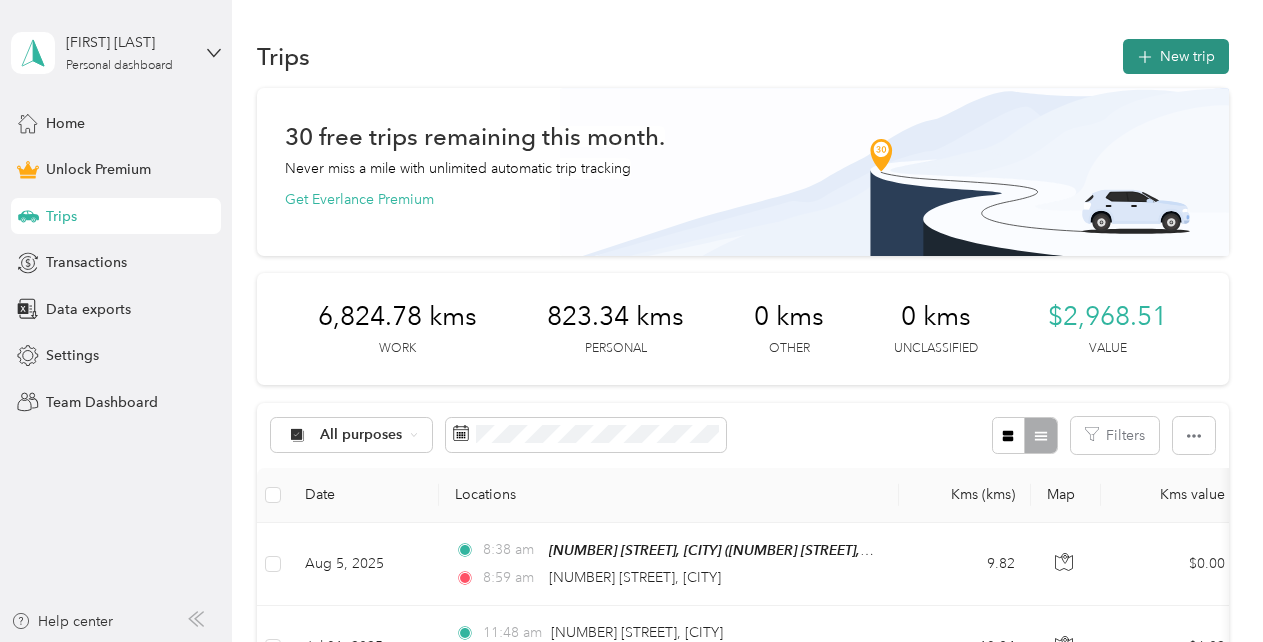 click on "New trip" at bounding box center (1176, 56) 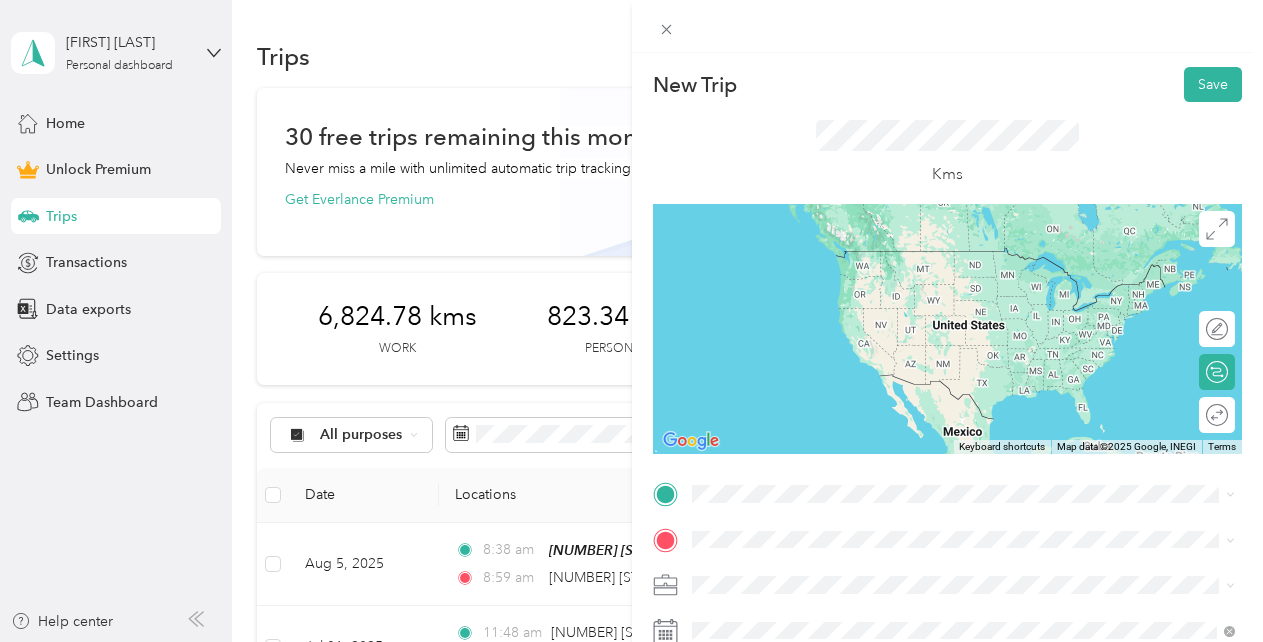 click on "435 Stone Road West
Guelph, Ontario N1G 2X6, Canada" at bounding box center [964, 258] 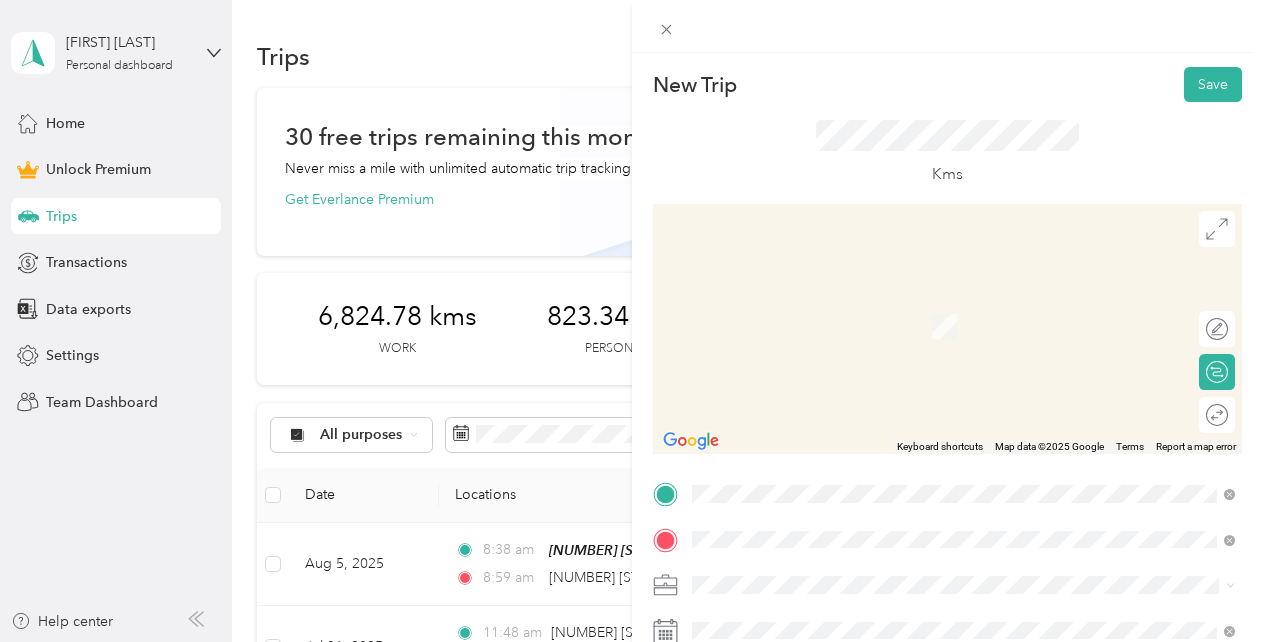 click on "85 Marksam Road
Guelph, Ontario N1H 6T1, Canada" at bounding box center (964, 305) 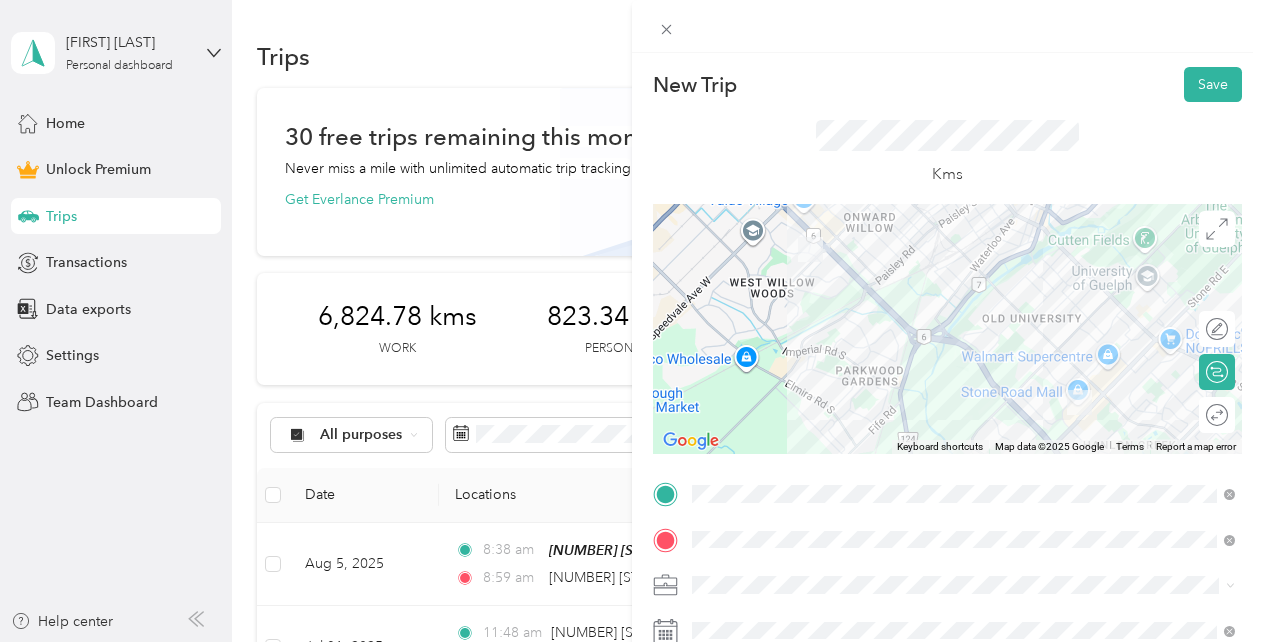 click on "Real Estate" at bounding box center (964, 374) 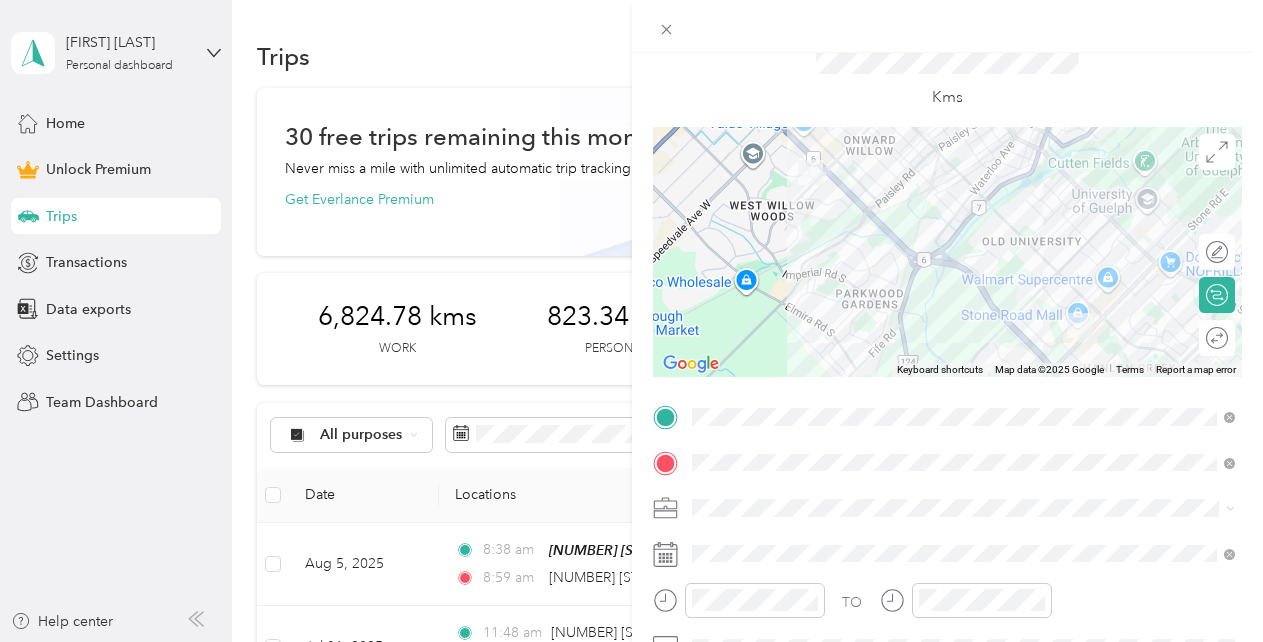 scroll, scrollTop: 121, scrollLeft: 0, axis: vertical 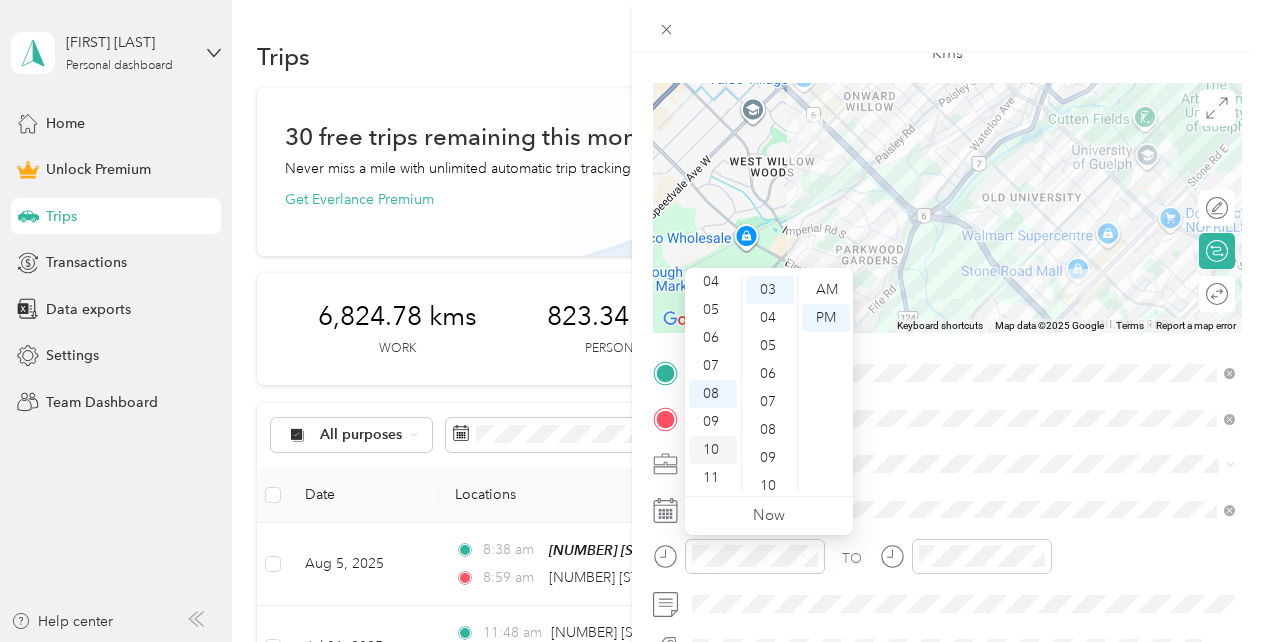 click on "10" at bounding box center [713, 450] 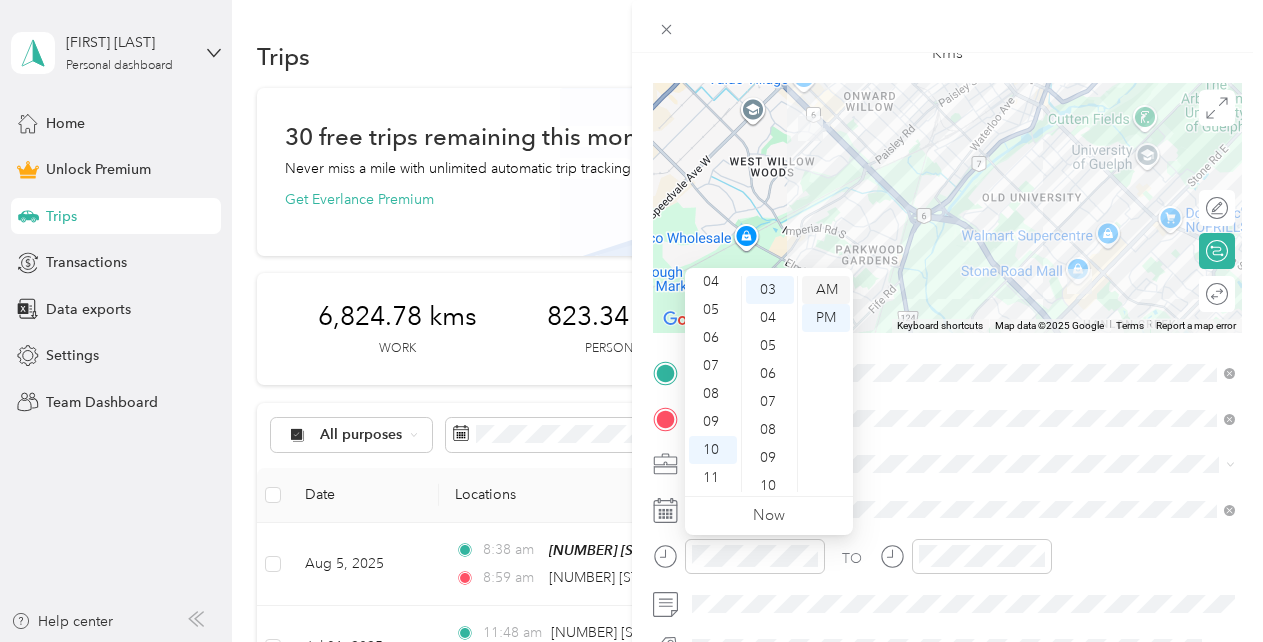click on "AM" at bounding box center [826, 290] 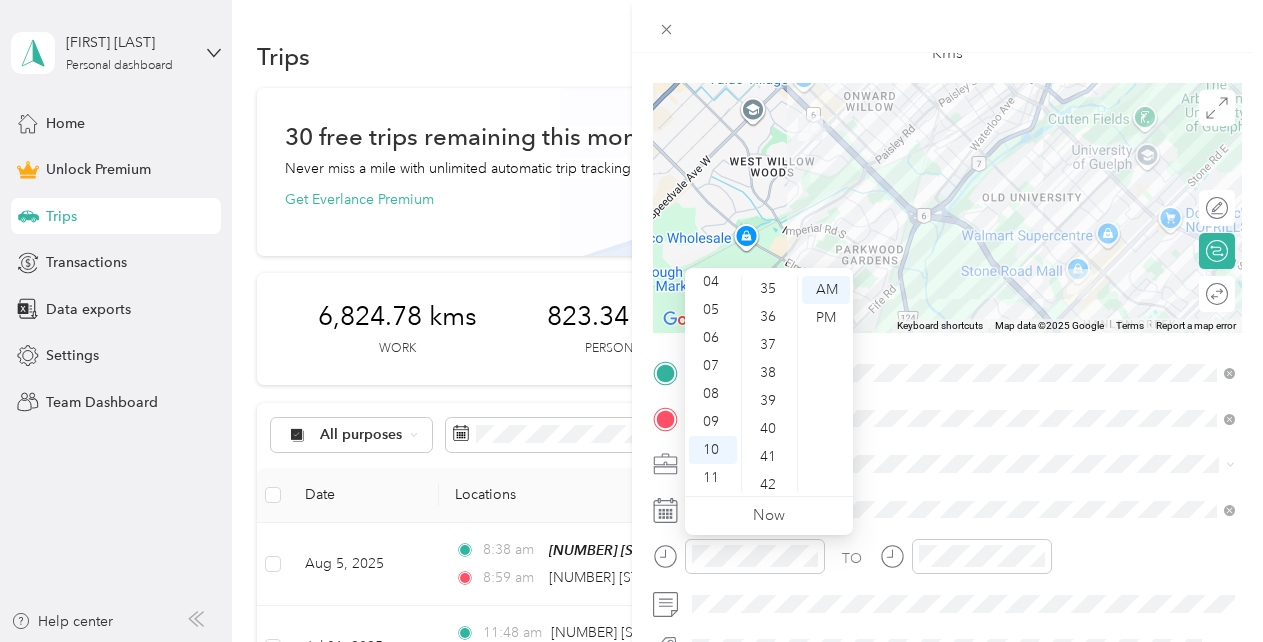 scroll, scrollTop: 975, scrollLeft: 0, axis: vertical 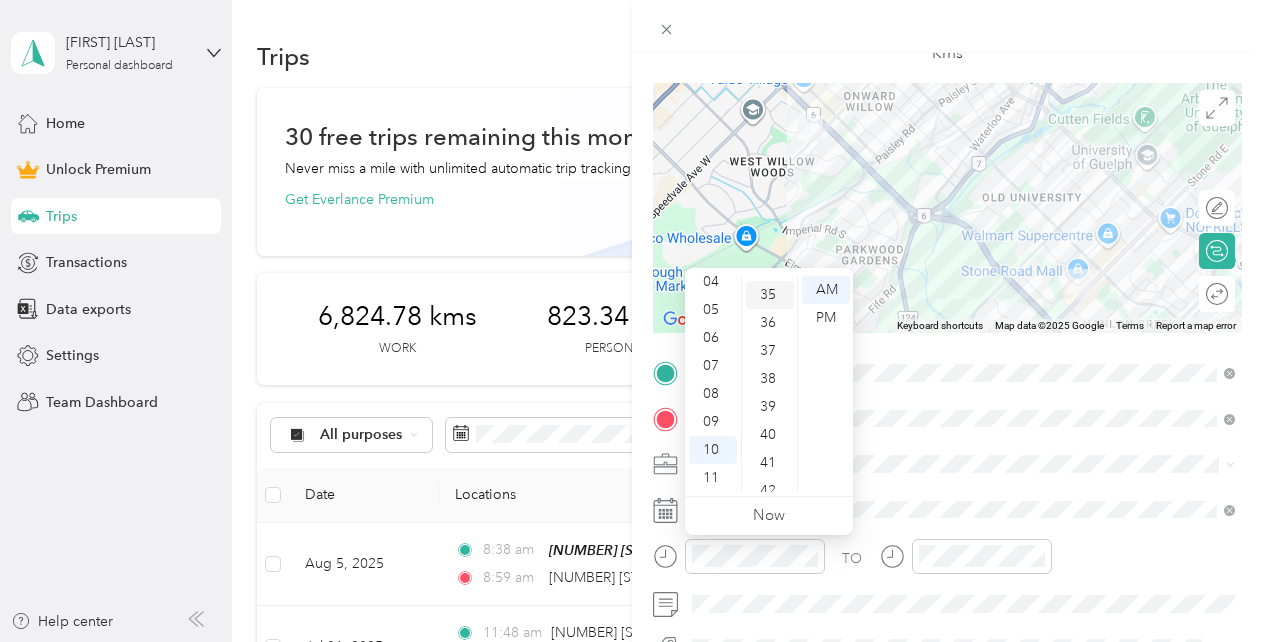 click on "35" at bounding box center (770, 295) 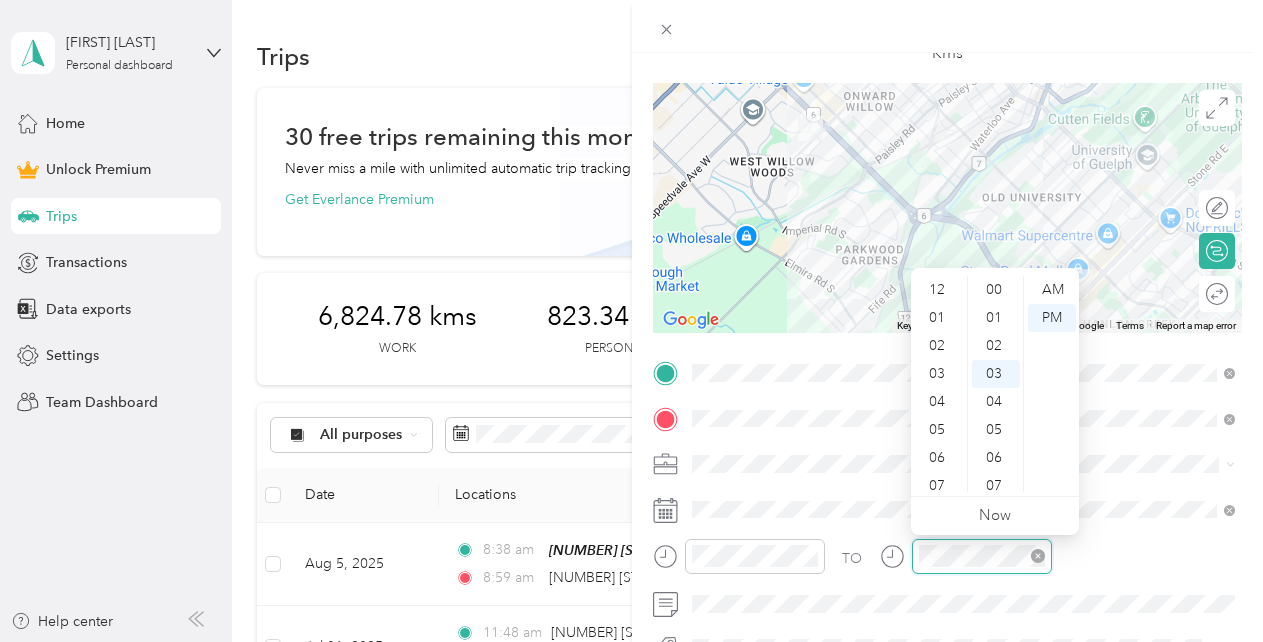 scroll, scrollTop: 84, scrollLeft: 0, axis: vertical 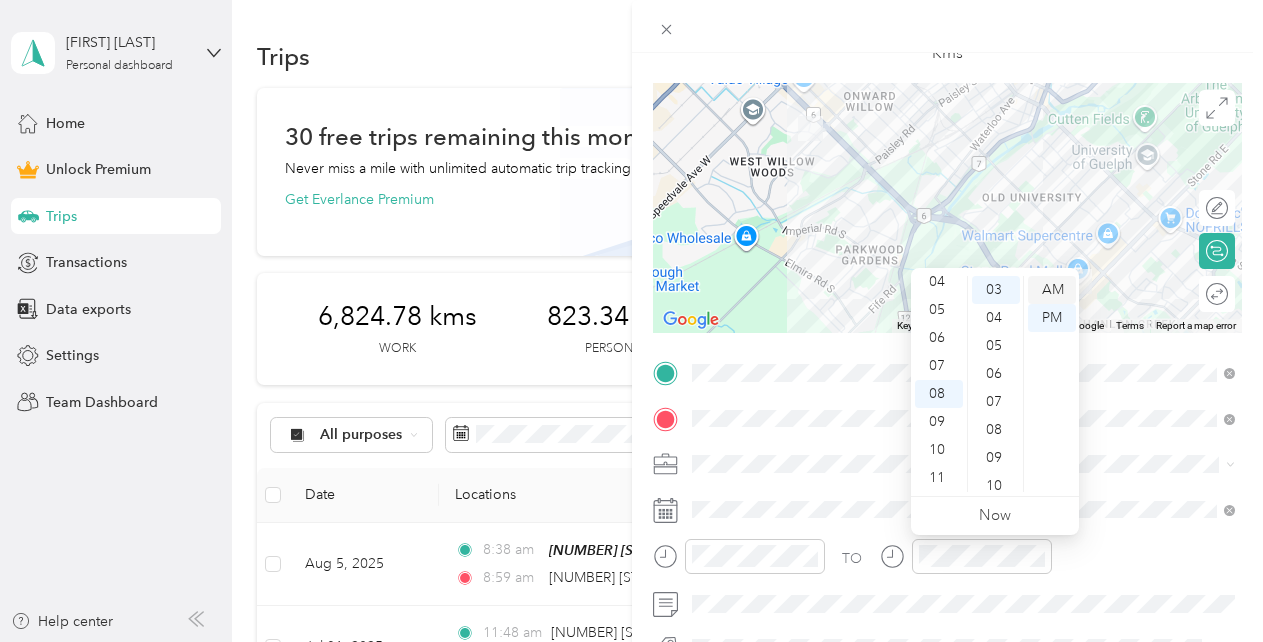 click on "AM" at bounding box center (1052, 290) 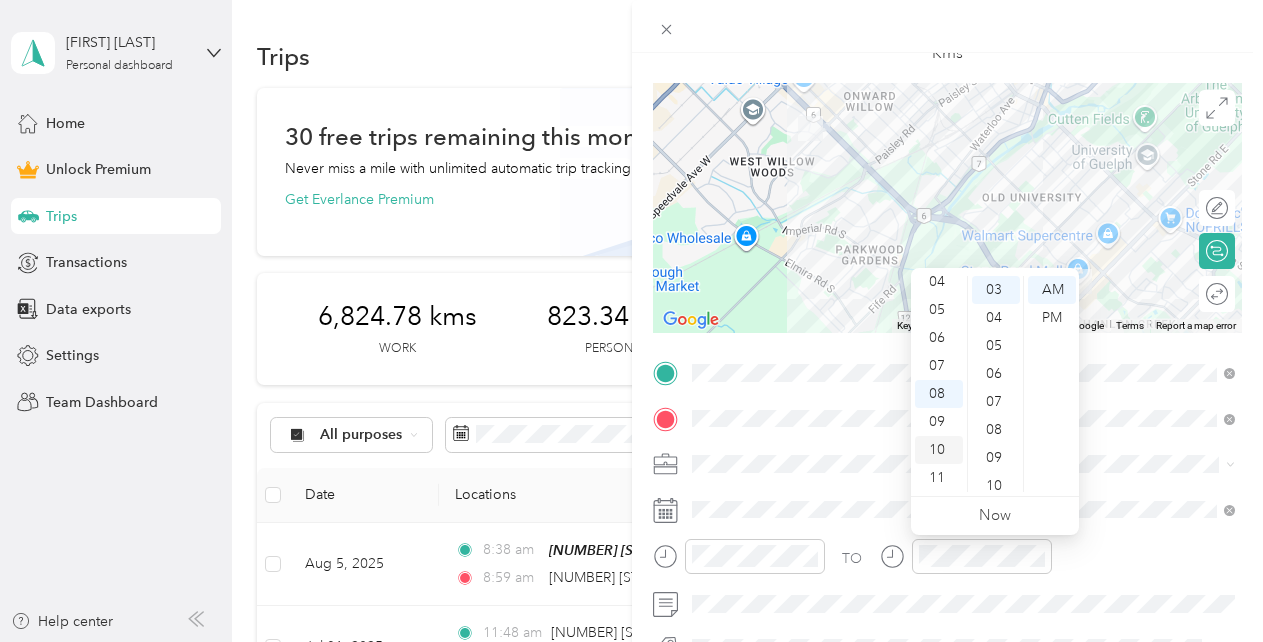 click on "10" at bounding box center (939, 450) 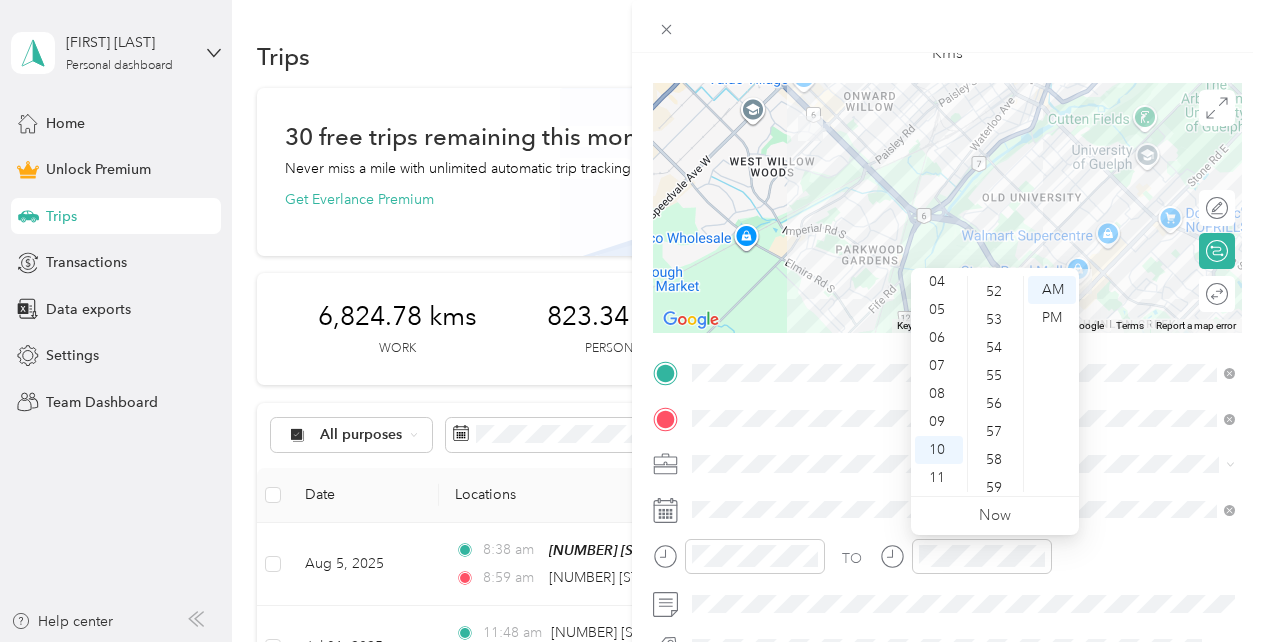 scroll, scrollTop: 1464, scrollLeft: 0, axis: vertical 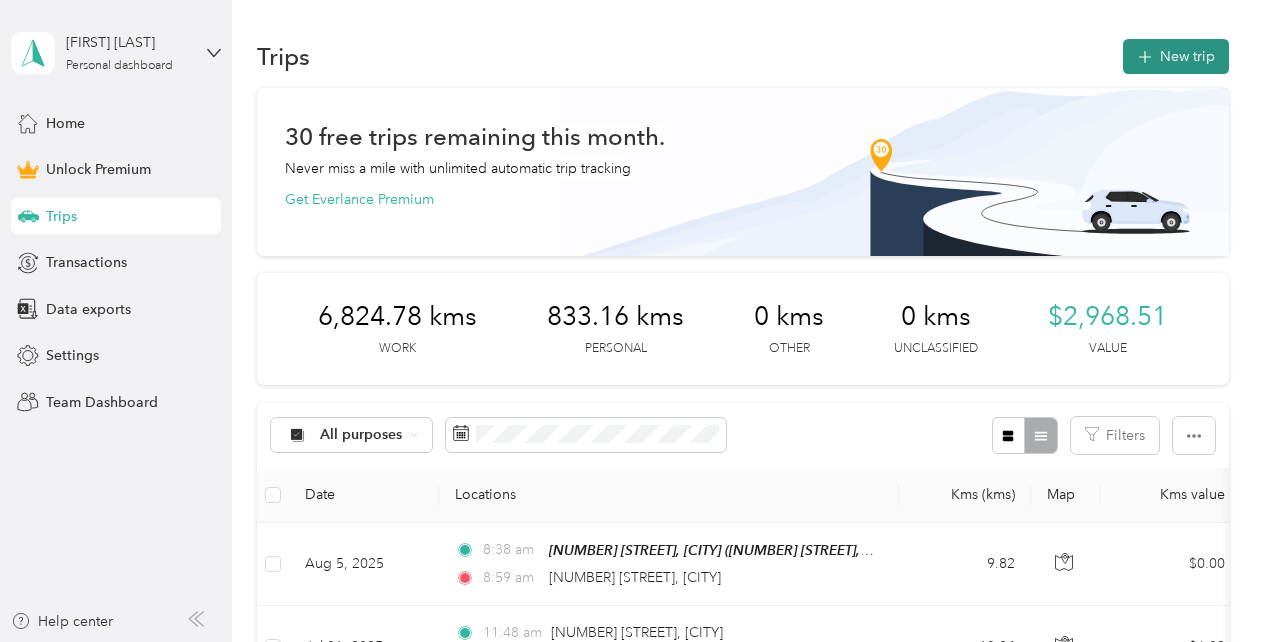 click on "New trip" at bounding box center [1176, 56] 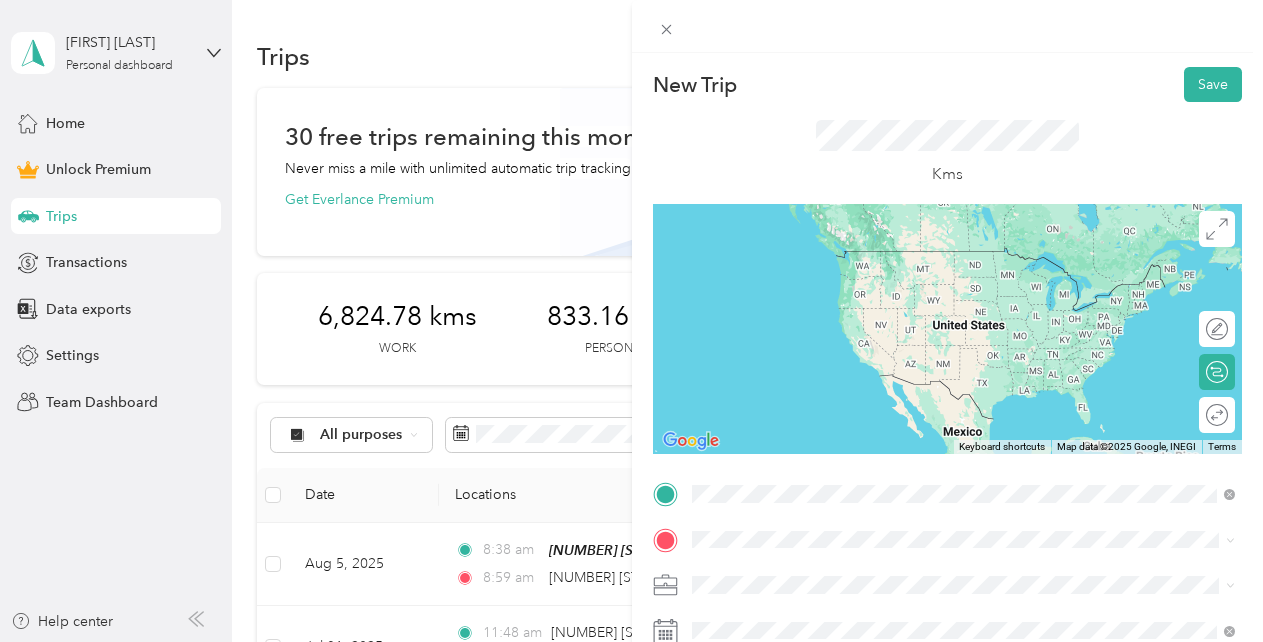 click on "435 Stone Road West
Guelph, Ontario N1G 2X6, Canada" at bounding box center [964, 259] 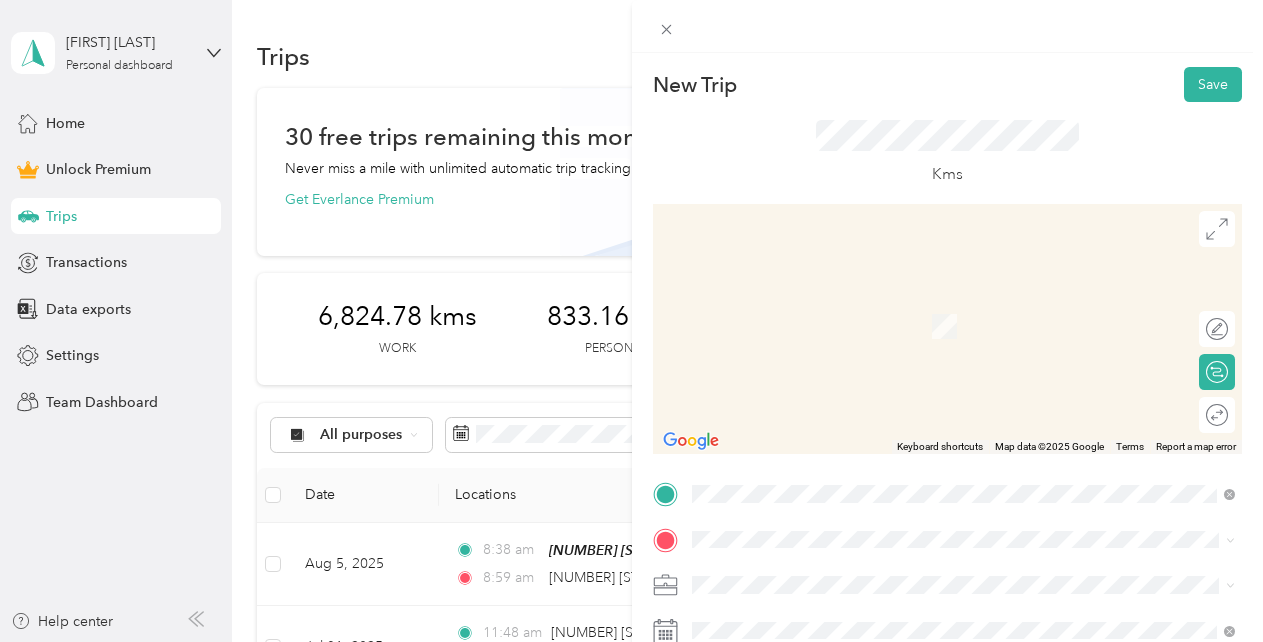click on "85 Marksam Road
Guelph, Ontario N1H 6T1, Canada" at bounding box center [964, 304] 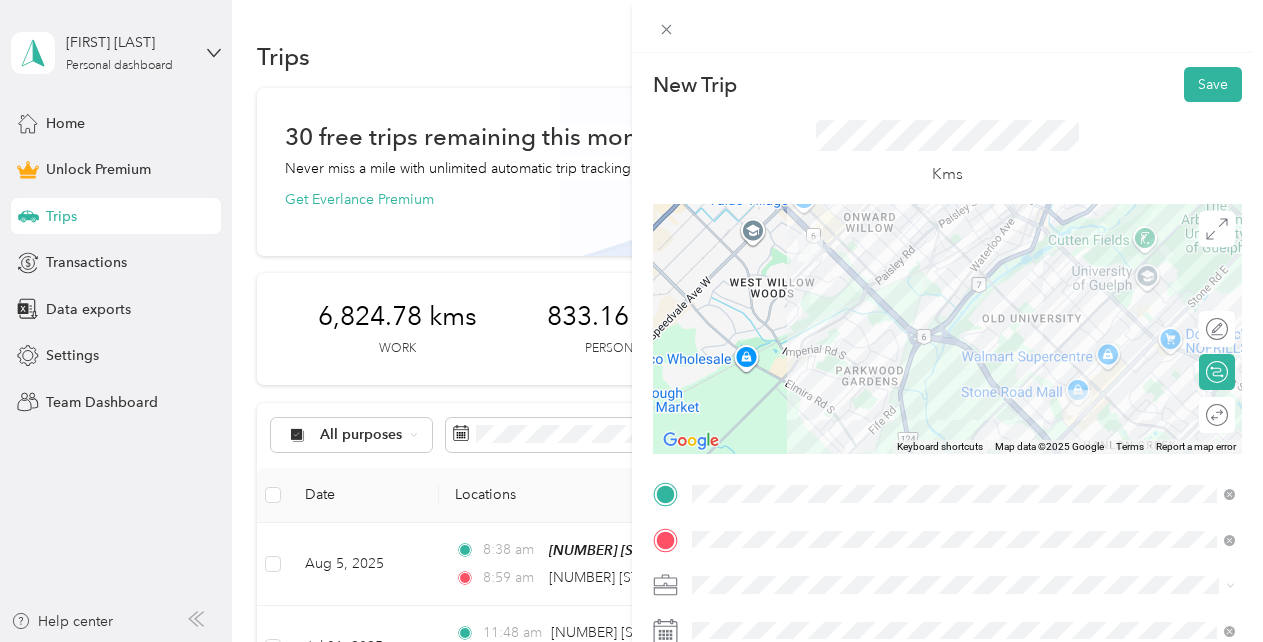 click on "Real Estate" at bounding box center (964, 369) 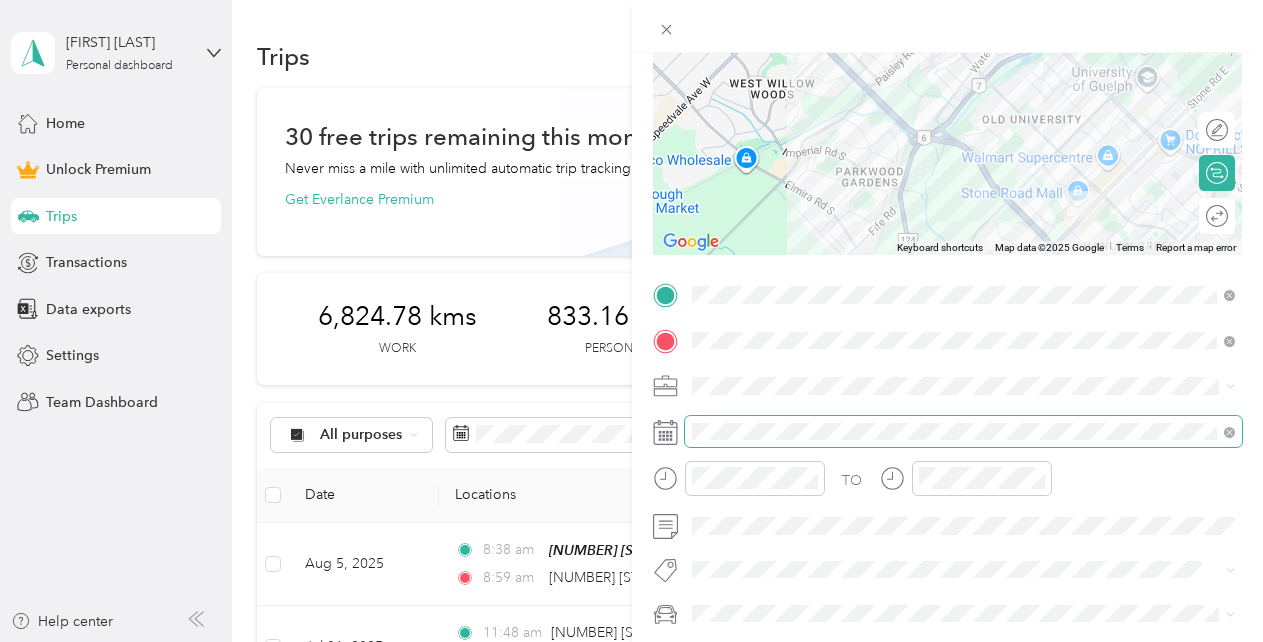 scroll, scrollTop: 207, scrollLeft: 0, axis: vertical 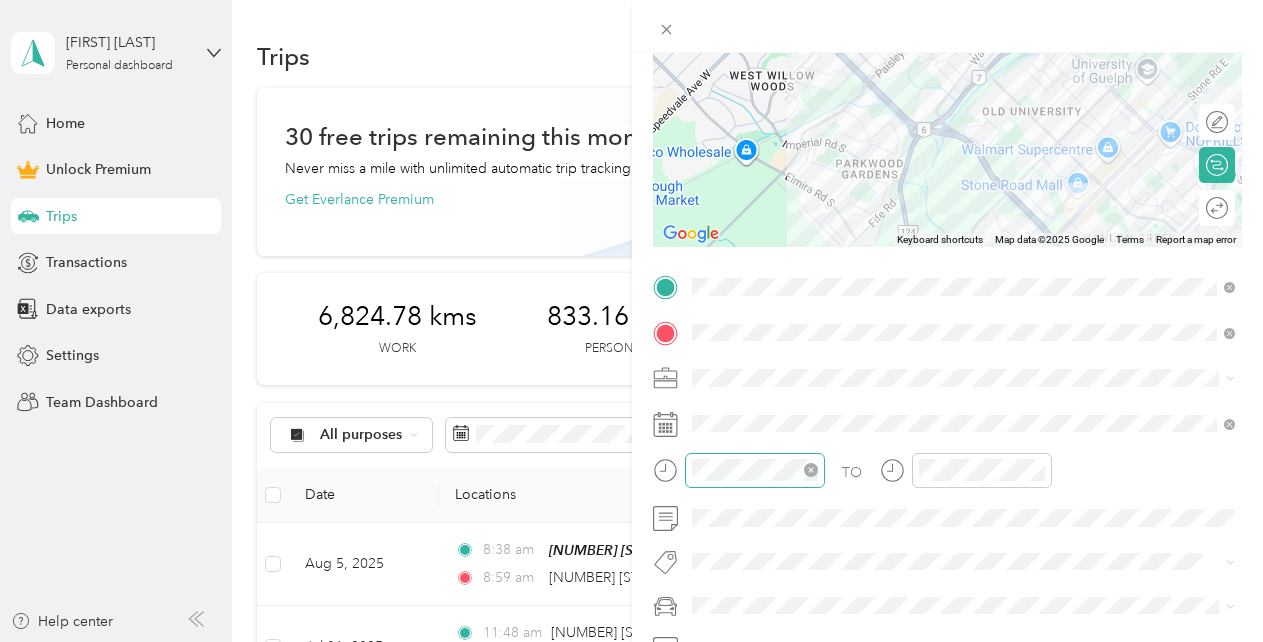 click at bounding box center (755, 470) 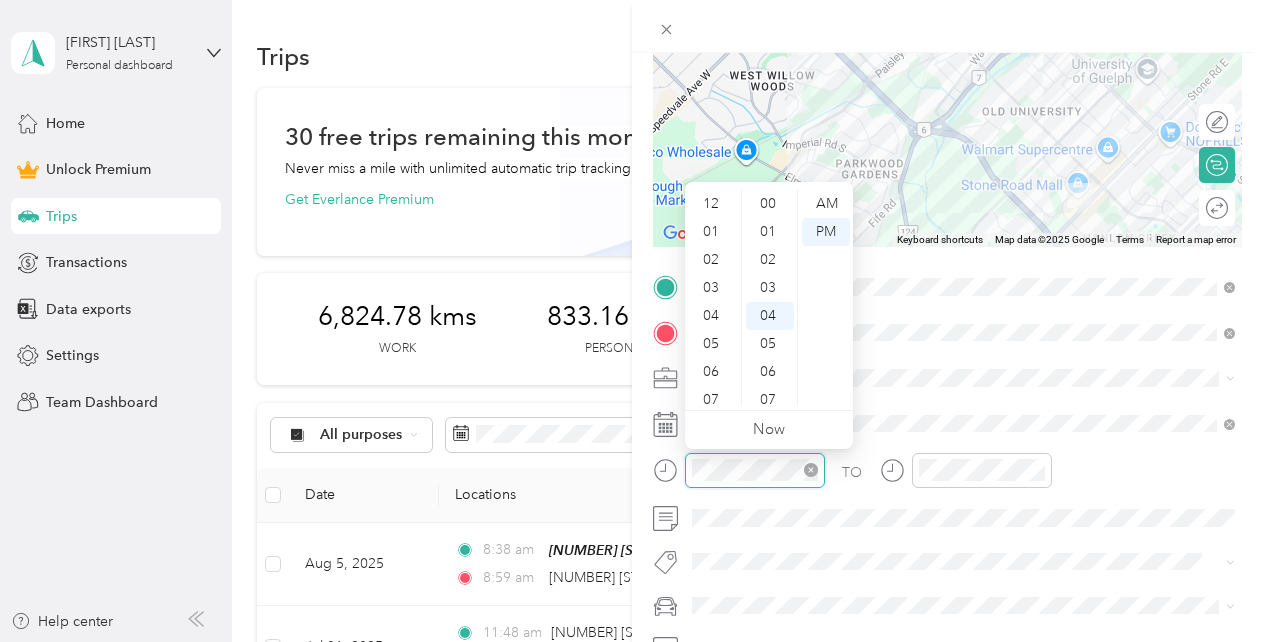 scroll, scrollTop: 112, scrollLeft: 0, axis: vertical 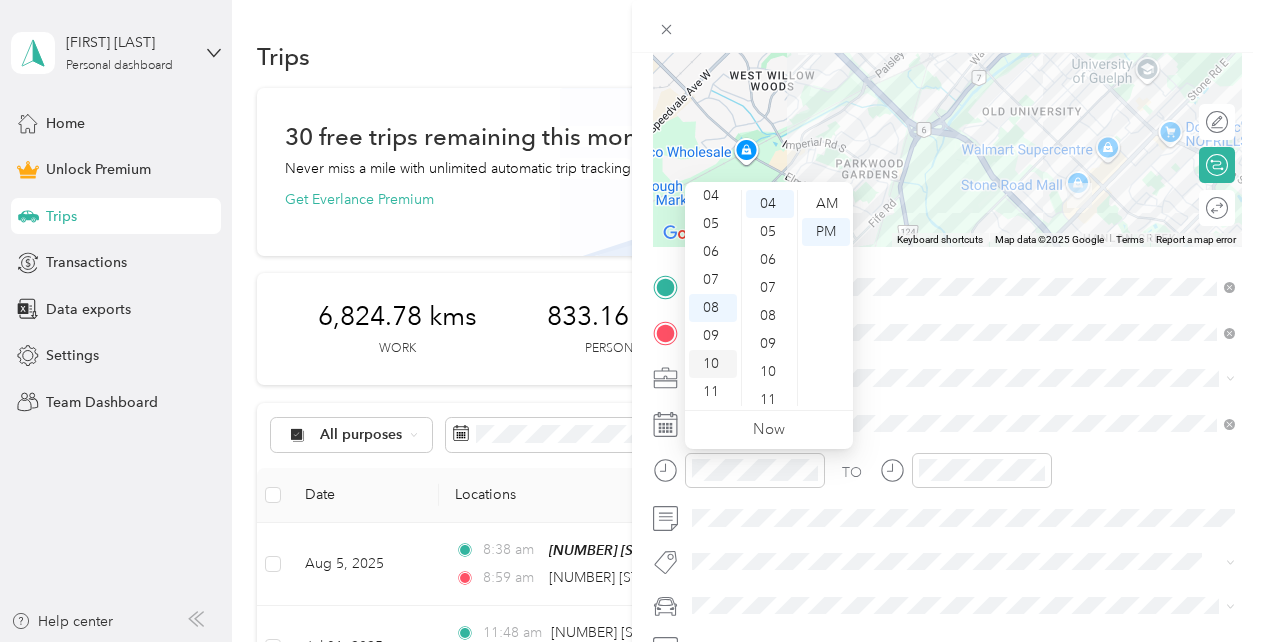 click on "10" at bounding box center (713, 364) 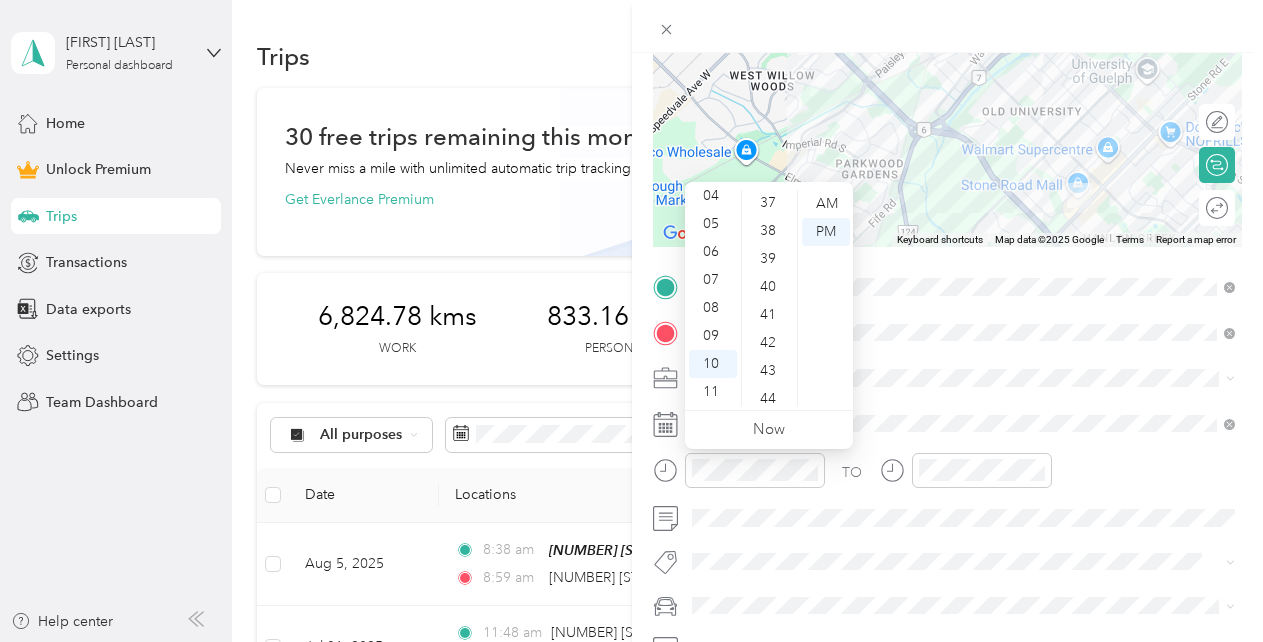 scroll, scrollTop: 1011, scrollLeft: 0, axis: vertical 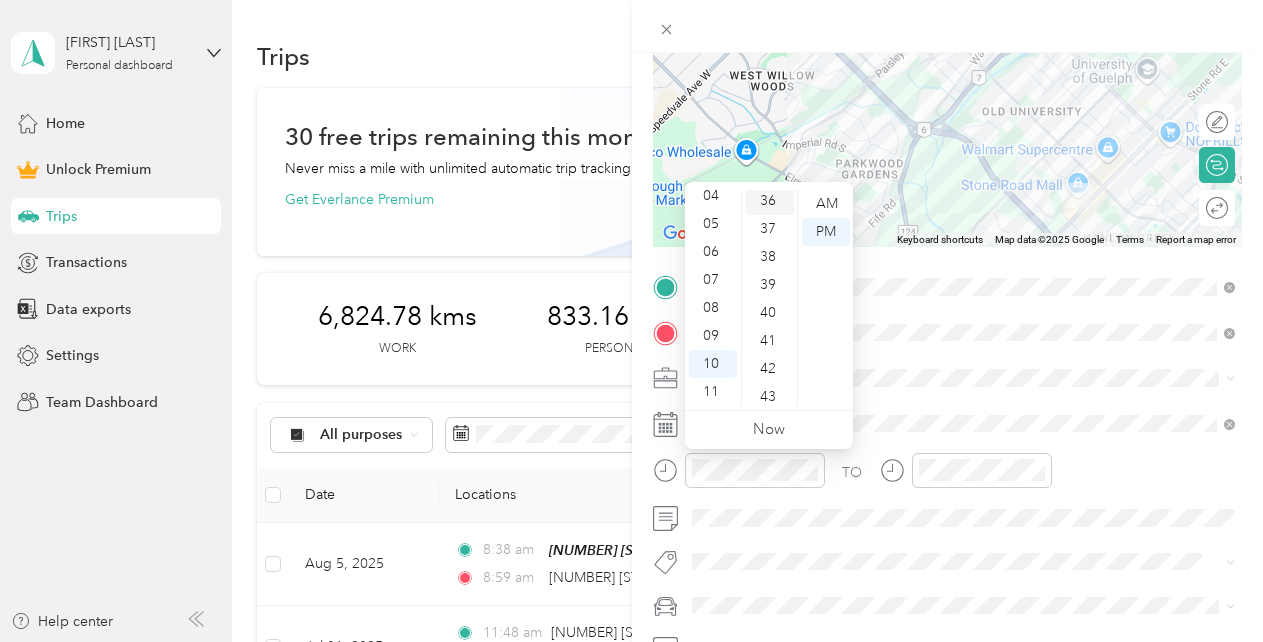 click on "36" at bounding box center (770, 201) 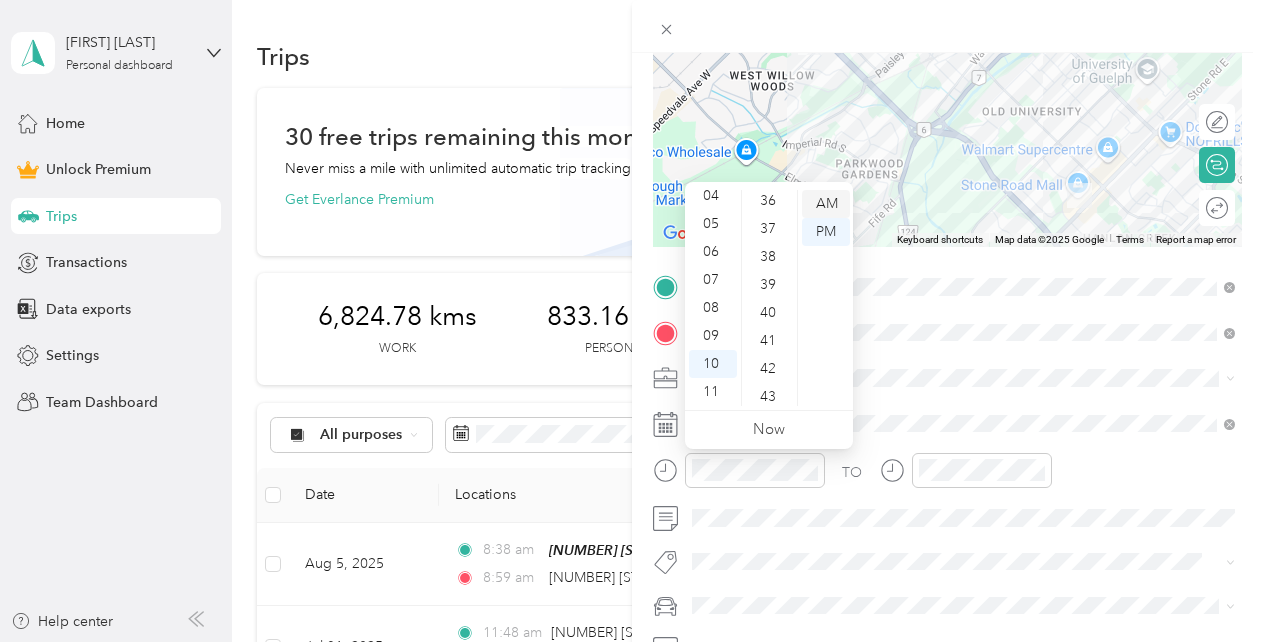 scroll, scrollTop: 1008, scrollLeft: 0, axis: vertical 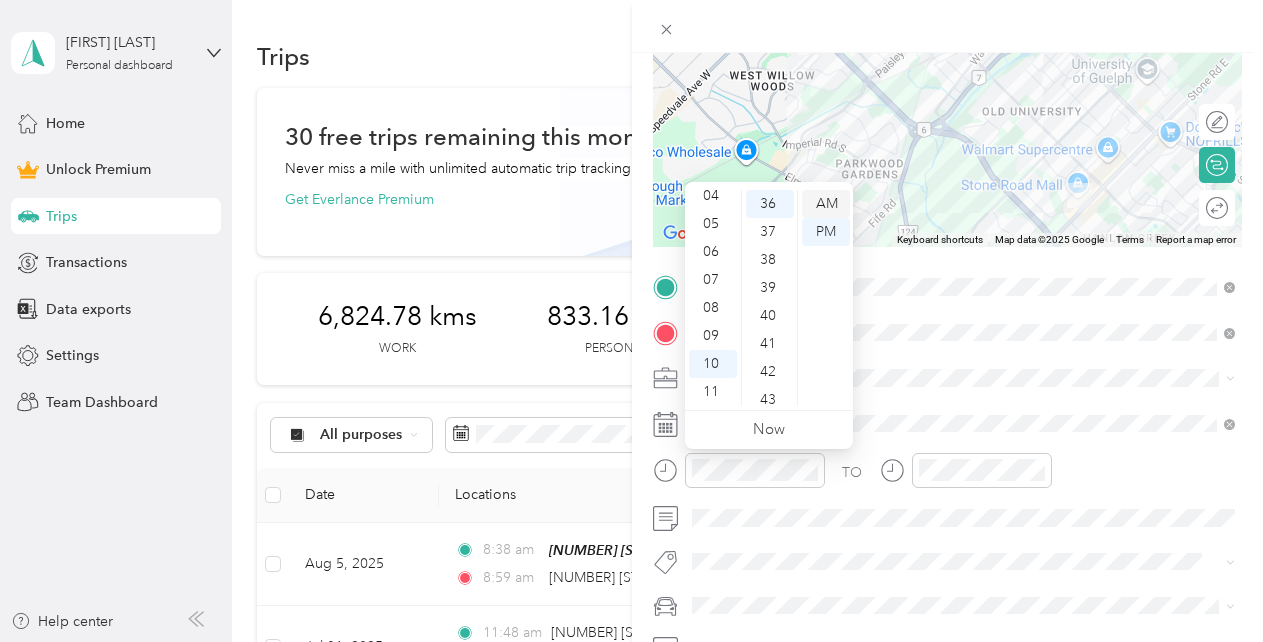 click on "AM" at bounding box center [826, 204] 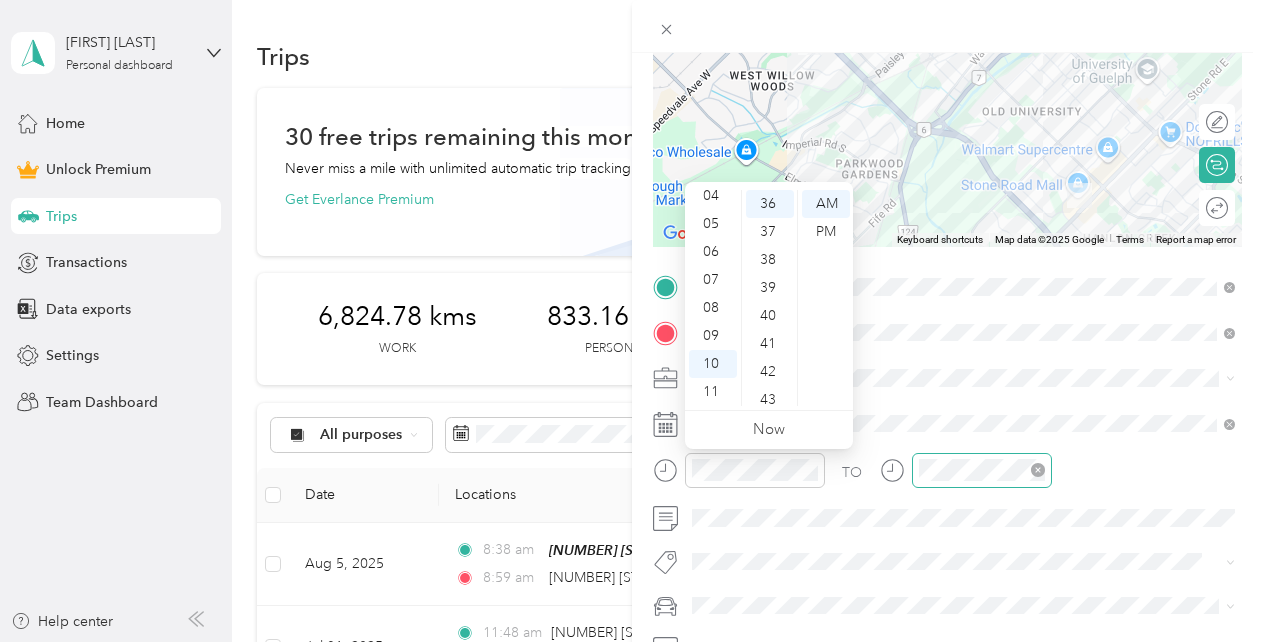 click at bounding box center (982, 470) 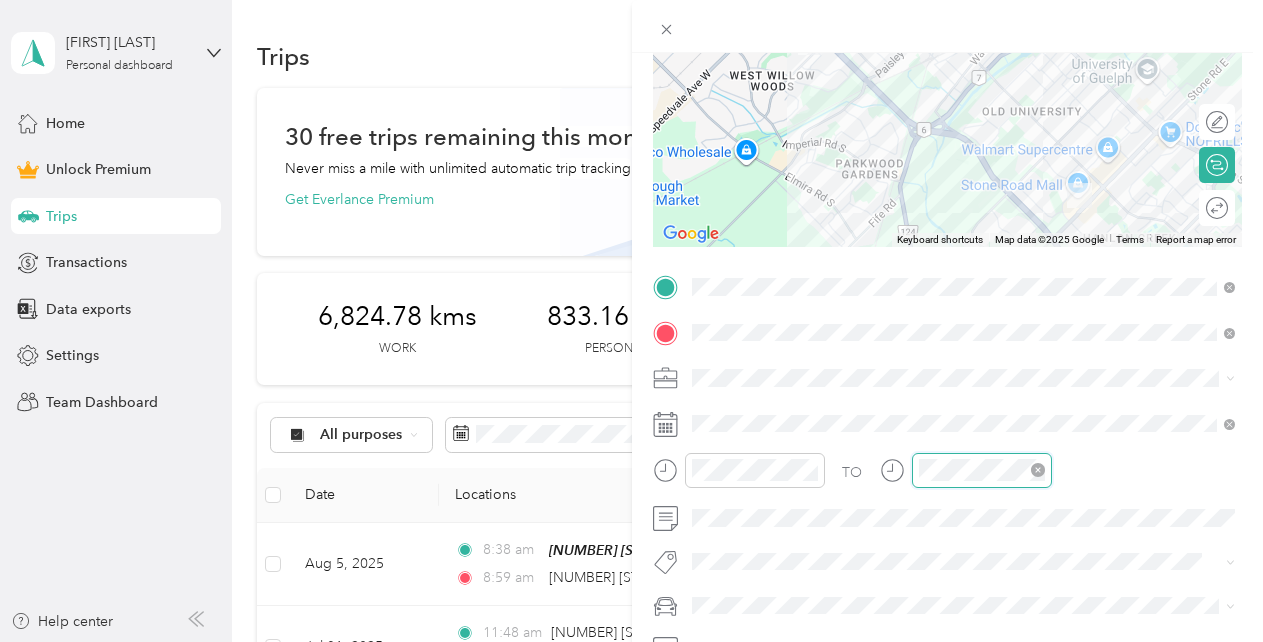 scroll, scrollTop: 120, scrollLeft: 0, axis: vertical 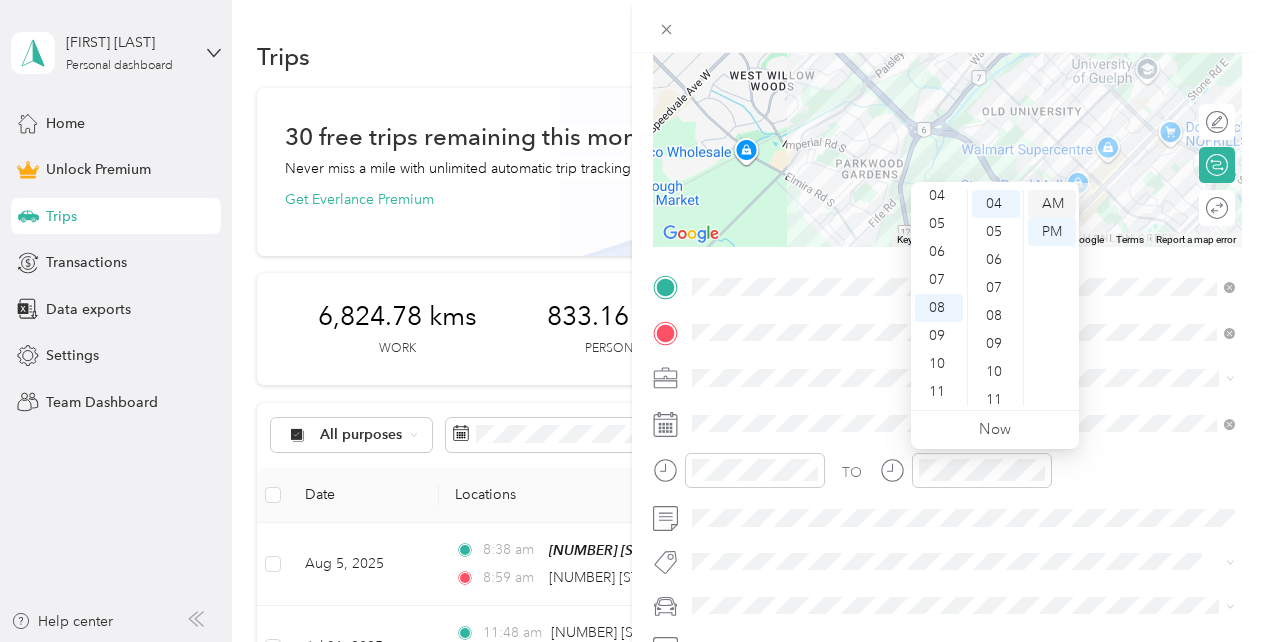 click on "AM" at bounding box center [1052, 204] 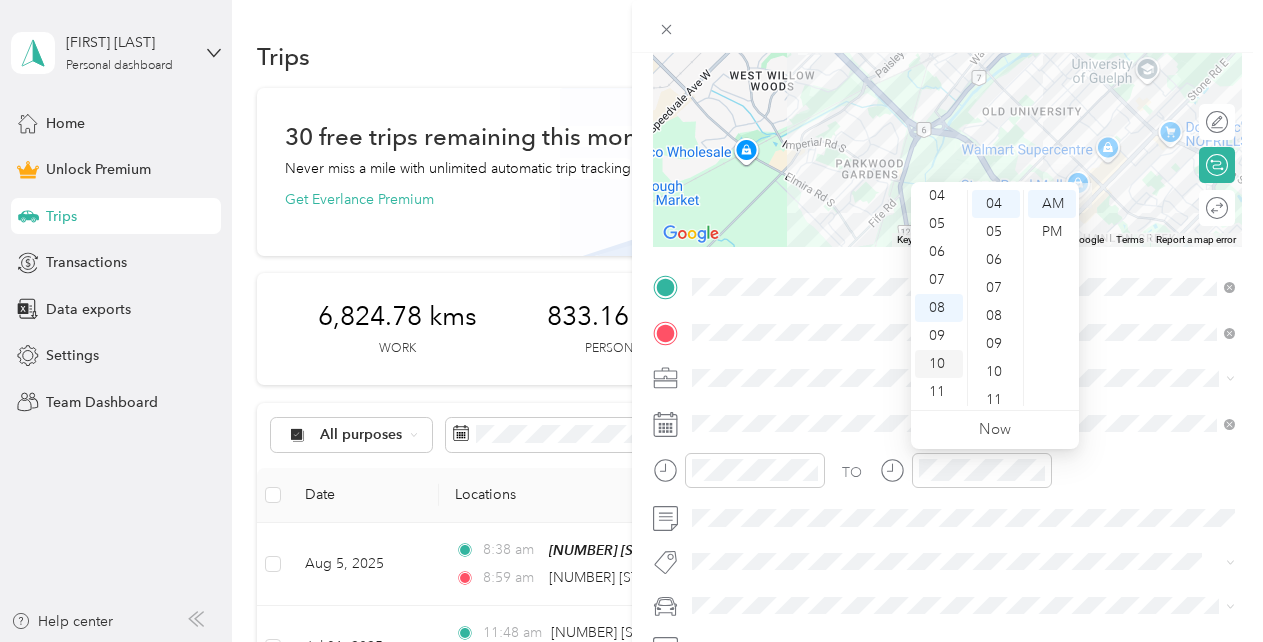 click on "10" at bounding box center (939, 364) 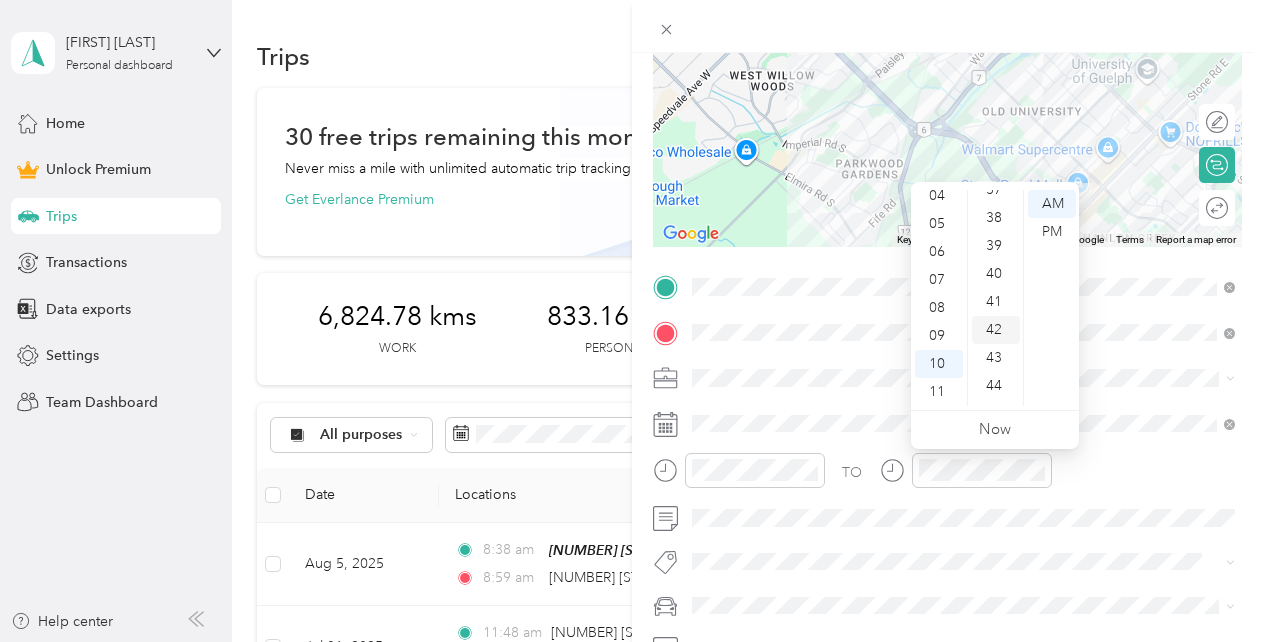 click on "42" at bounding box center [996, 330] 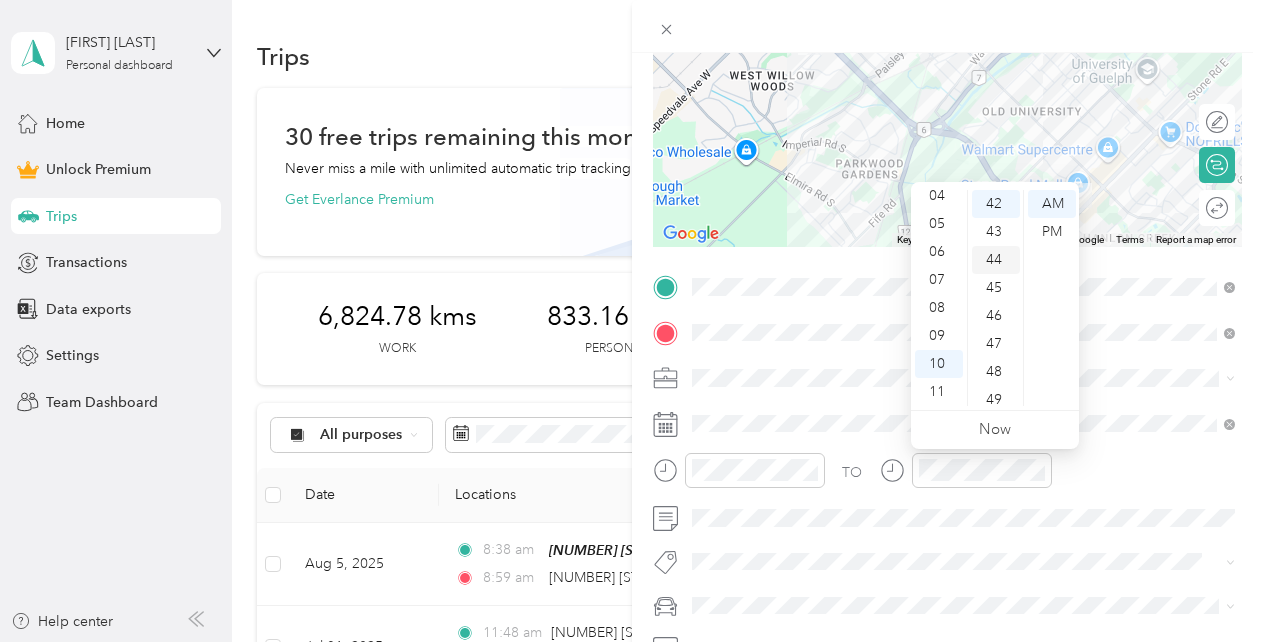 click on "44" at bounding box center (996, 260) 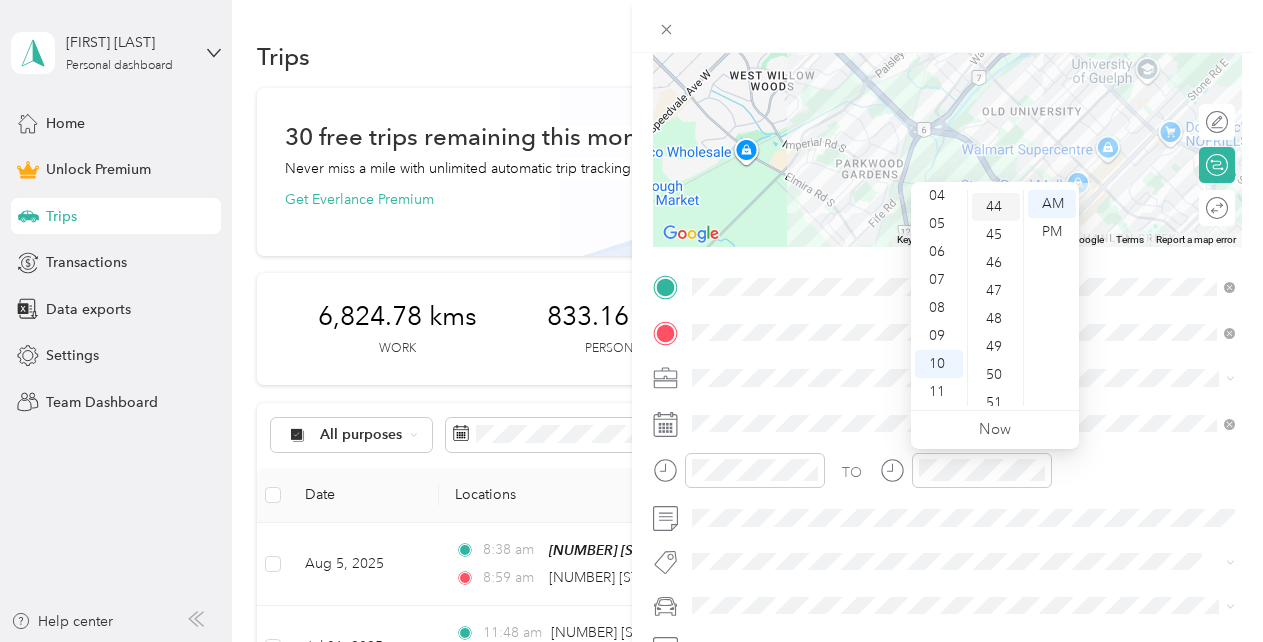 scroll, scrollTop: 1232, scrollLeft: 0, axis: vertical 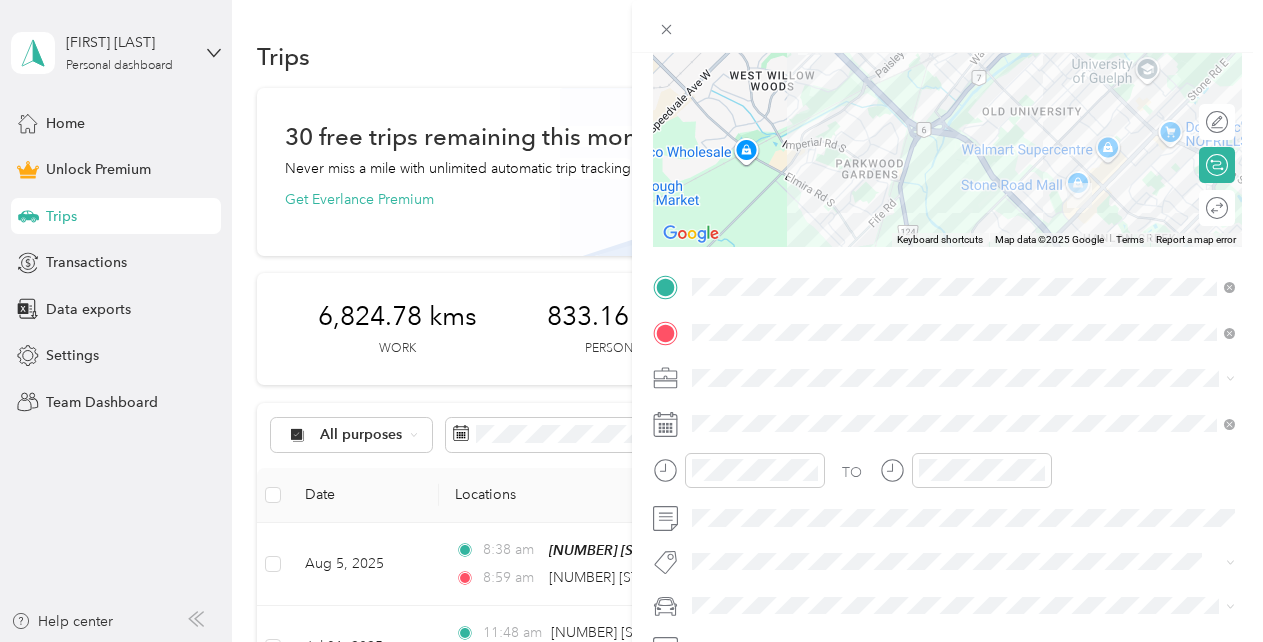 click on "Rogue" at bounding box center (964, 564) 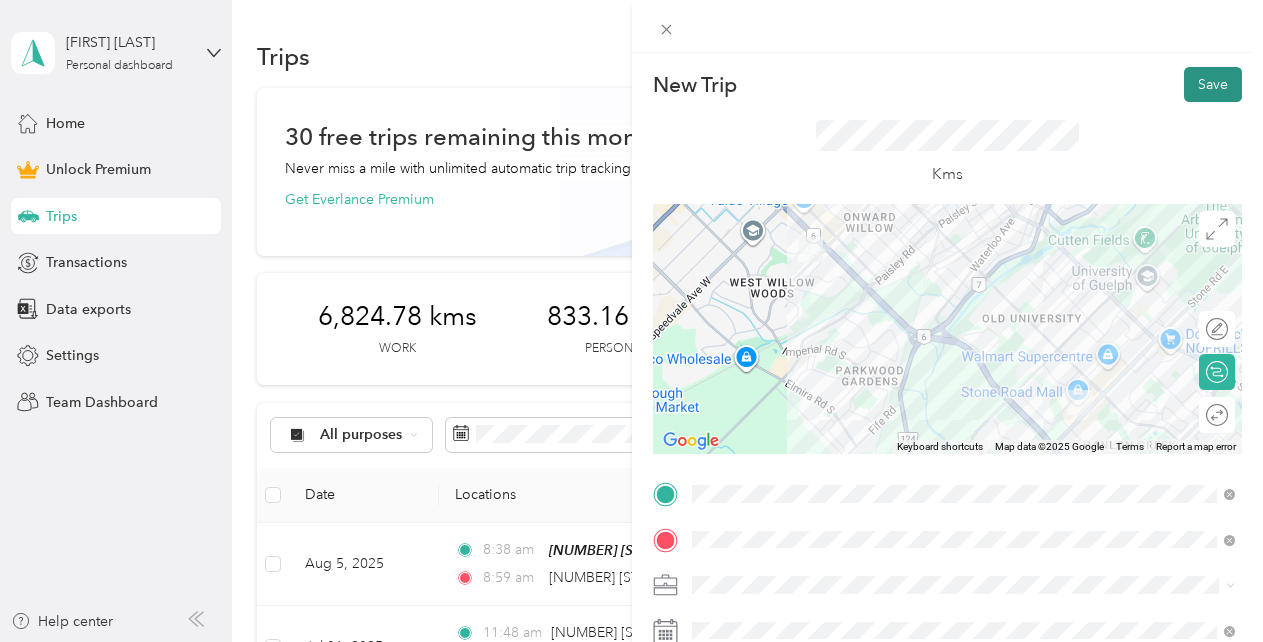 click on "Save" at bounding box center (1213, 84) 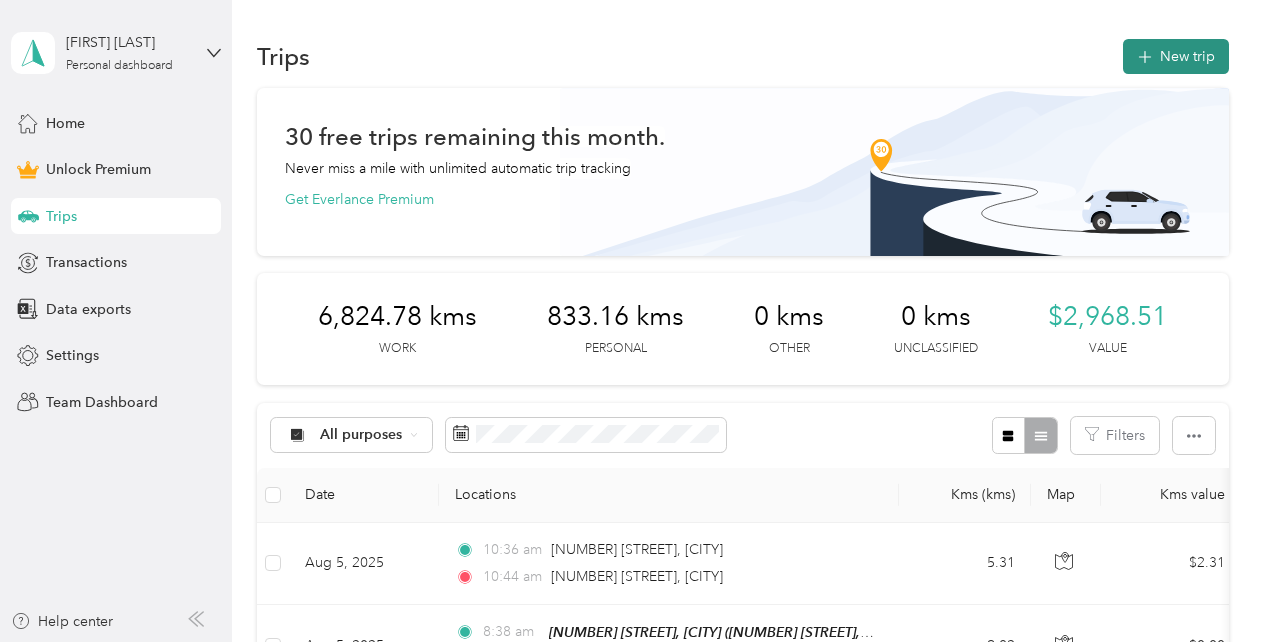 click on "New trip" at bounding box center (1176, 56) 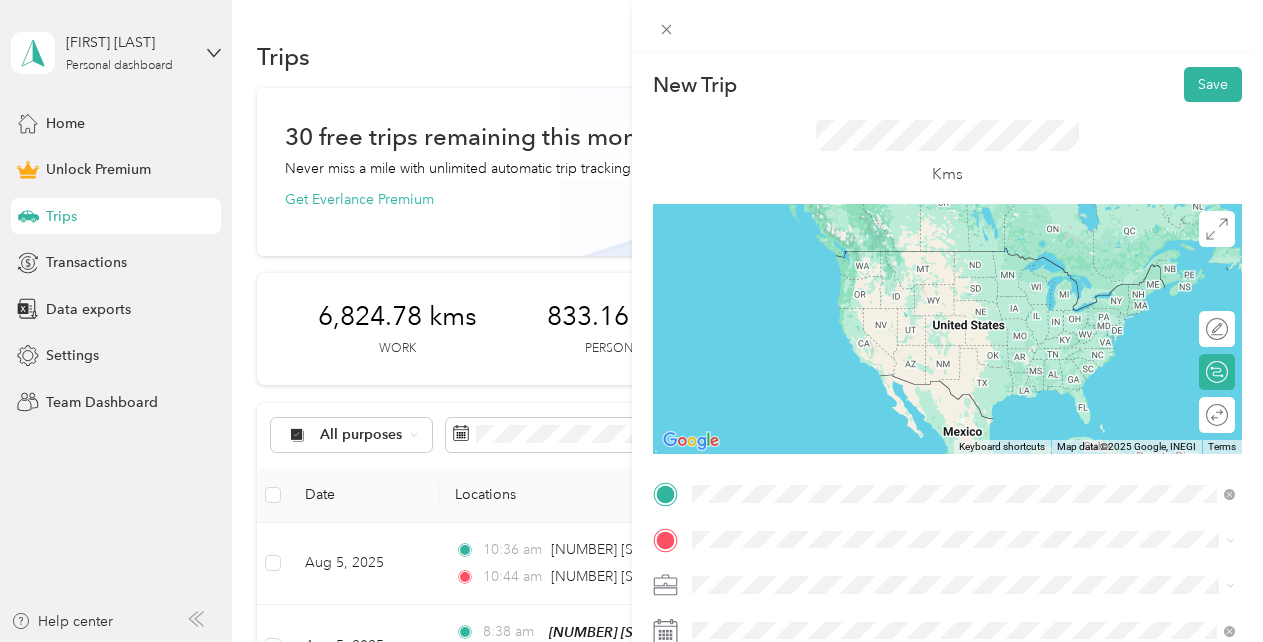 click on "85 Marksam Road
Guelph, Ontario N1H 6T1, Canada" at bounding box center [964, 259] 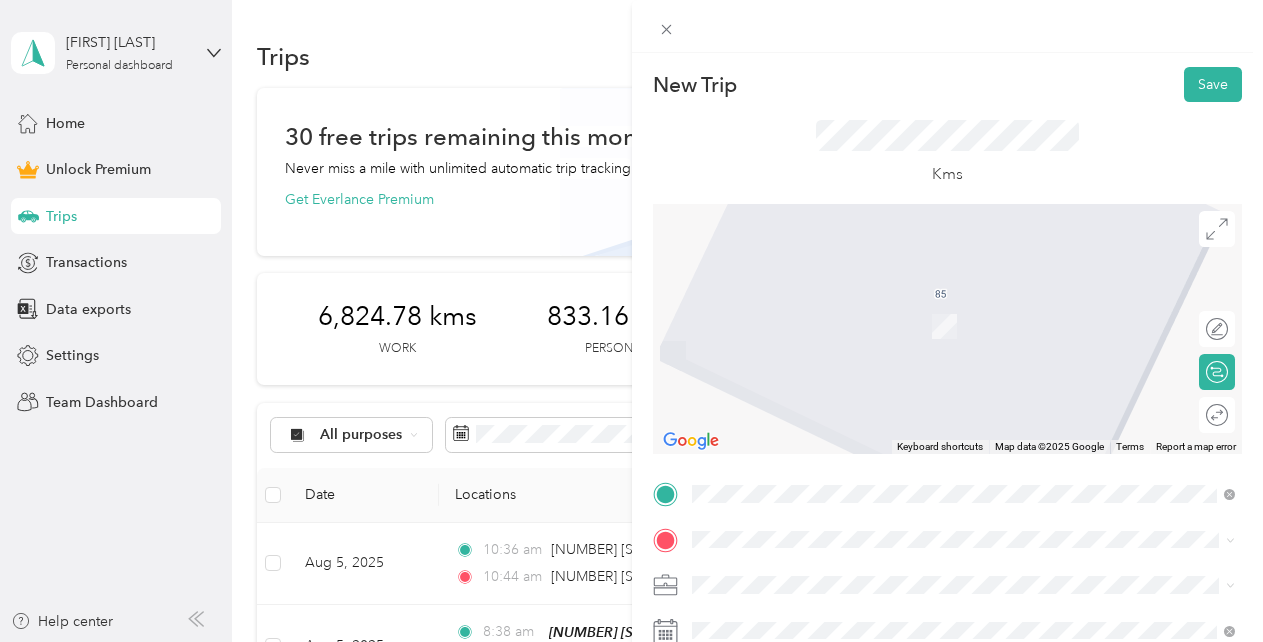 click on "24 Julia Drive
Guelph, Ontario N1H 5W1, Canada" at bounding box center [964, 297] 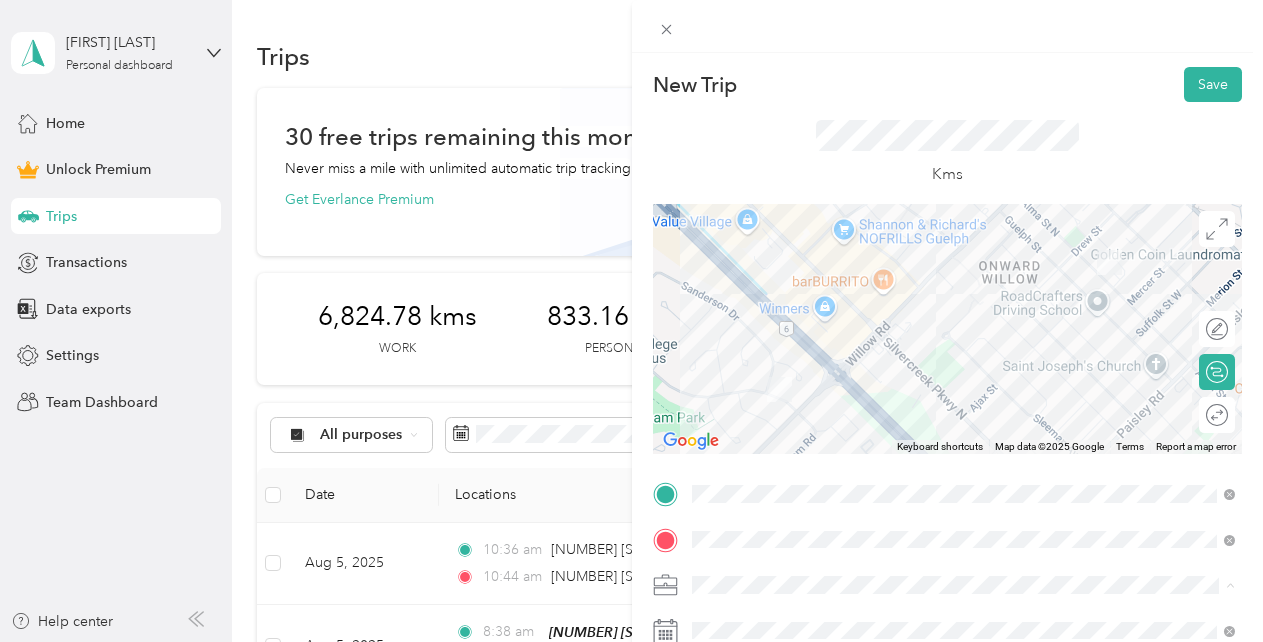 click on "Real Estate" at bounding box center (964, 374) 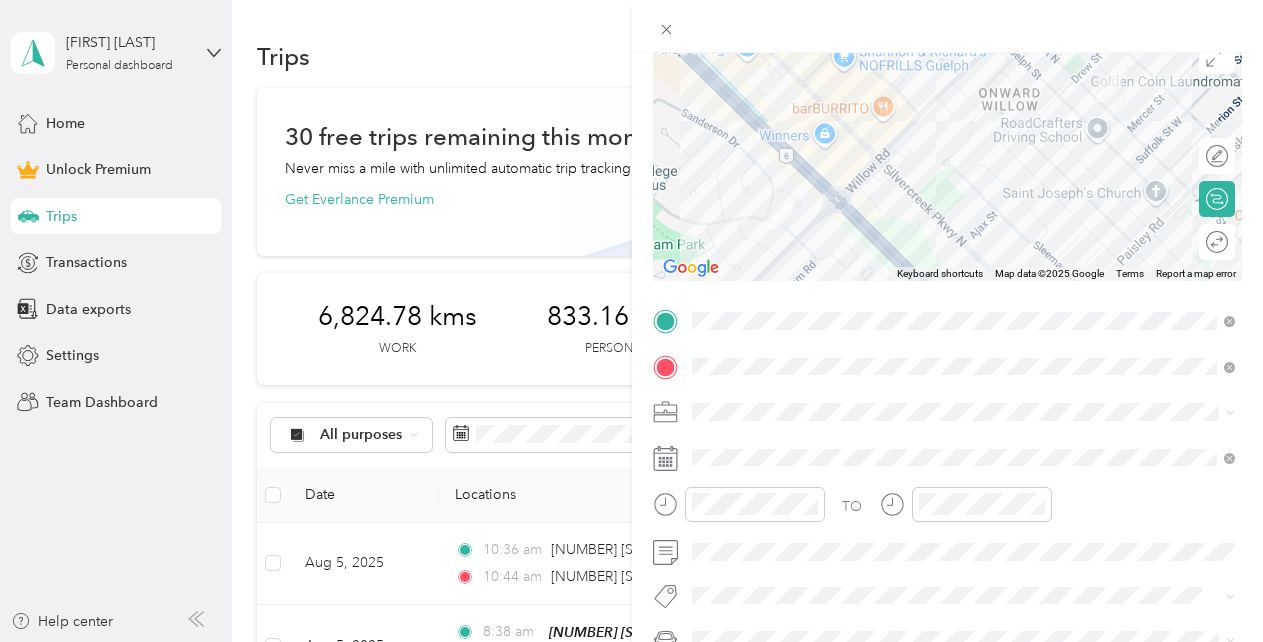 scroll, scrollTop: 190, scrollLeft: 0, axis: vertical 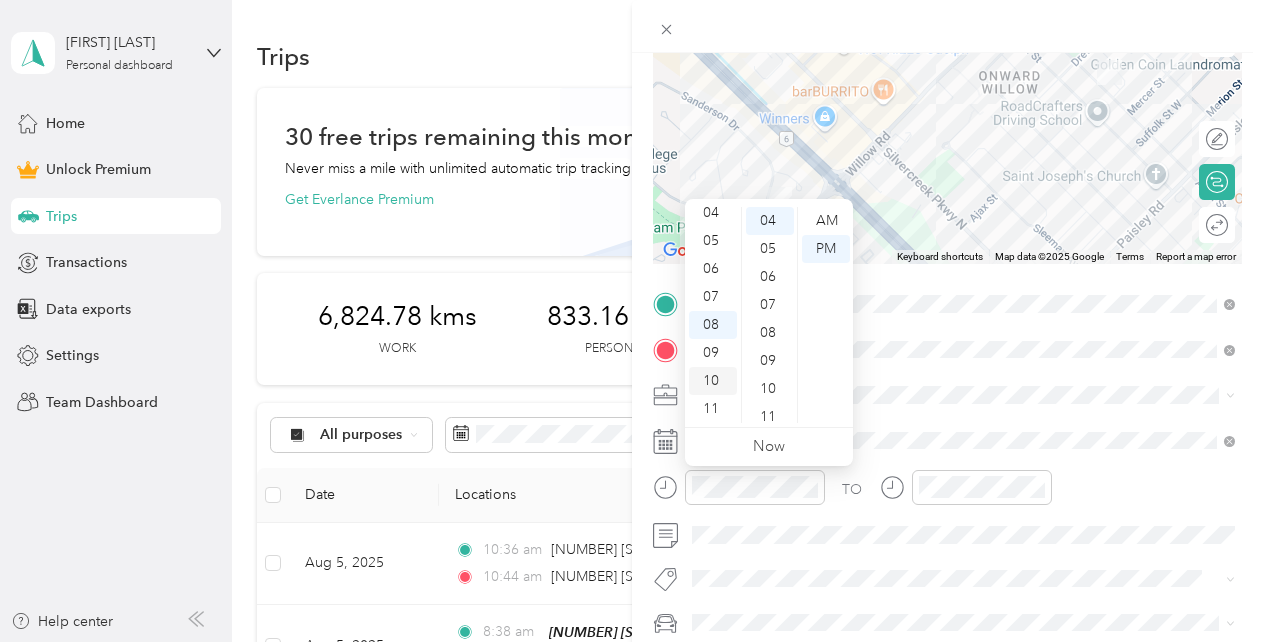click on "10" at bounding box center [713, 381] 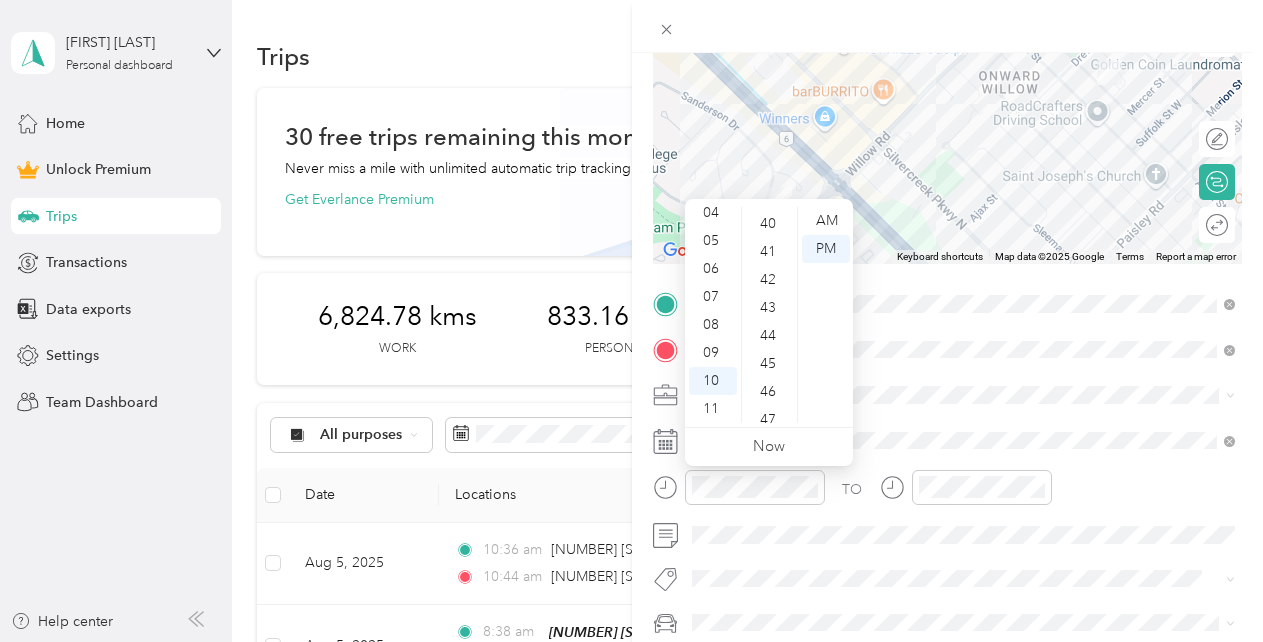 scroll, scrollTop: 1464, scrollLeft: 0, axis: vertical 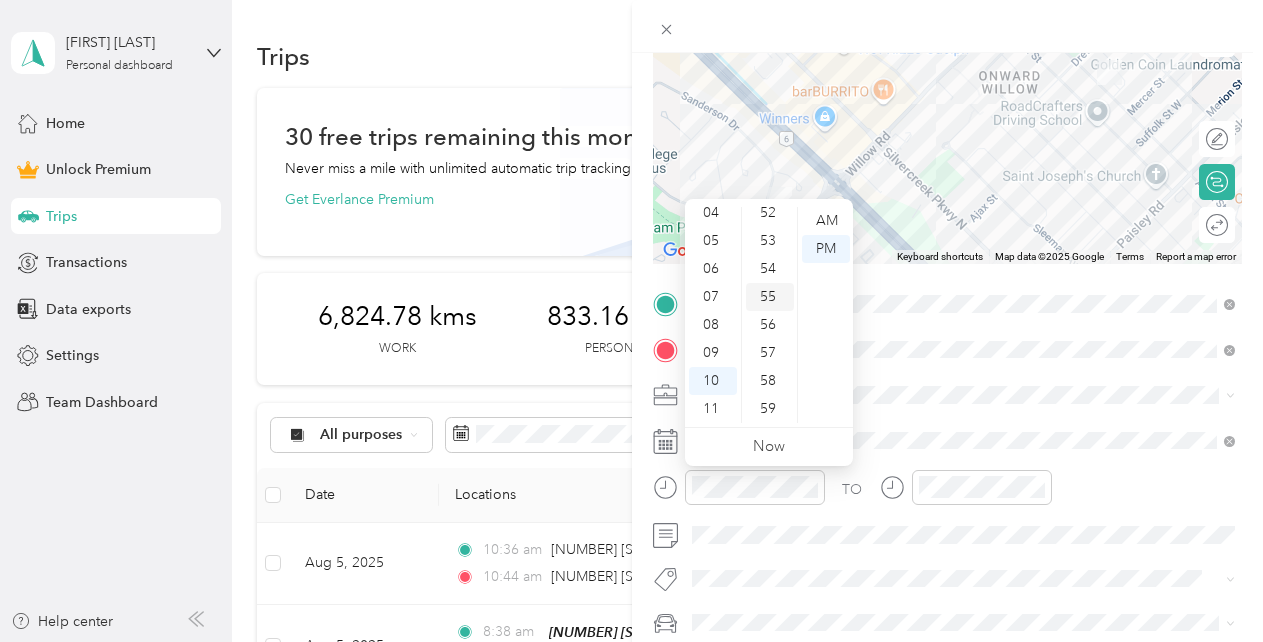 click on "55" at bounding box center [770, 297] 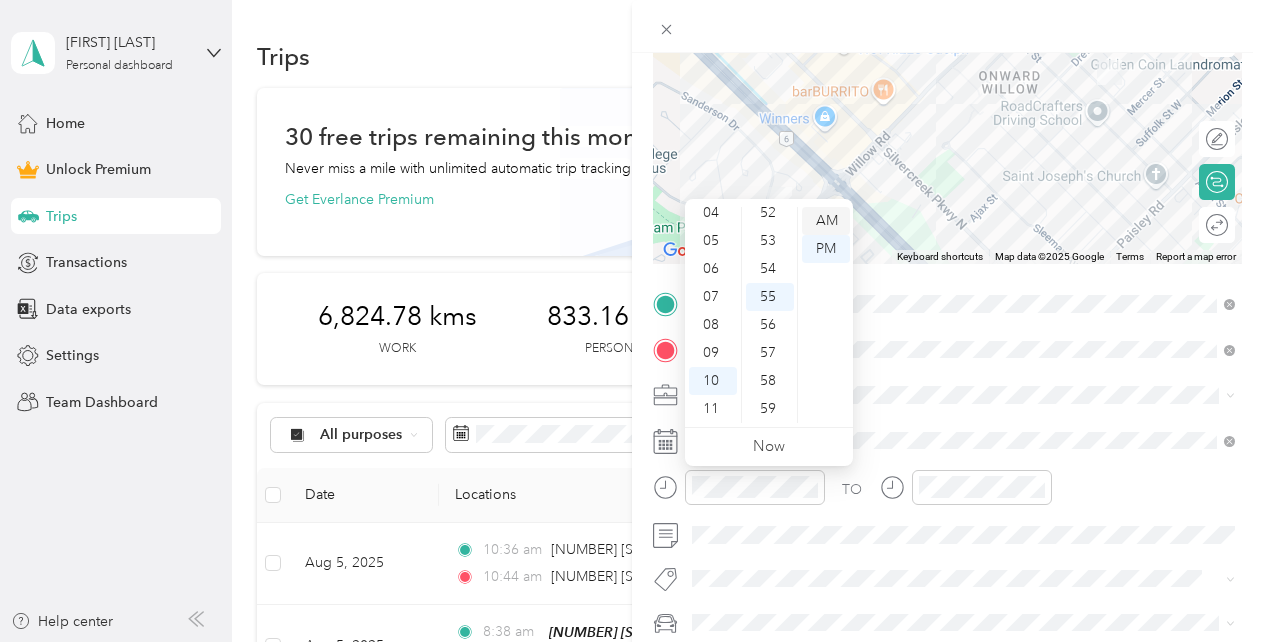 click on "AM" at bounding box center [826, 221] 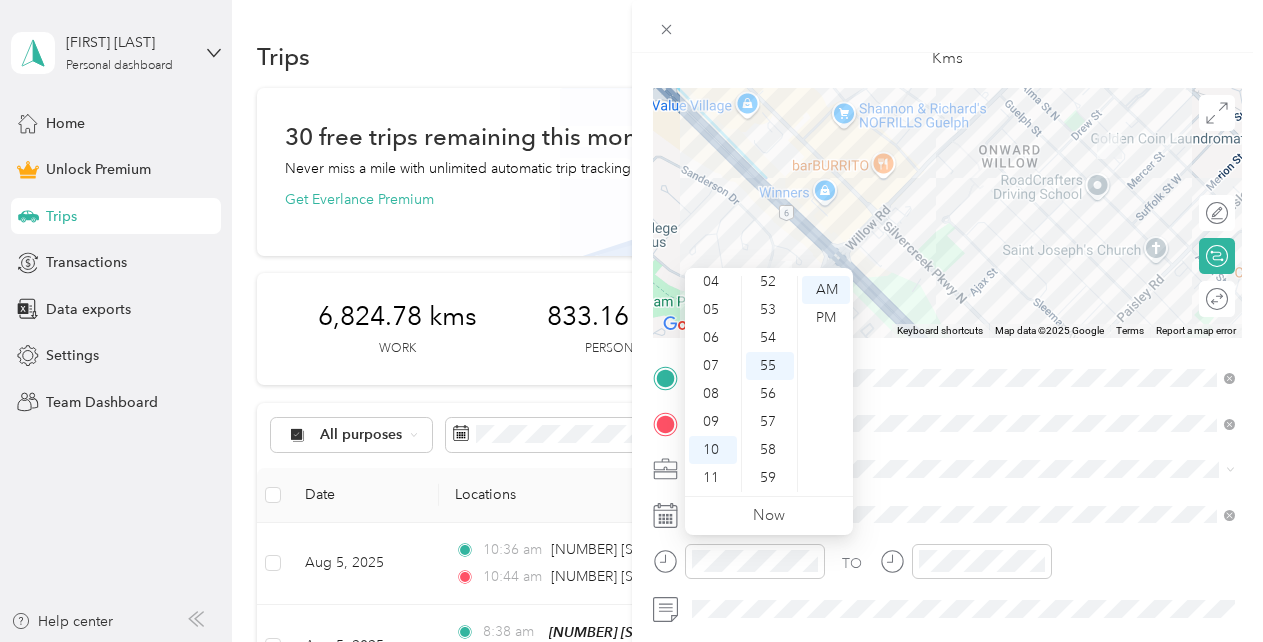 scroll, scrollTop: 147, scrollLeft: 0, axis: vertical 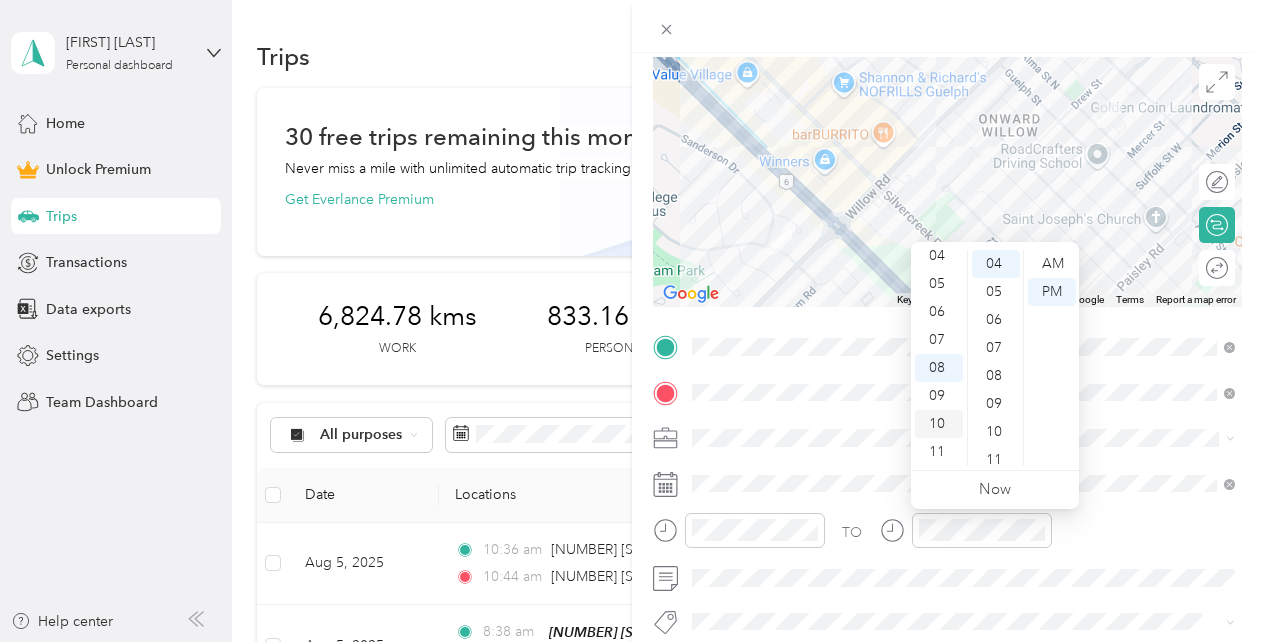click on "10" at bounding box center [939, 424] 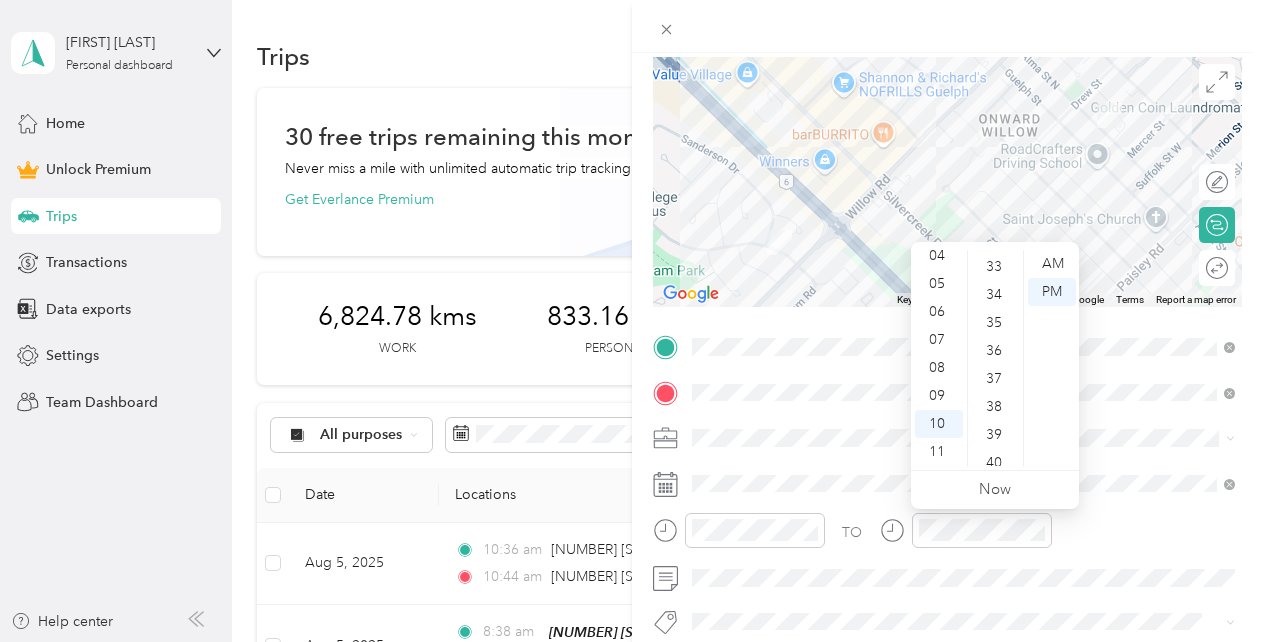 scroll, scrollTop: 1464, scrollLeft: 0, axis: vertical 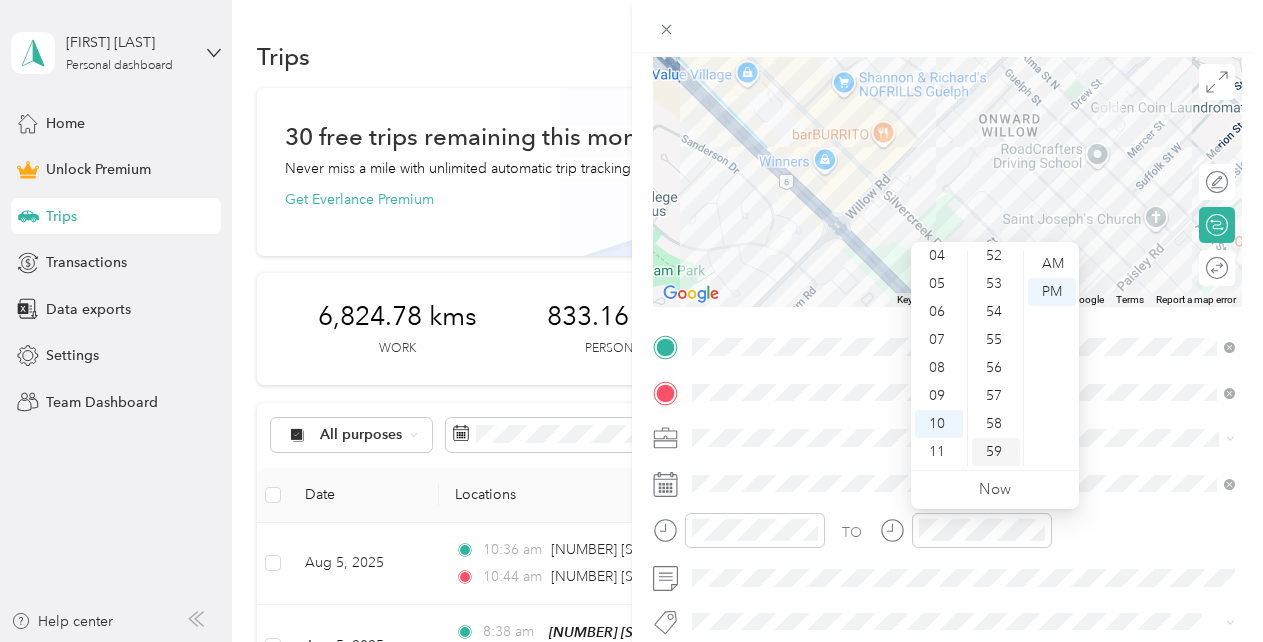 click on "59" at bounding box center (996, 452) 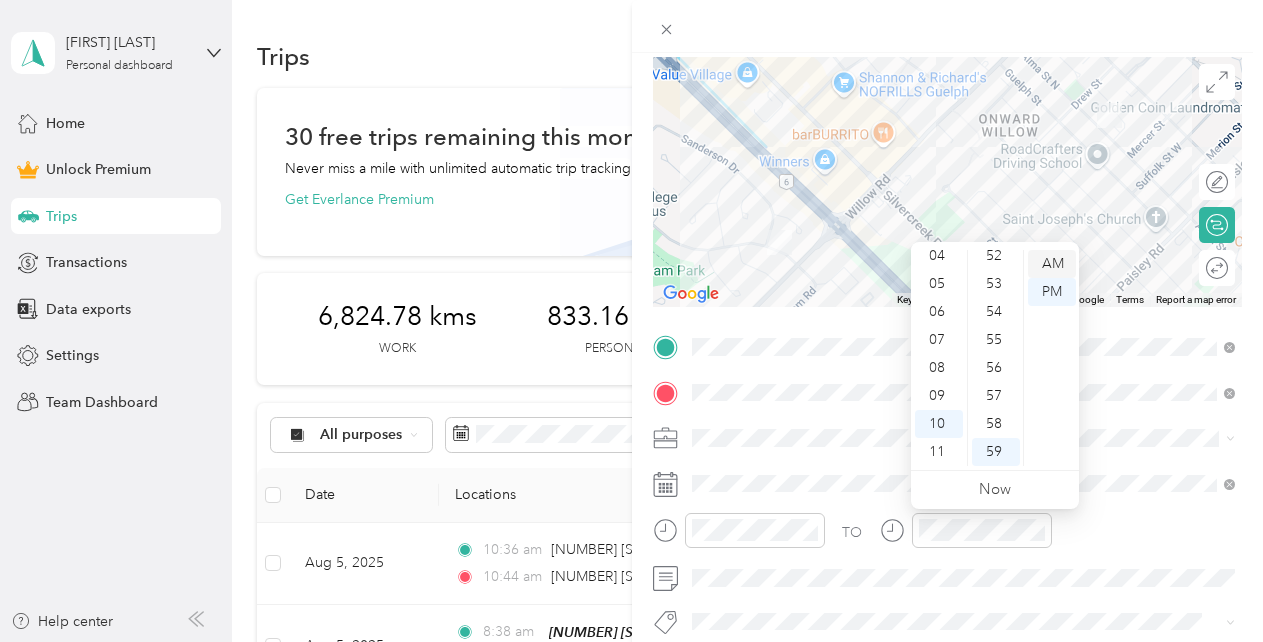 click on "AM" at bounding box center [1052, 264] 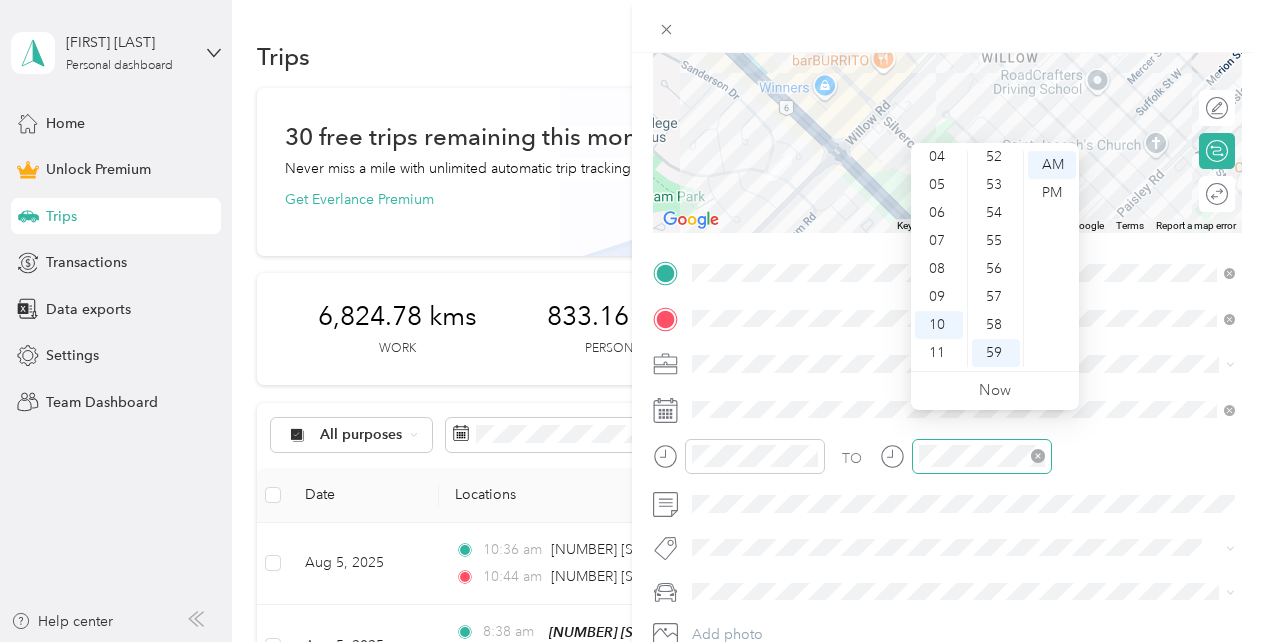 scroll, scrollTop: 254, scrollLeft: 0, axis: vertical 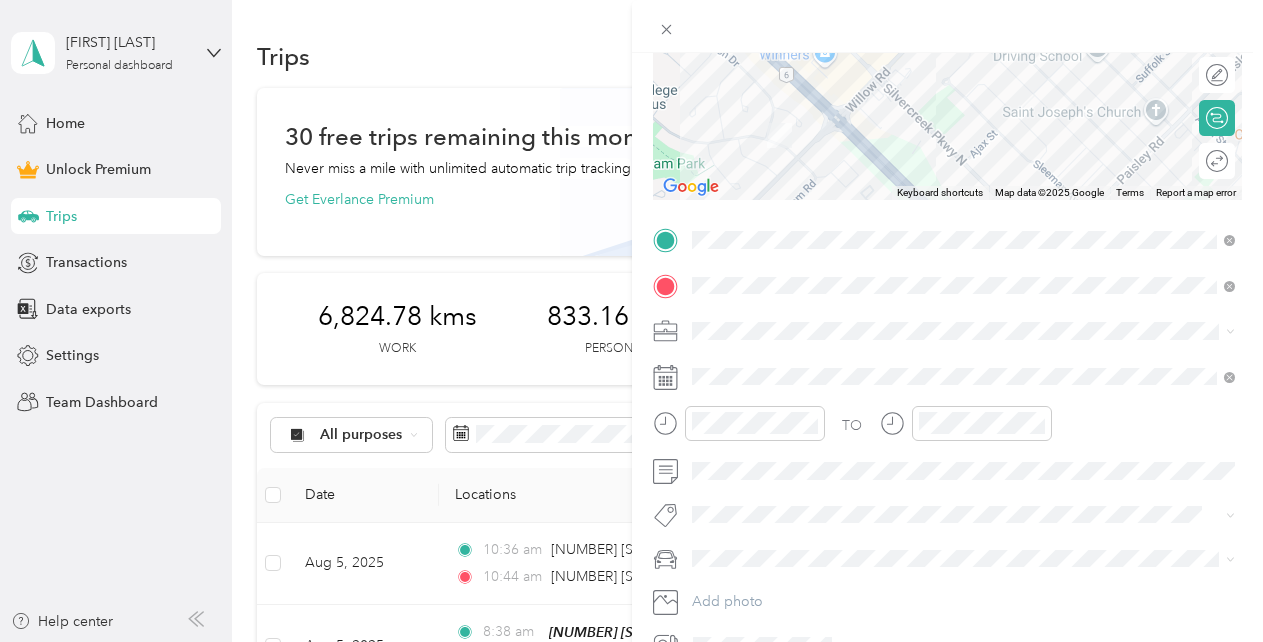 click on "Rogue" at bounding box center (964, 585) 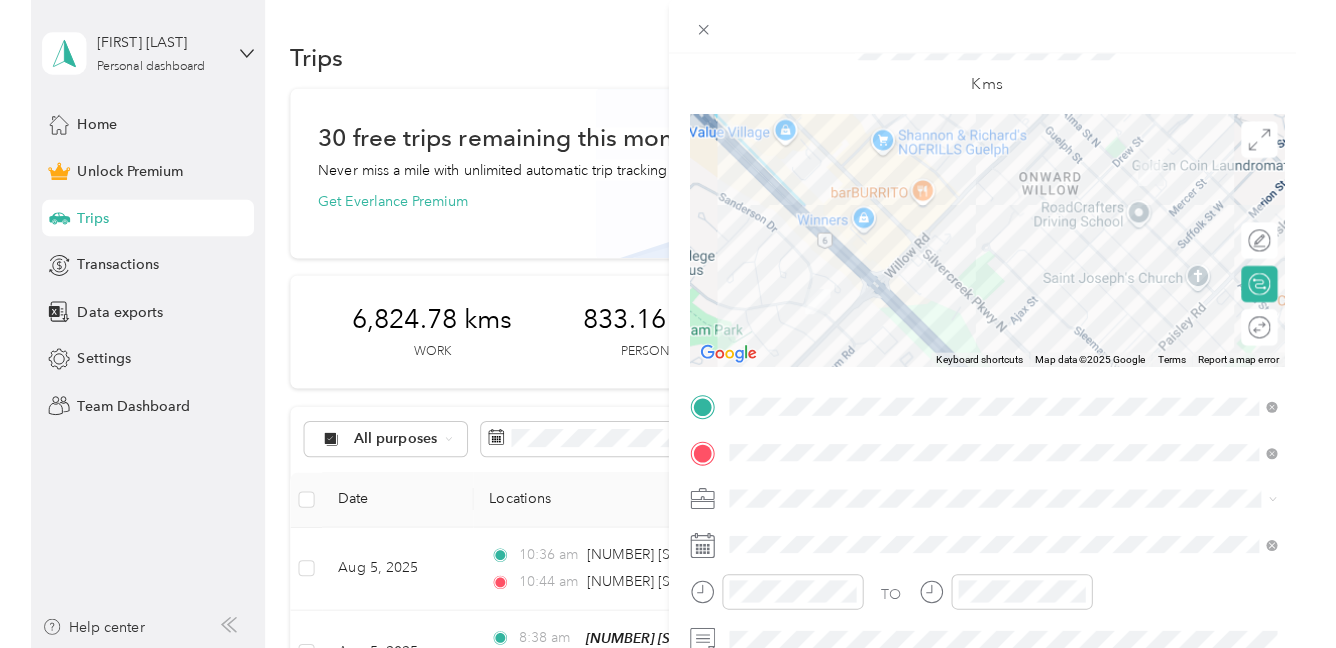 scroll, scrollTop: 0, scrollLeft: 0, axis: both 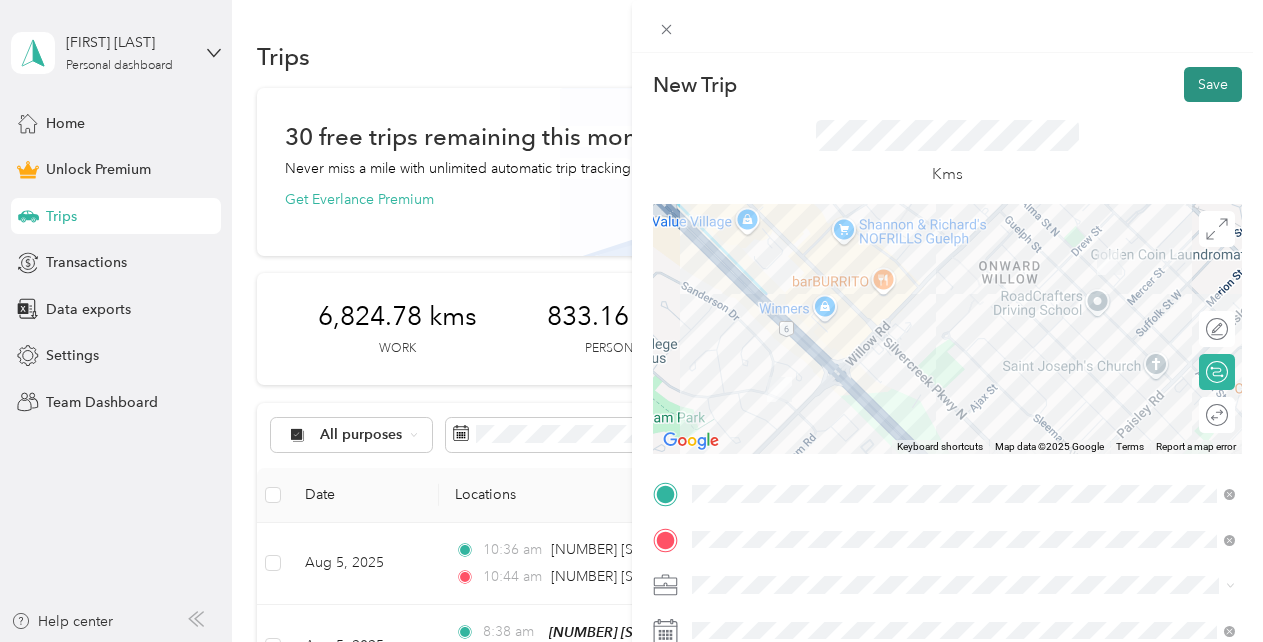 click on "Save" at bounding box center [1213, 84] 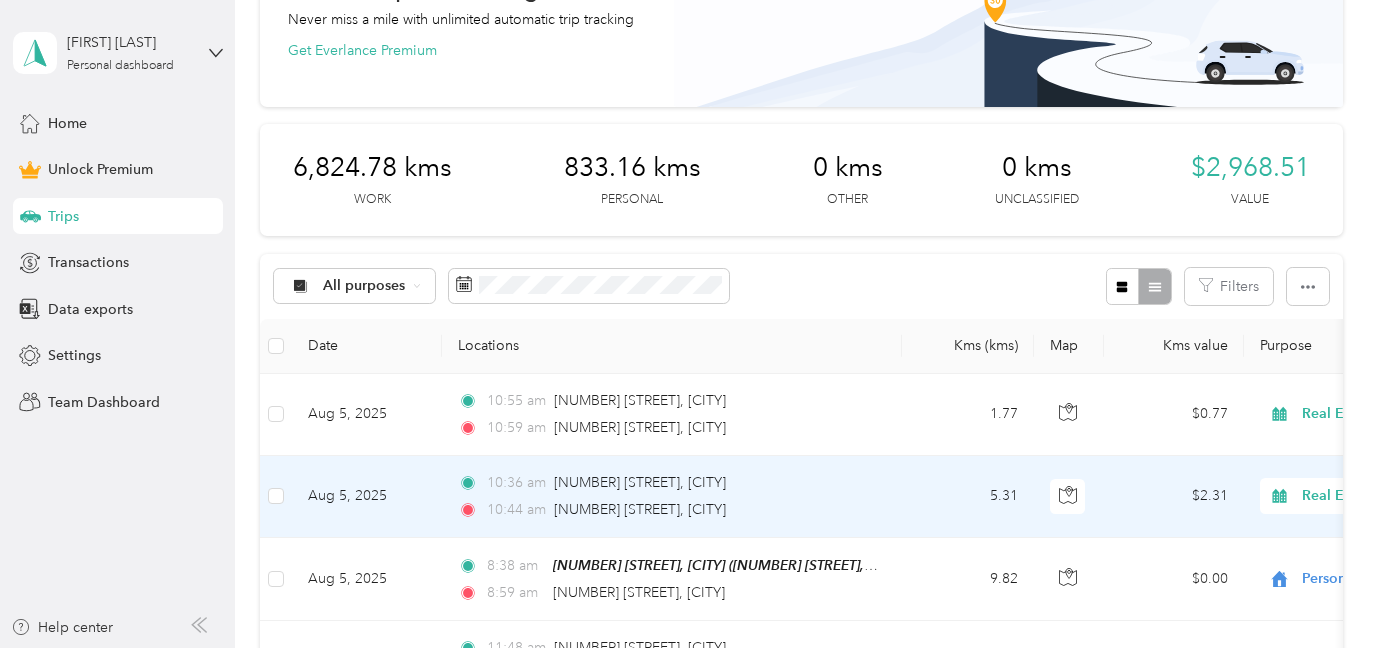 scroll, scrollTop: 0, scrollLeft: 0, axis: both 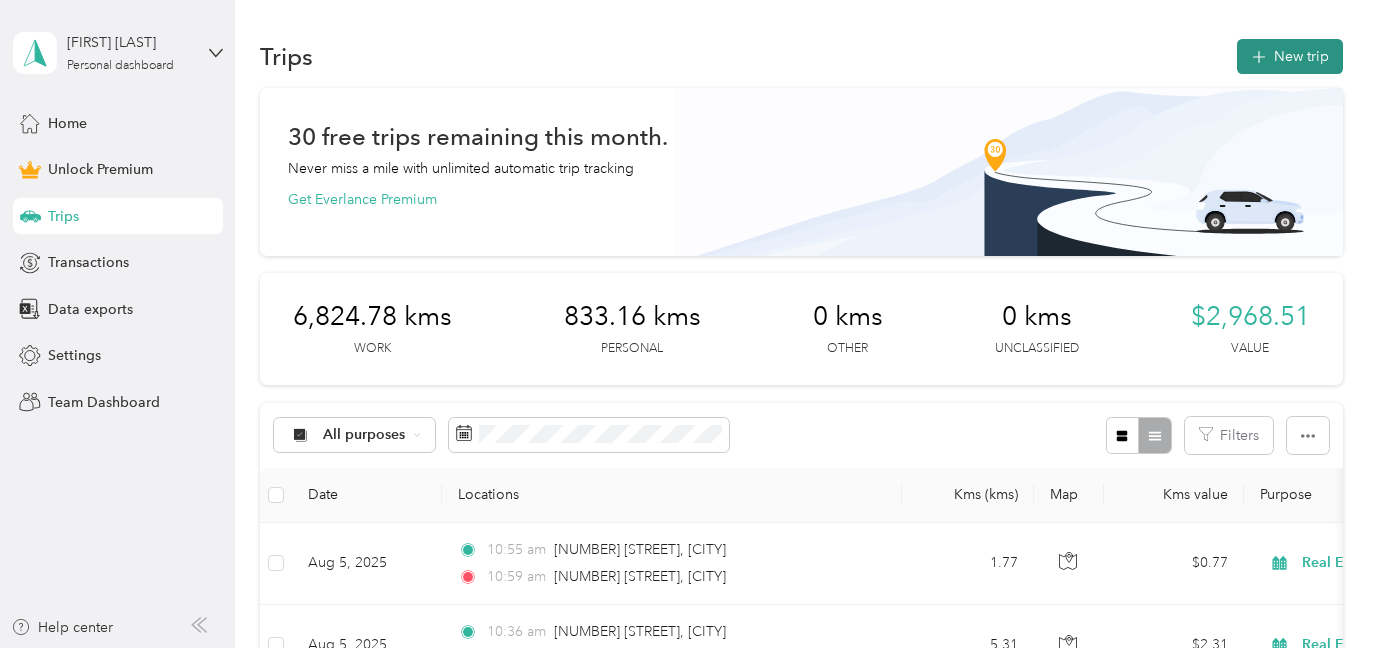 click on "New trip" at bounding box center [1290, 56] 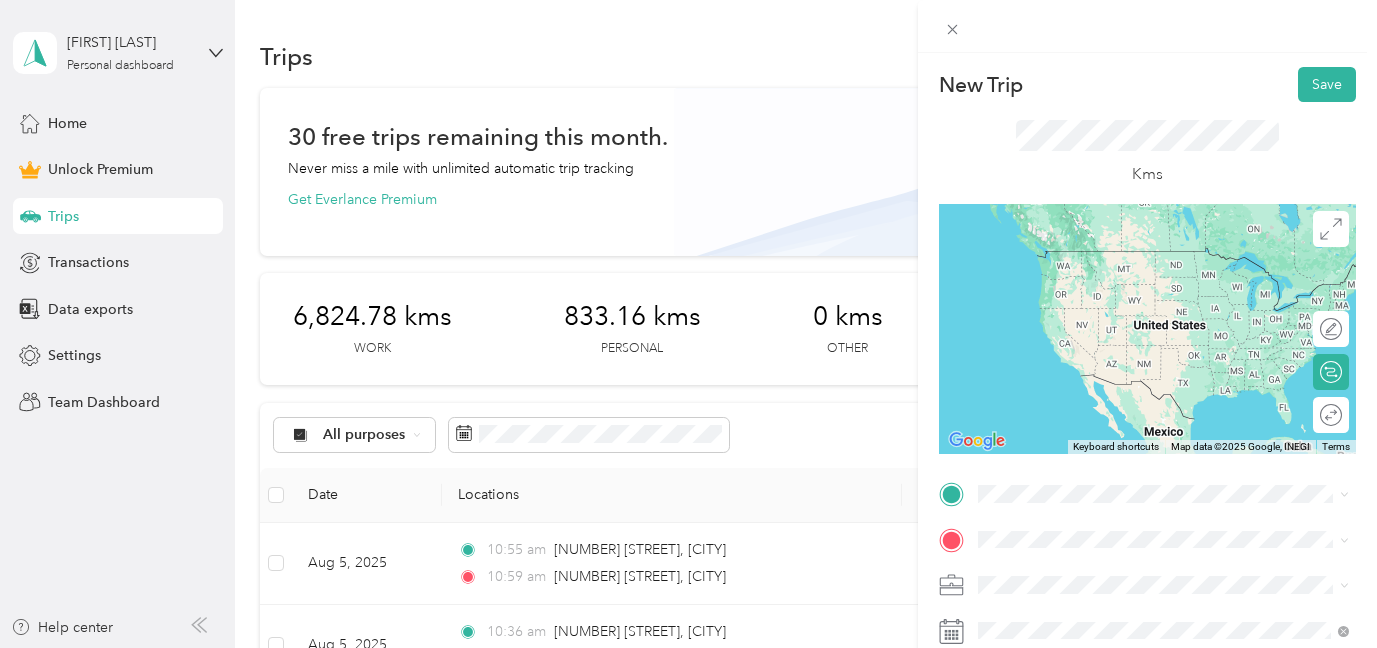 click on "24 Julia Drive
Guelph, Ontario N1H 5W1, Canada" at bounding box center (1160, 258) 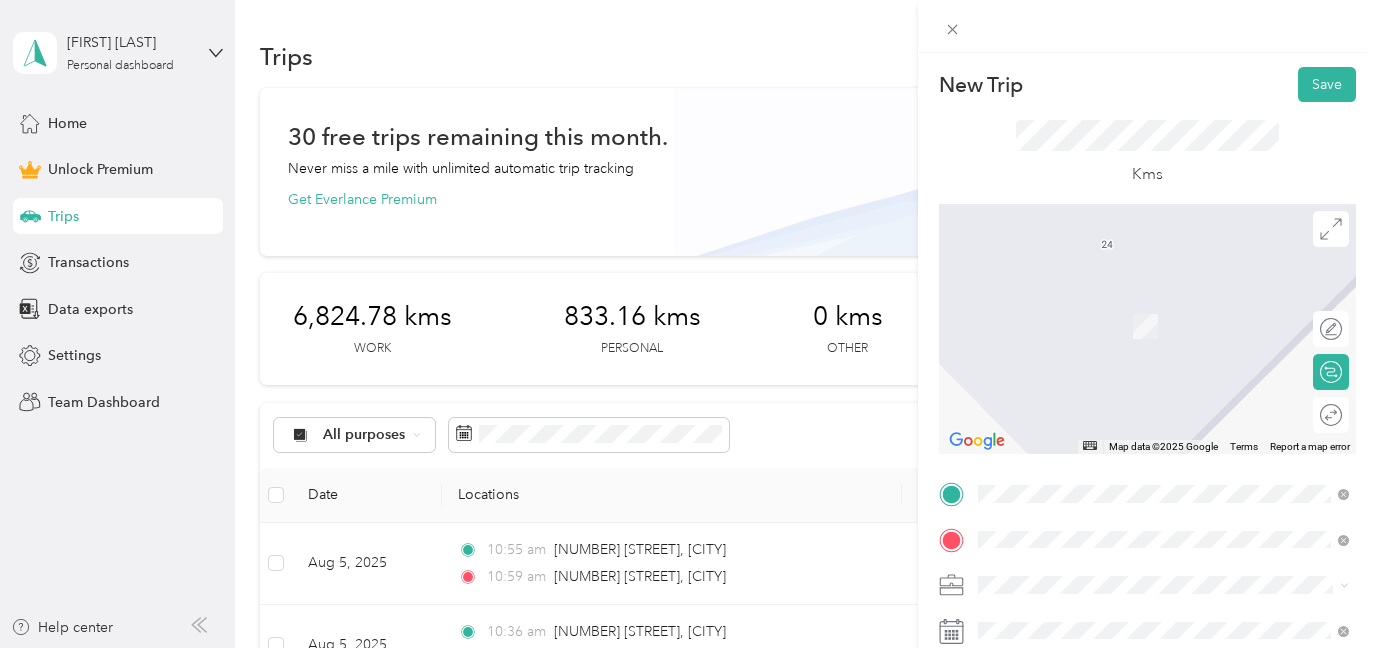 click on "57 Suffolk Street West
Guelph, Ontario N1H 2J1, Canada" at bounding box center [1160, 304] 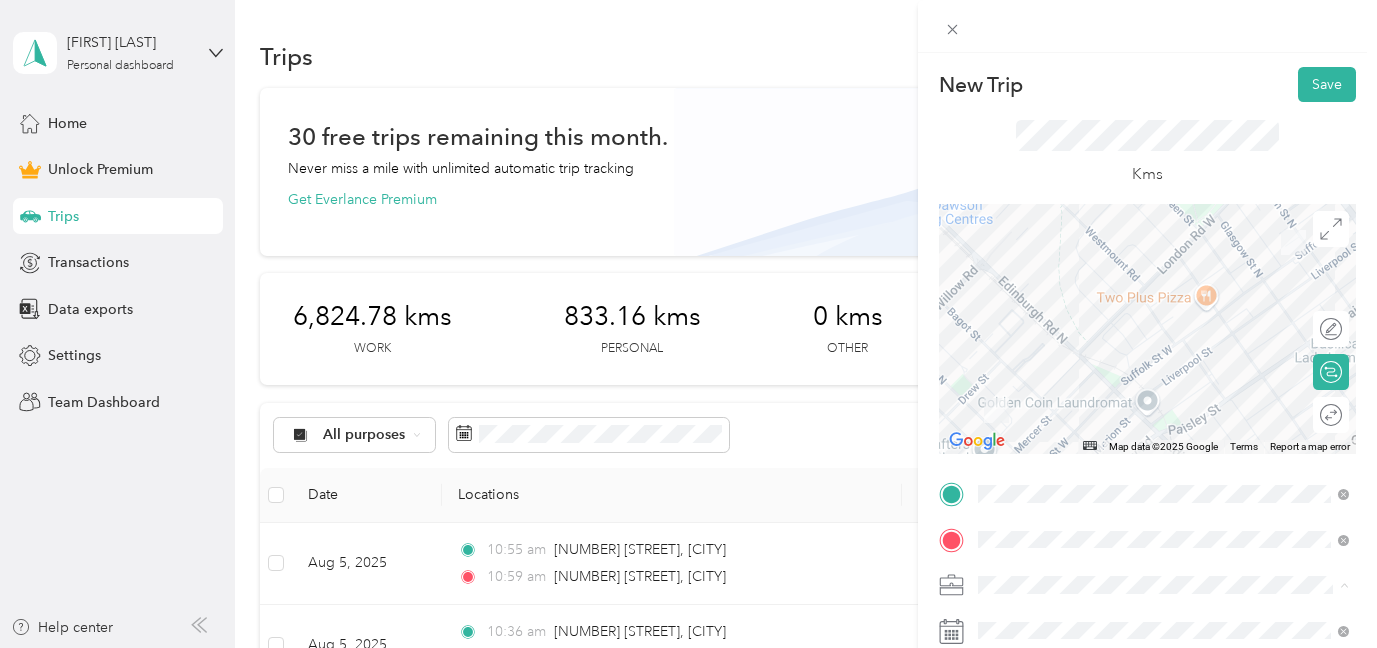 click on "Real Estate" at bounding box center [1163, 374] 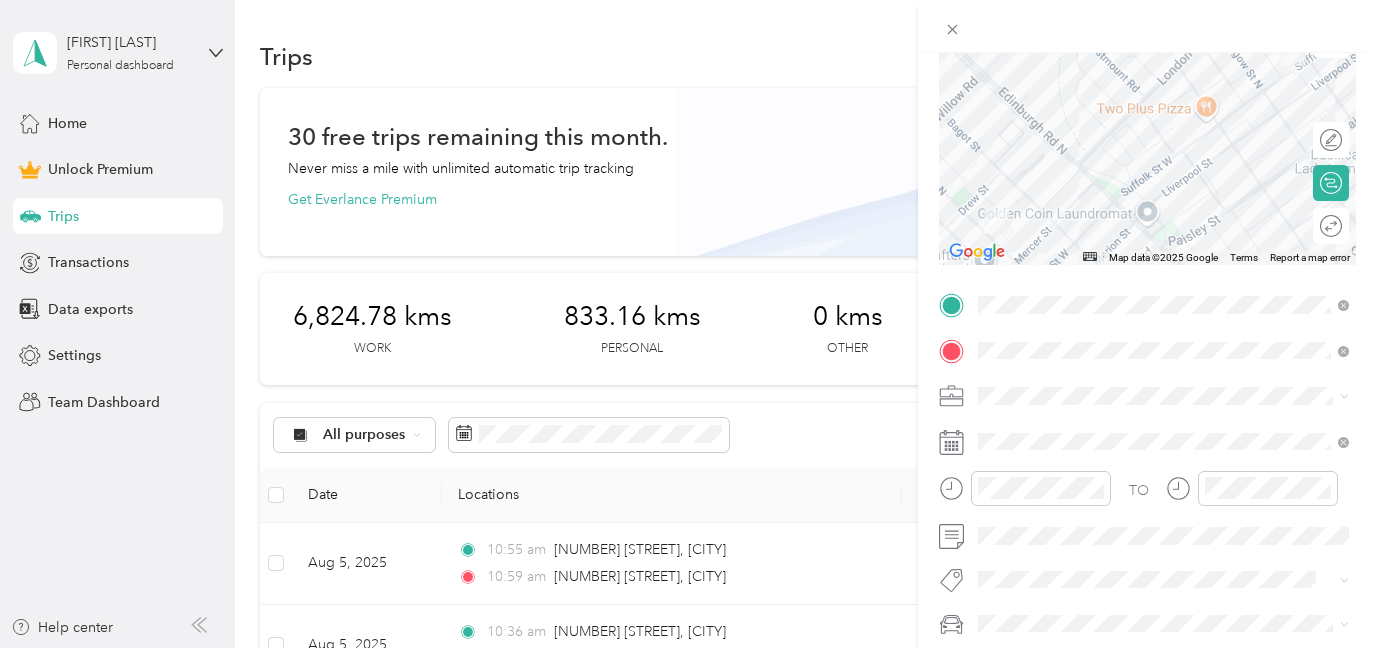 scroll, scrollTop: 197, scrollLeft: 0, axis: vertical 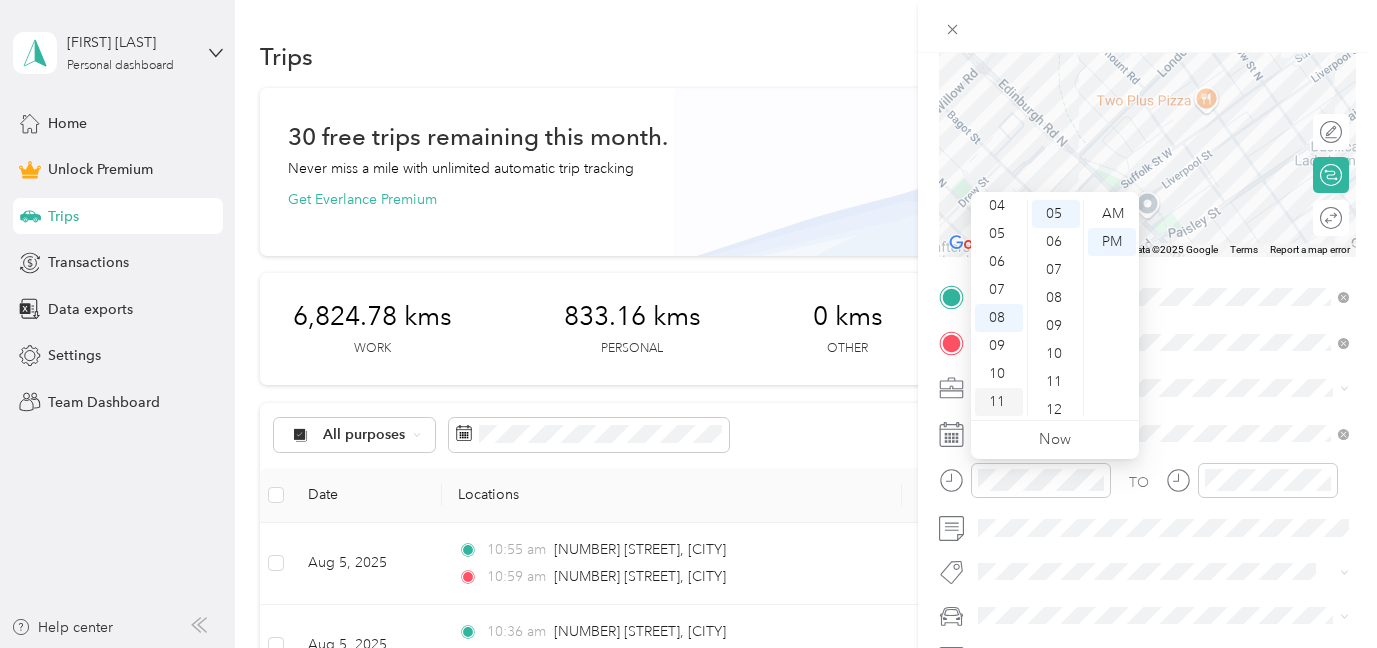 click on "11" at bounding box center (999, 402) 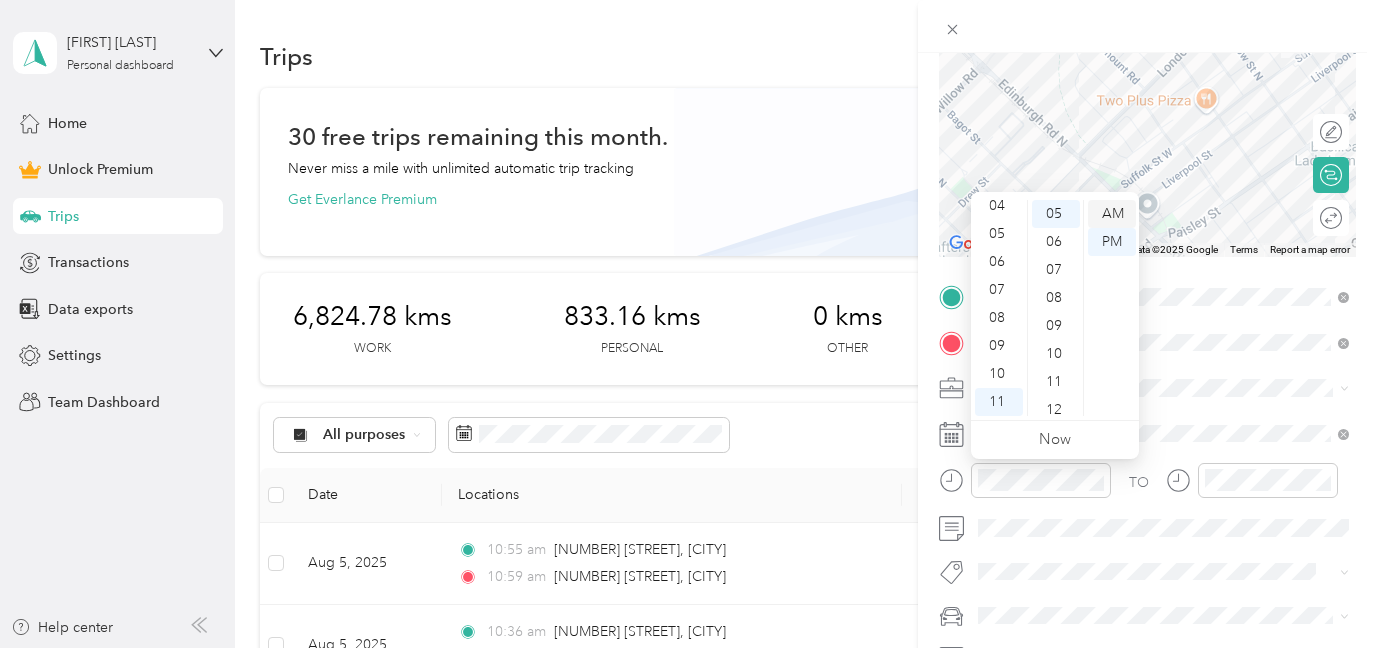click on "AM" at bounding box center [1112, 214] 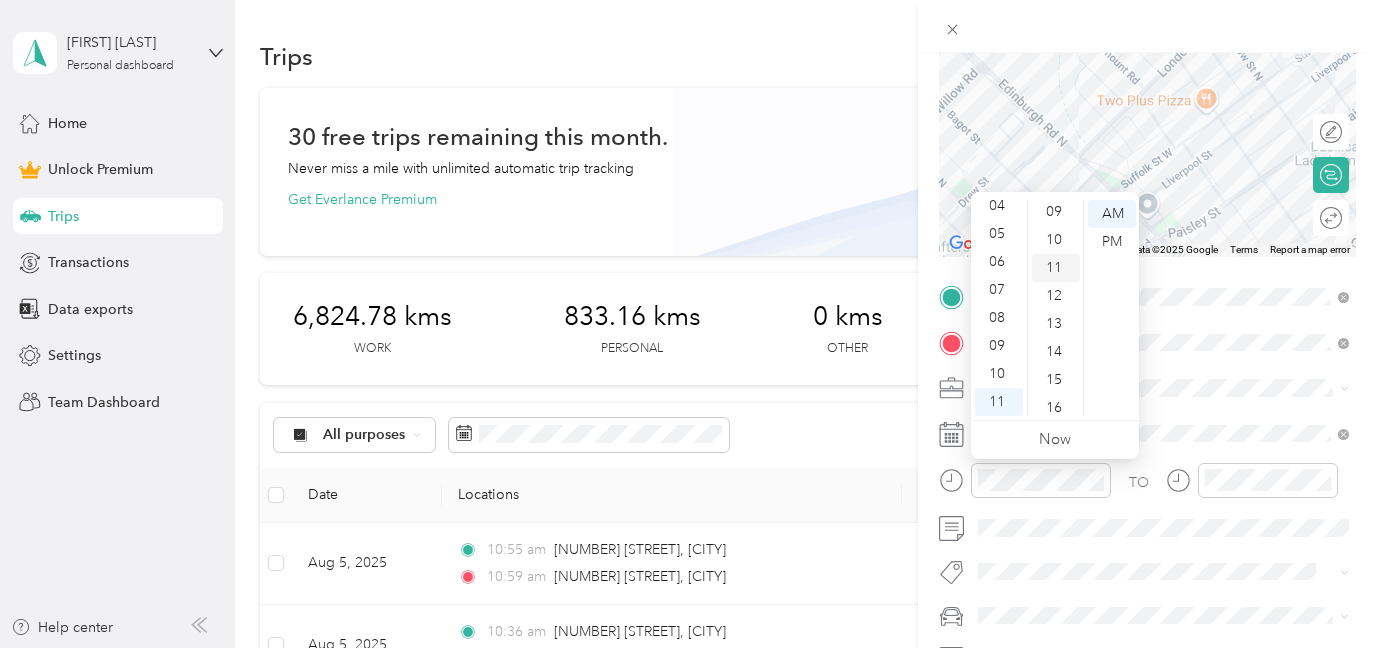 click on "11" at bounding box center (1056, 268) 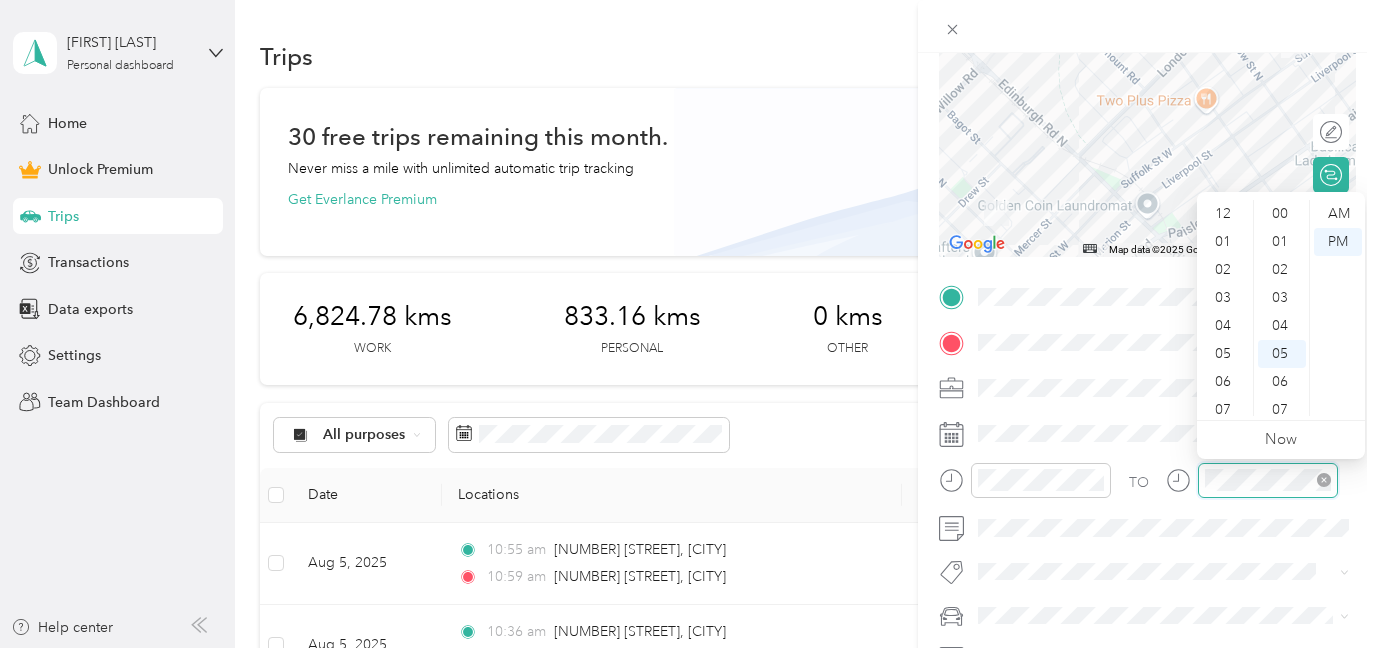 scroll, scrollTop: 140, scrollLeft: 0, axis: vertical 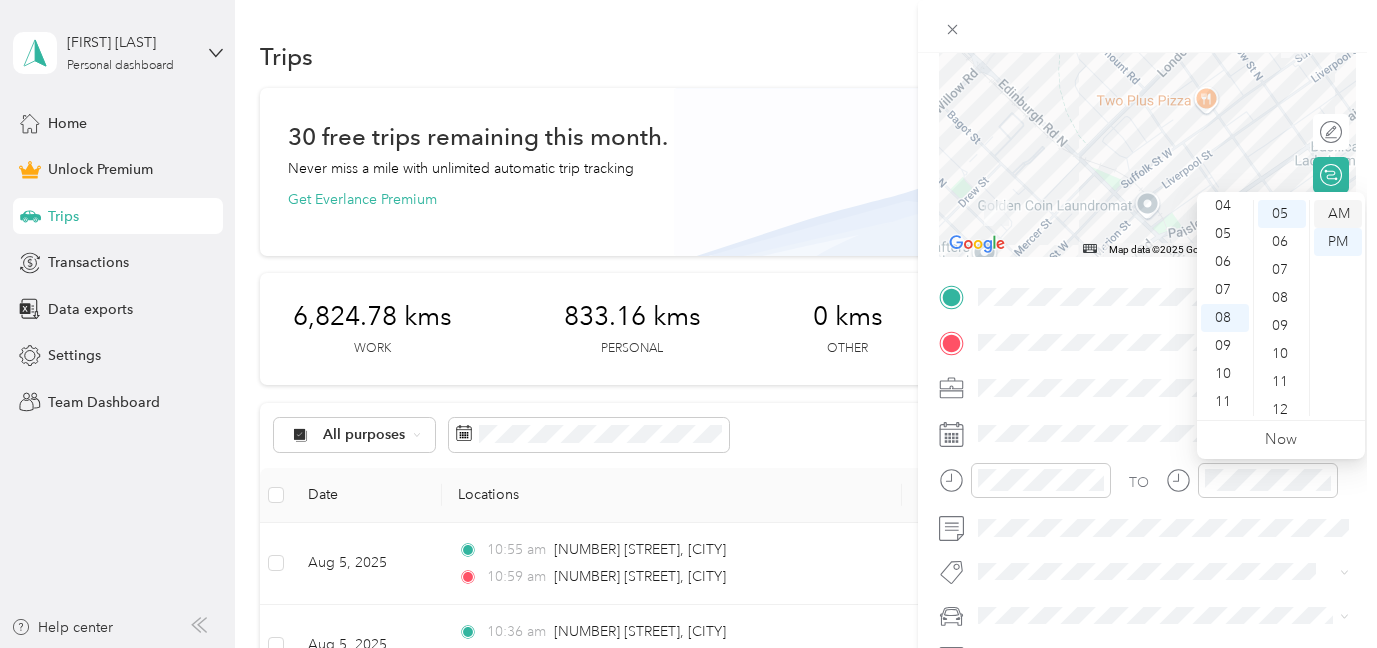 click on "AM" at bounding box center (1338, 214) 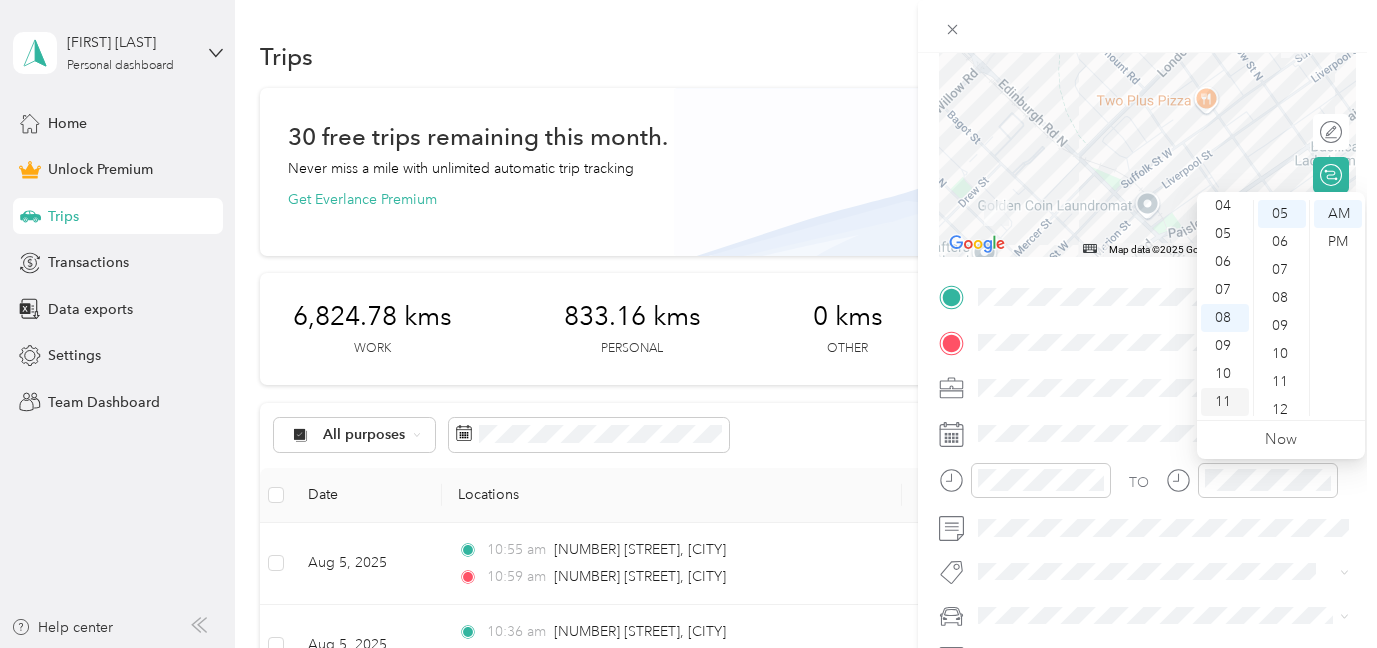 click on "11" at bounding box center (1225, 402) 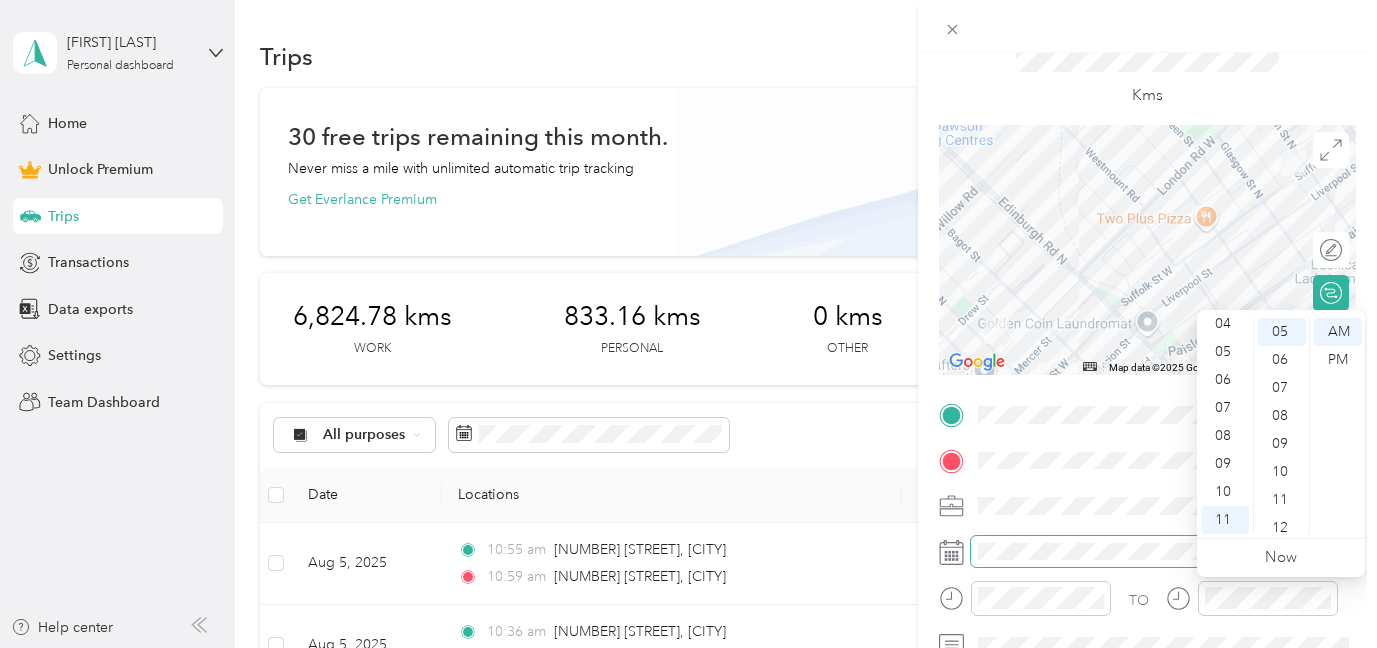 scroll, scrollTop: 84, scrollLeft: 0, axis: vertical 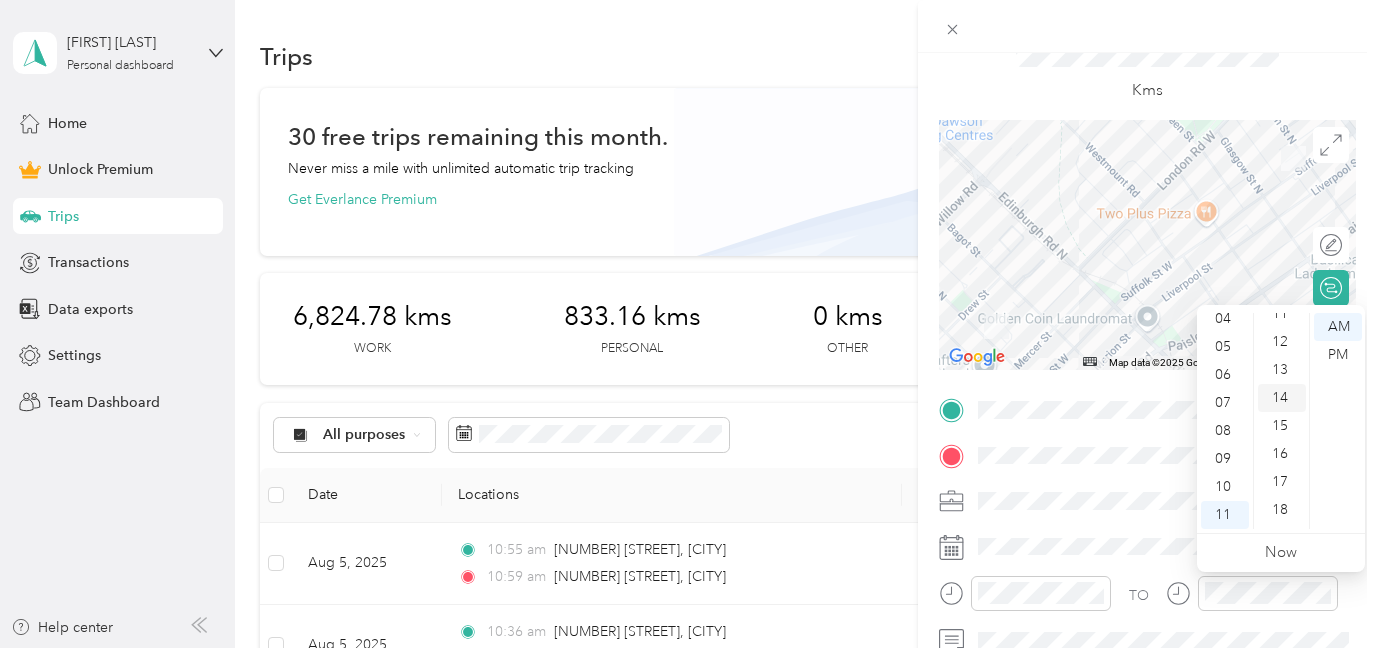 click on "14" at bounding box center [1282, 398] 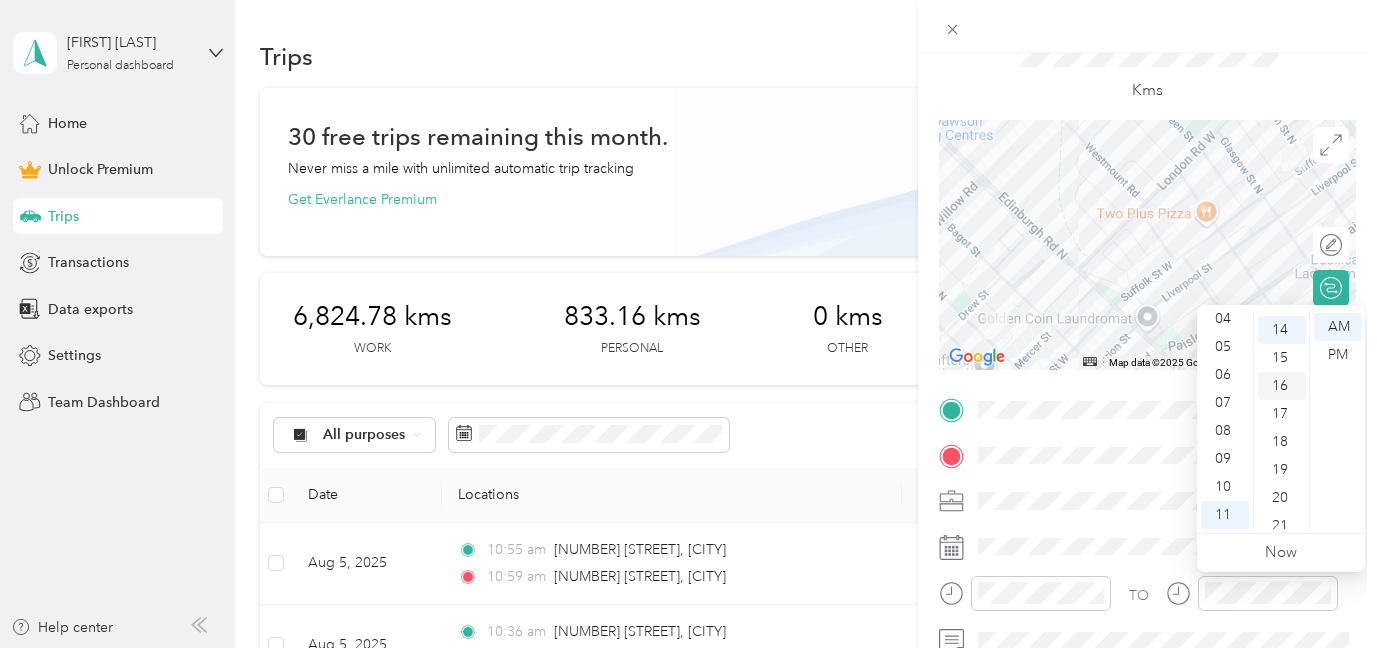 scroll, scrollTop: 392, scrollLeft: 0, axis: vertical 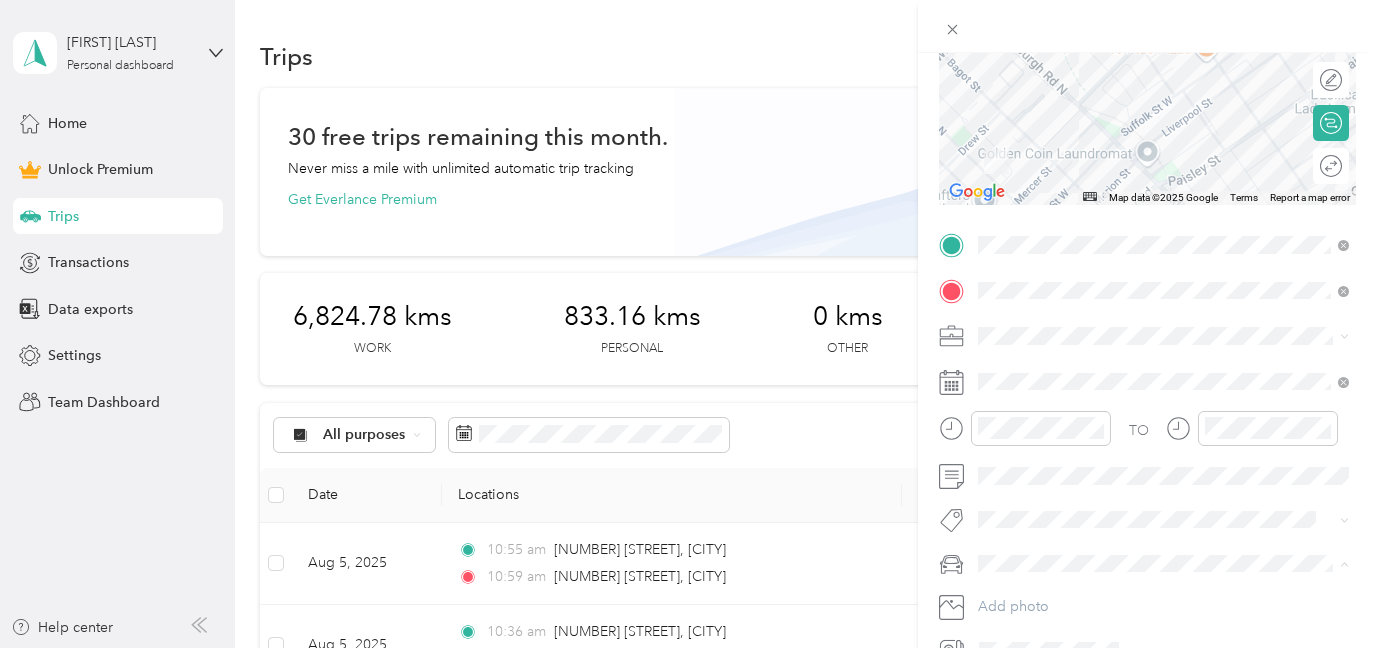 click on "Rogue" at bounding box center (1163, 598) 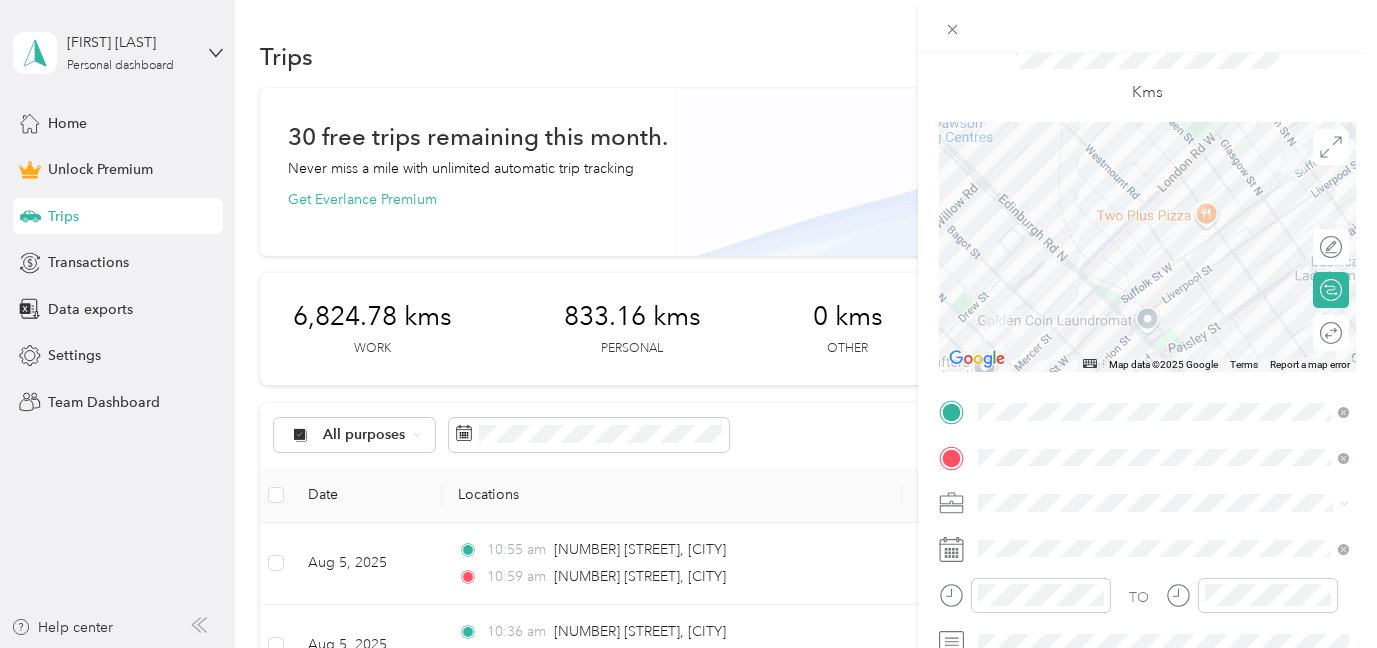 scroll, scrollTop: 0, scrollLeft: 0, axis: both 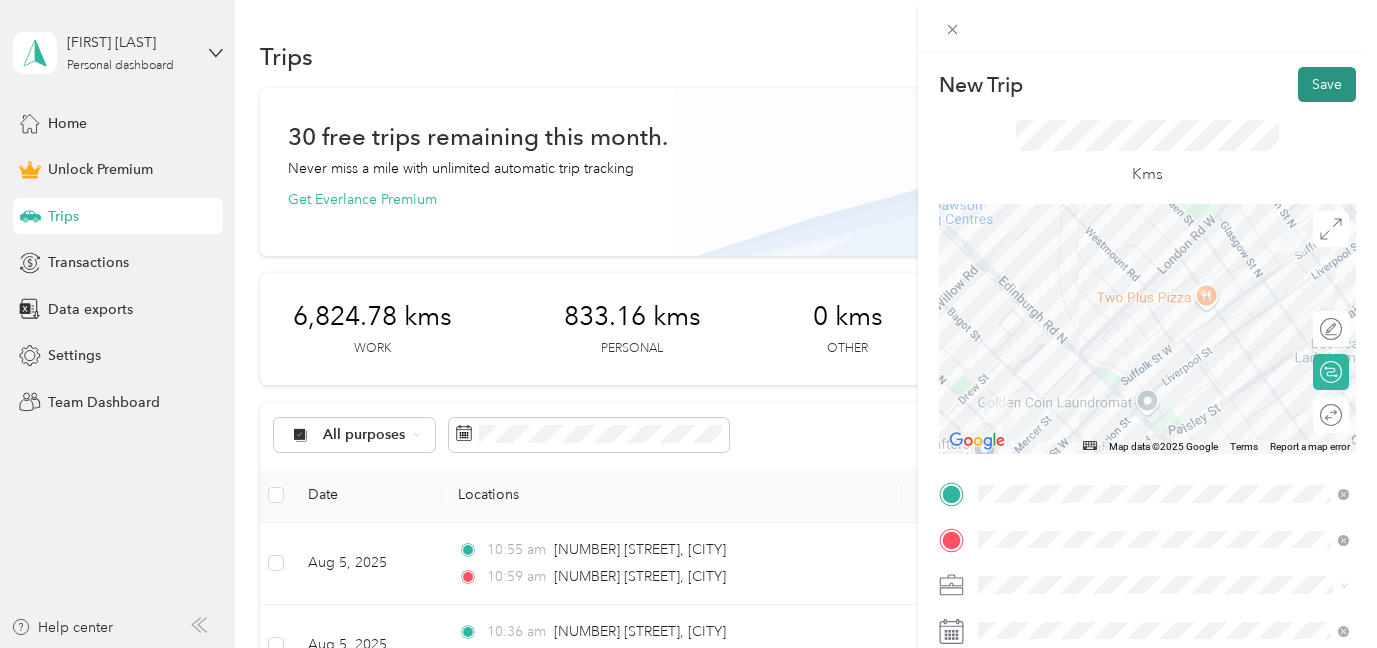click on "Save" at bounding box center [1327, 84] 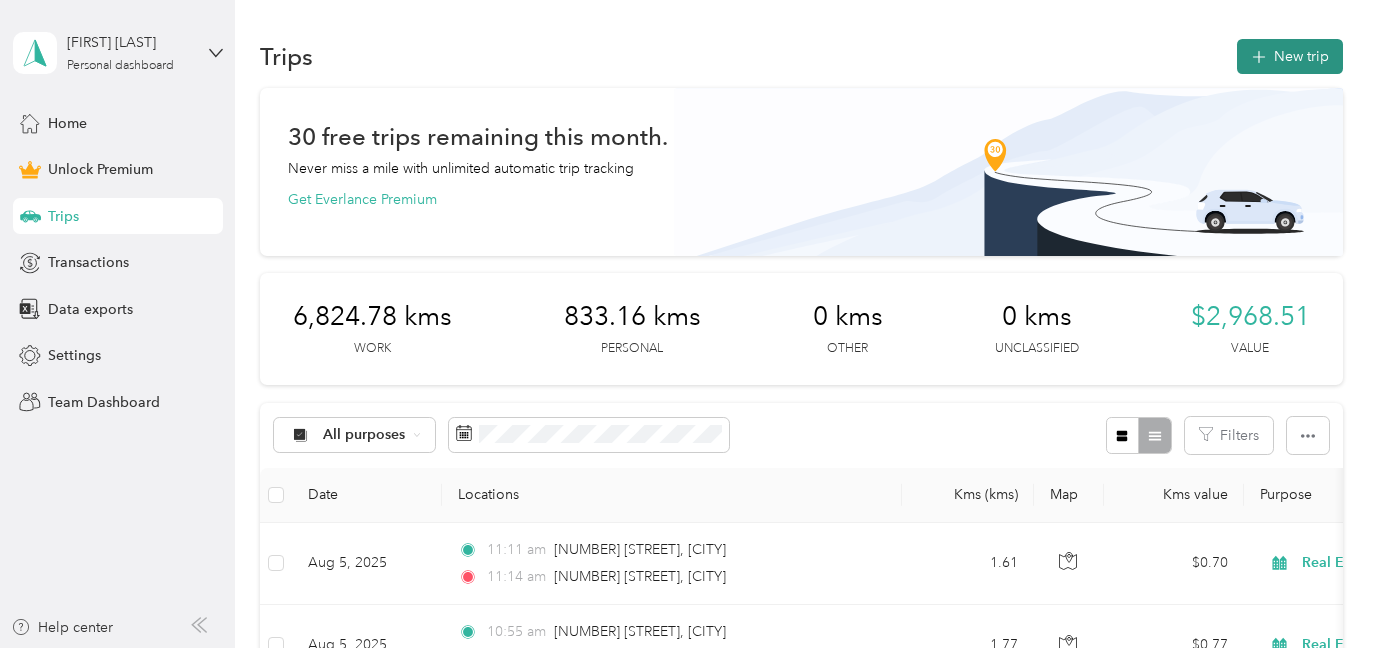 click on "New trip" at bounding box center [1290, 56] 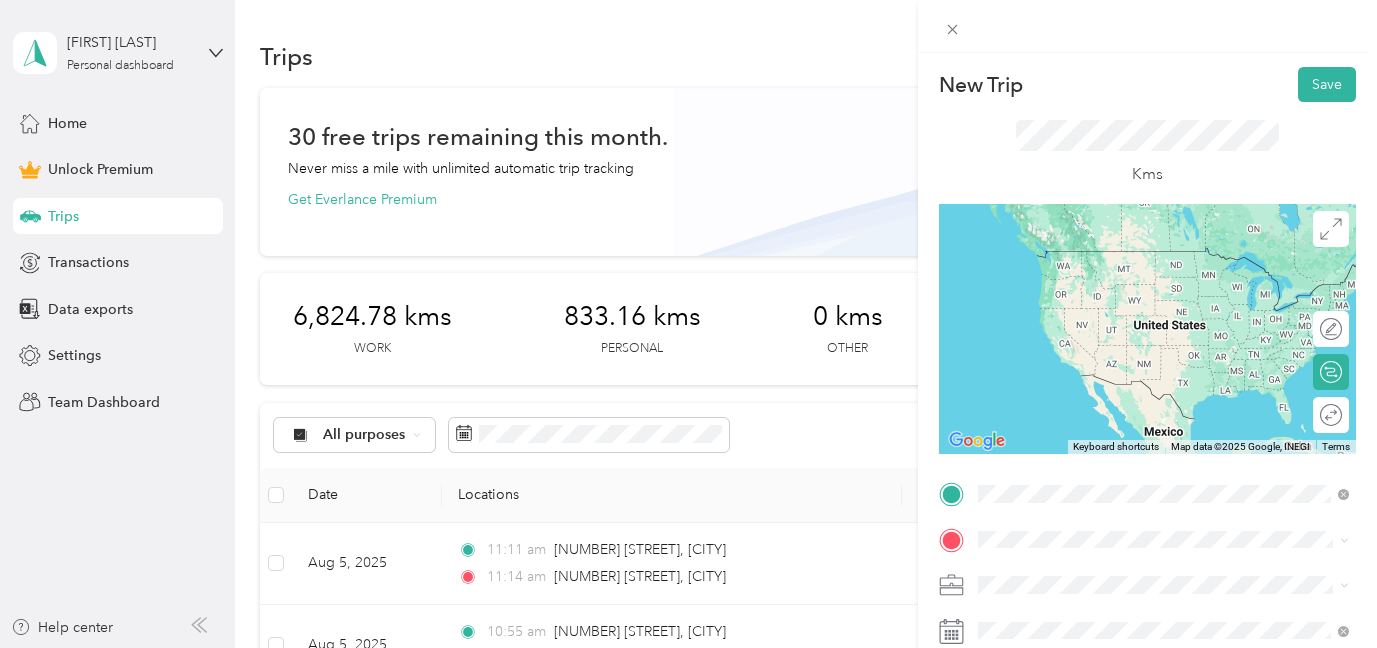 click on "57 Suffolk Street West
Guelph, Ontario N1H 2J1, Canada" at bounding box center [1160, 259] 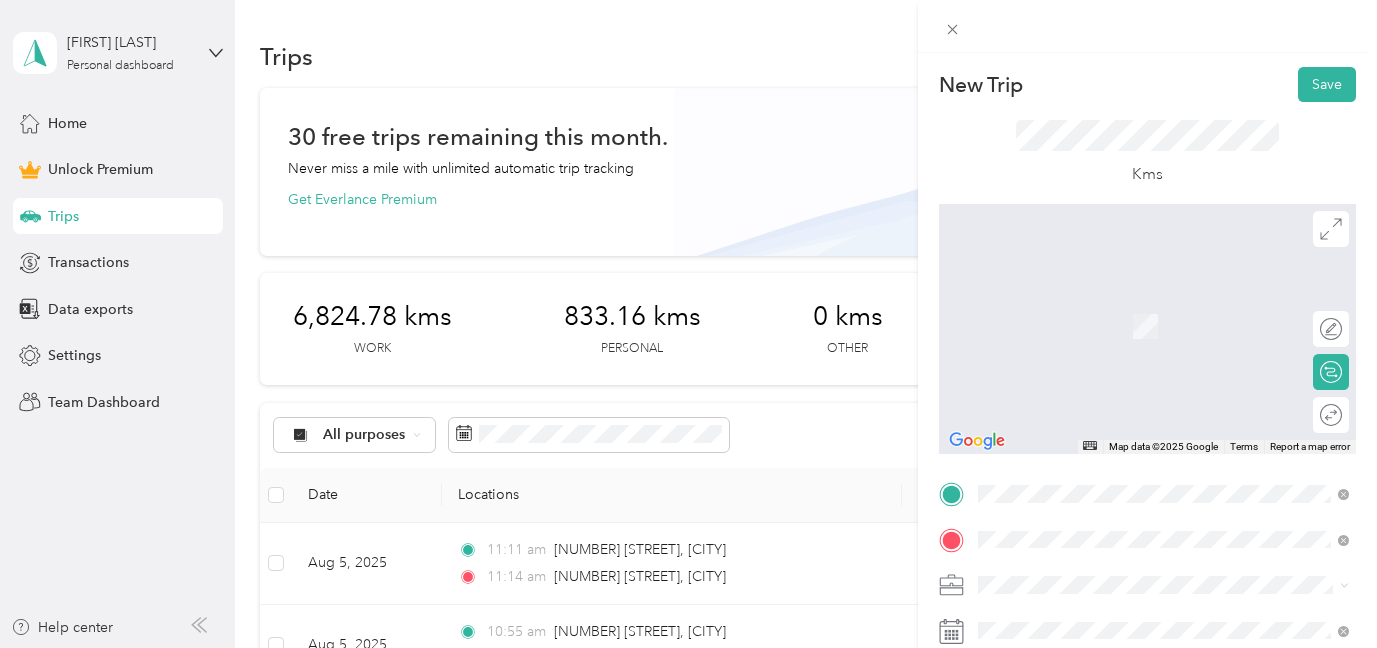click on "[NUMBER] [STREET] [DIRECTION]
[CITY], [PROVINCE] [POSTAL_CODE], [COUNTRY]" at bounding box center (1160, 304) 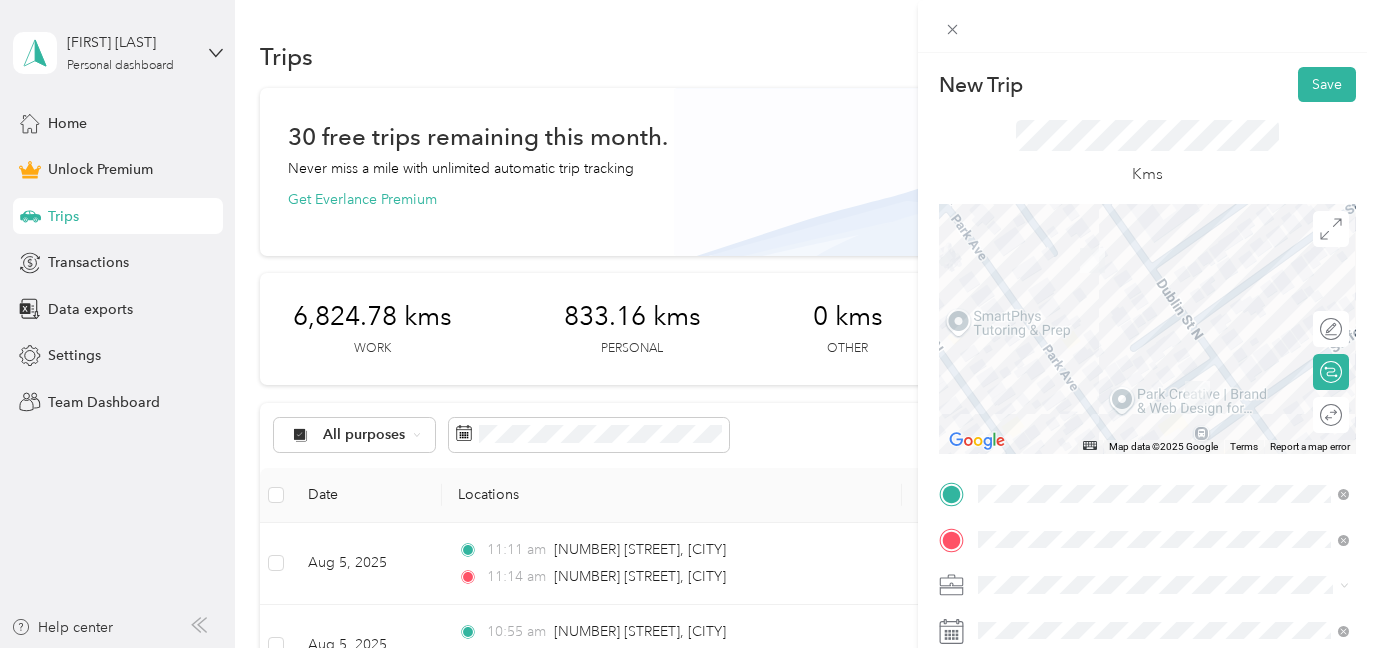 click on "Real Estate" at bounding box center (1163, 371) 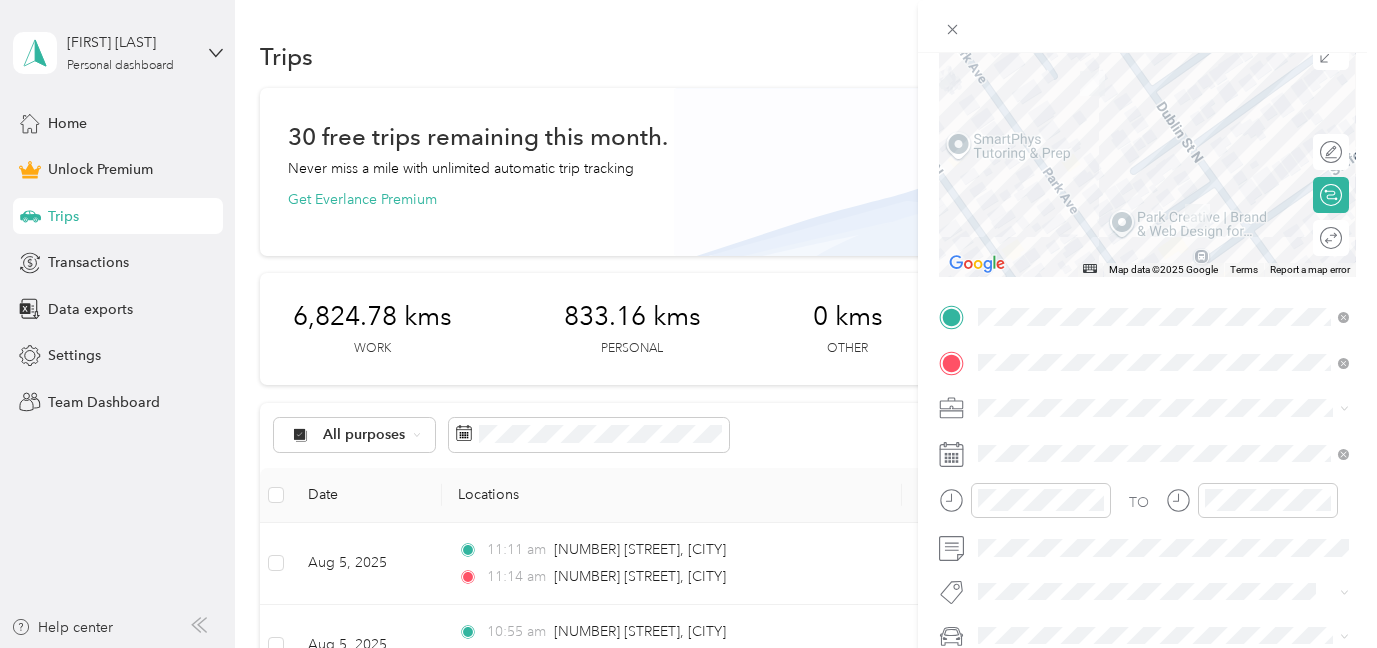 scroll, scrollTop: 190, scrollLeft: 0, axis: vertical 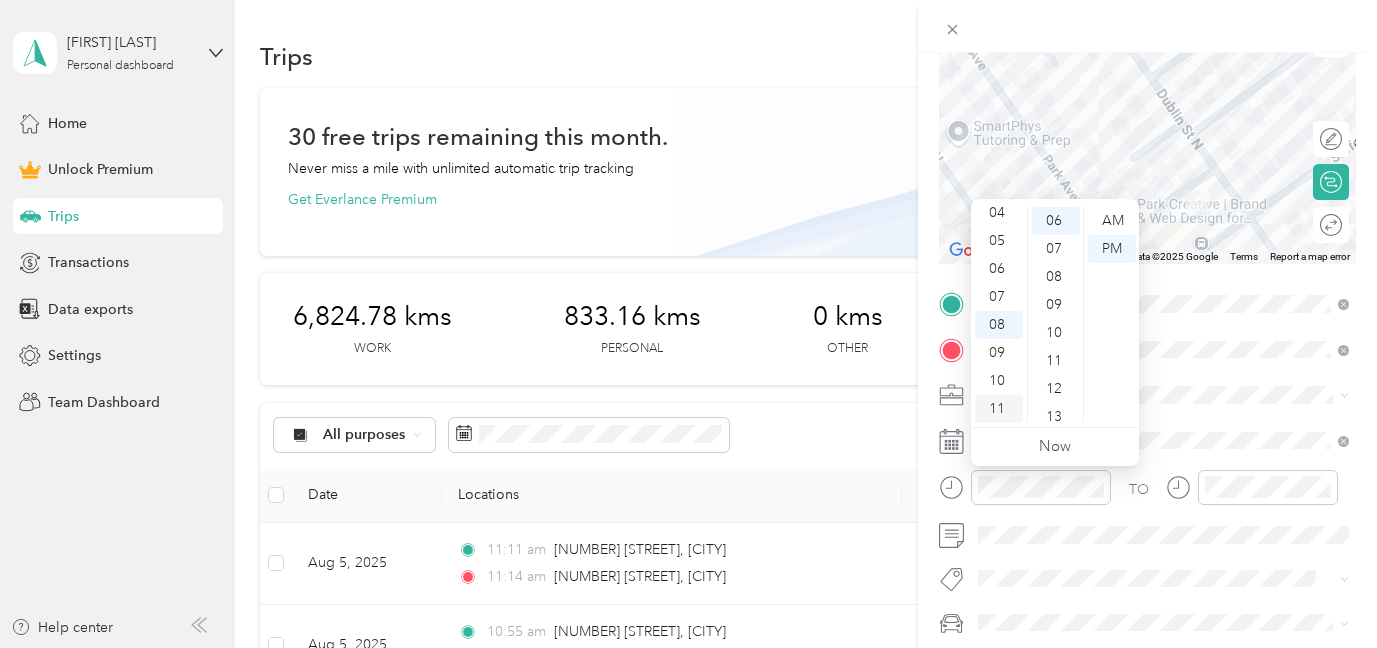 click on "11" at bounding box center [999, 409] 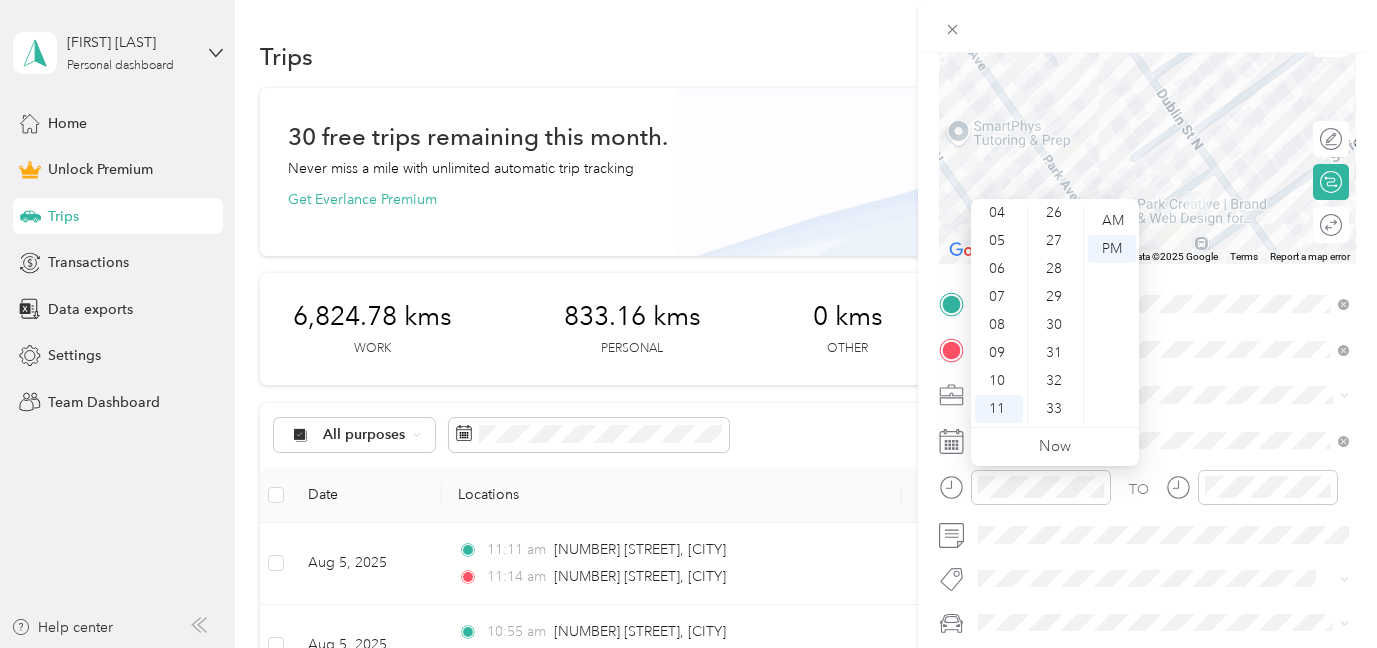 scroll, scrollTop: 741, scrollLeft: 0, axis: vertical 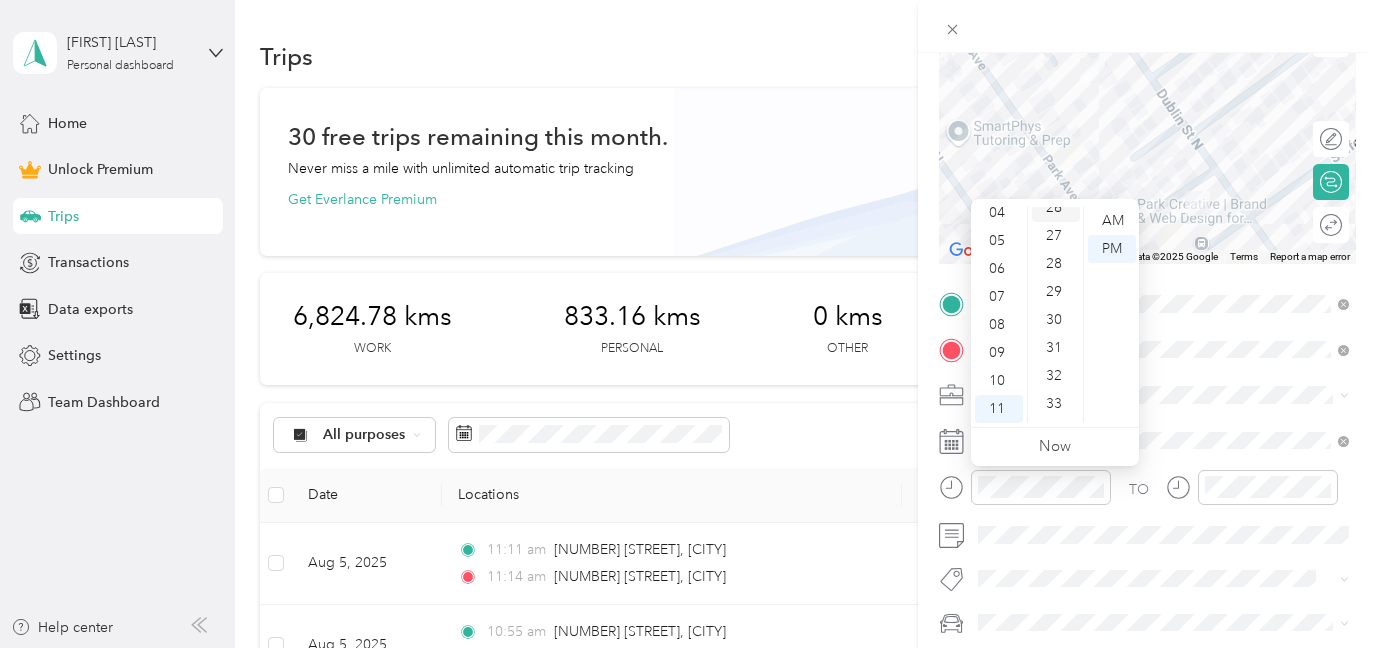 click on "26" at bounding box center [1056, 208] 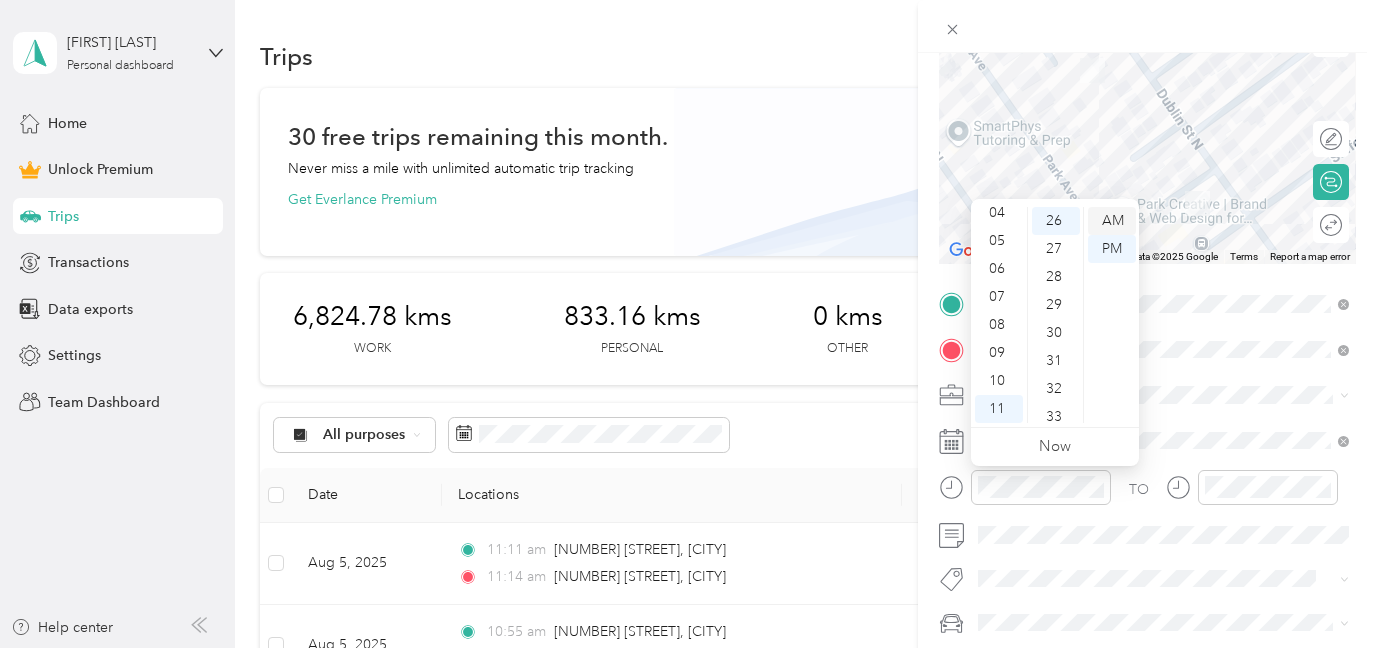 click on "AM" at bounding box center [1112, 221] 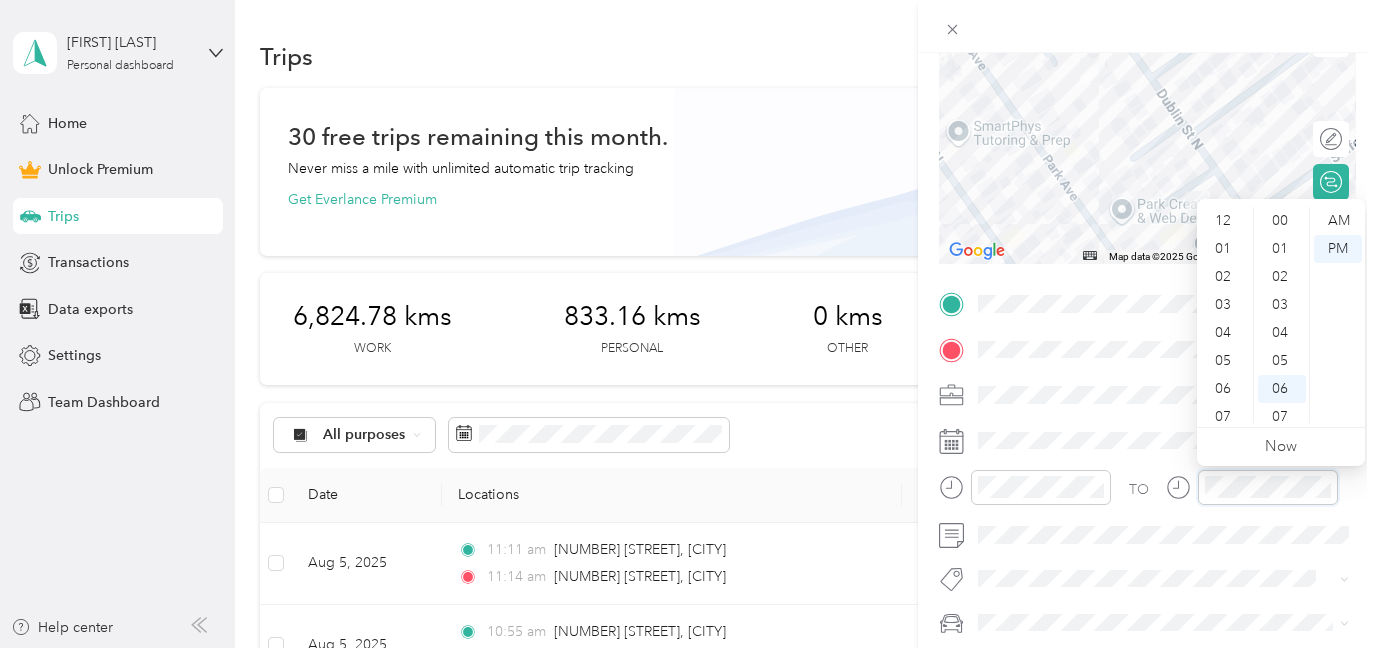 scroll, scrollTop: 120, scrollLeft: 0, axis: vertical 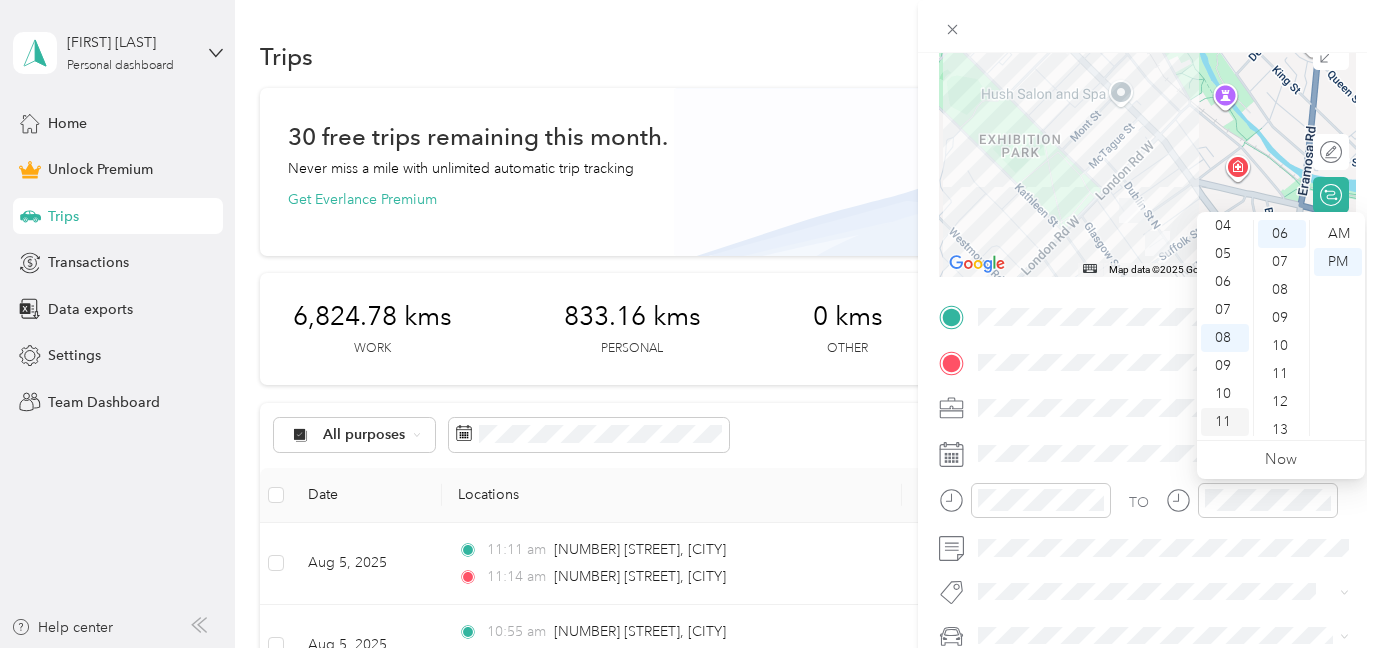 click on "11" at bounding box center (1225, 422) 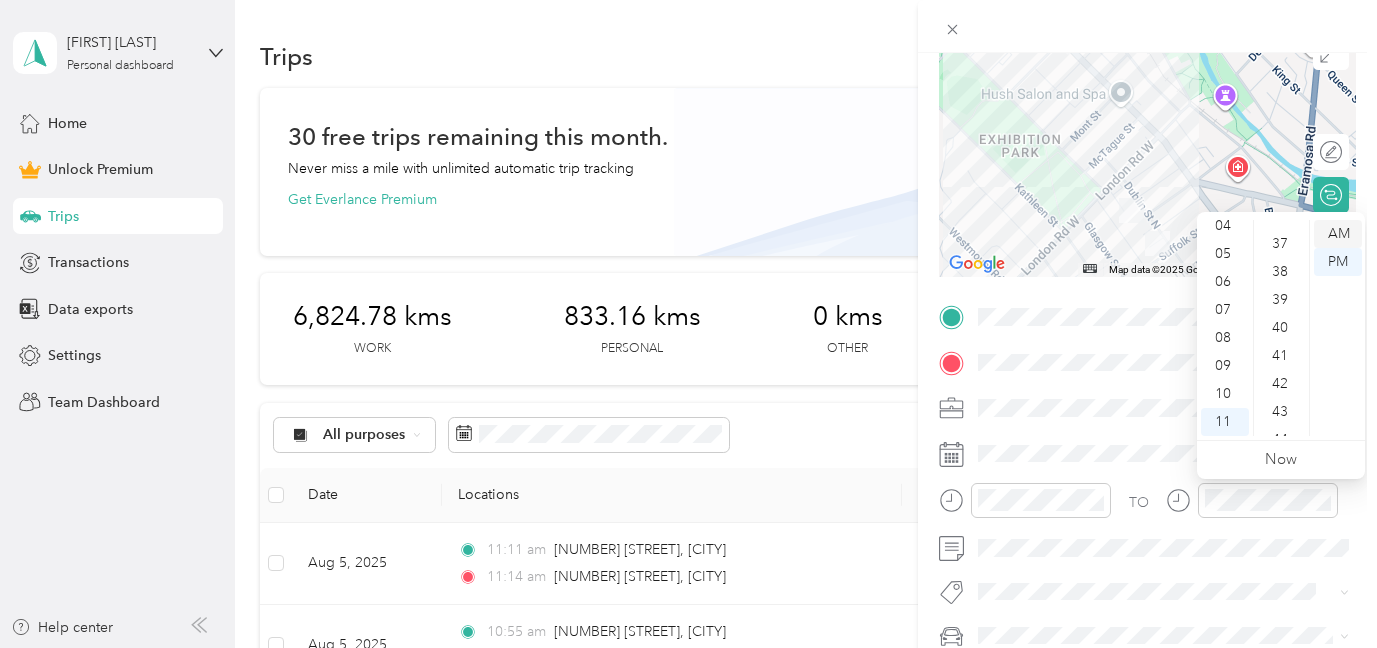 scroll, scrollTop: 1053, scrollLeft: 0, axis: vertical 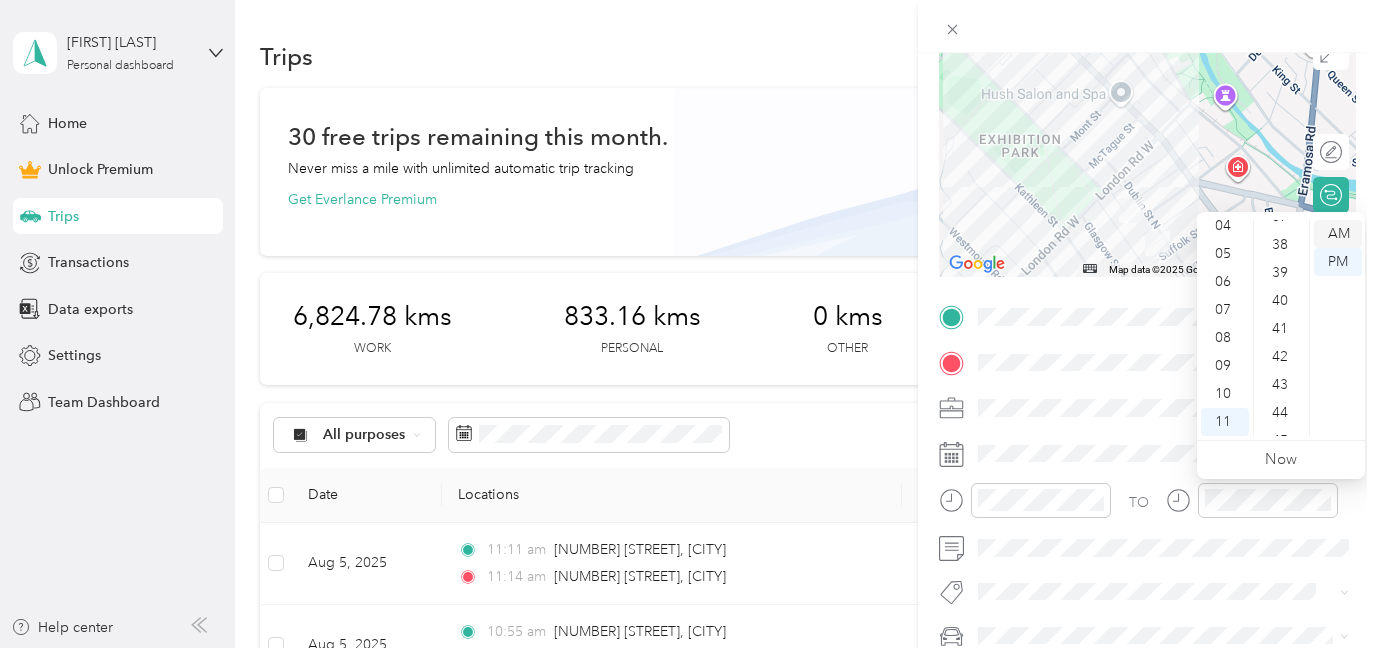 click on "AM" at bounding box center (1338, 234) 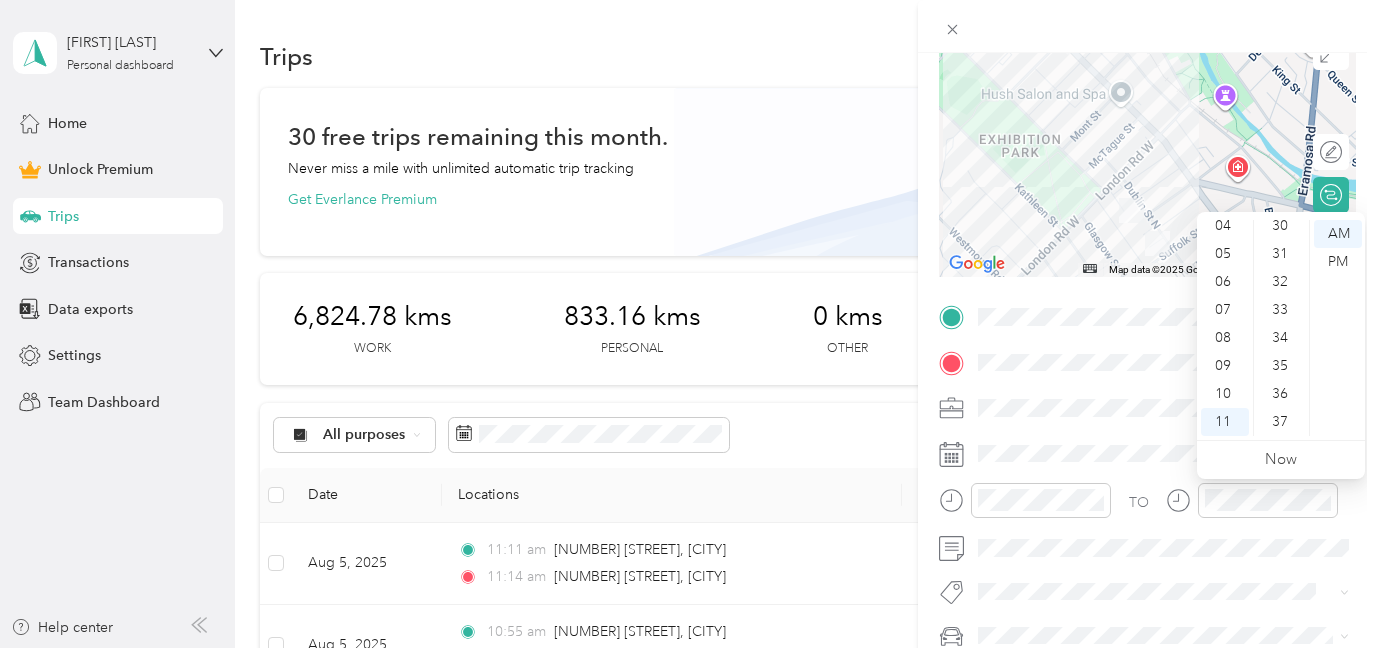 scroll, scrollTop: 855, scrollLeft: 0, axis: vertical 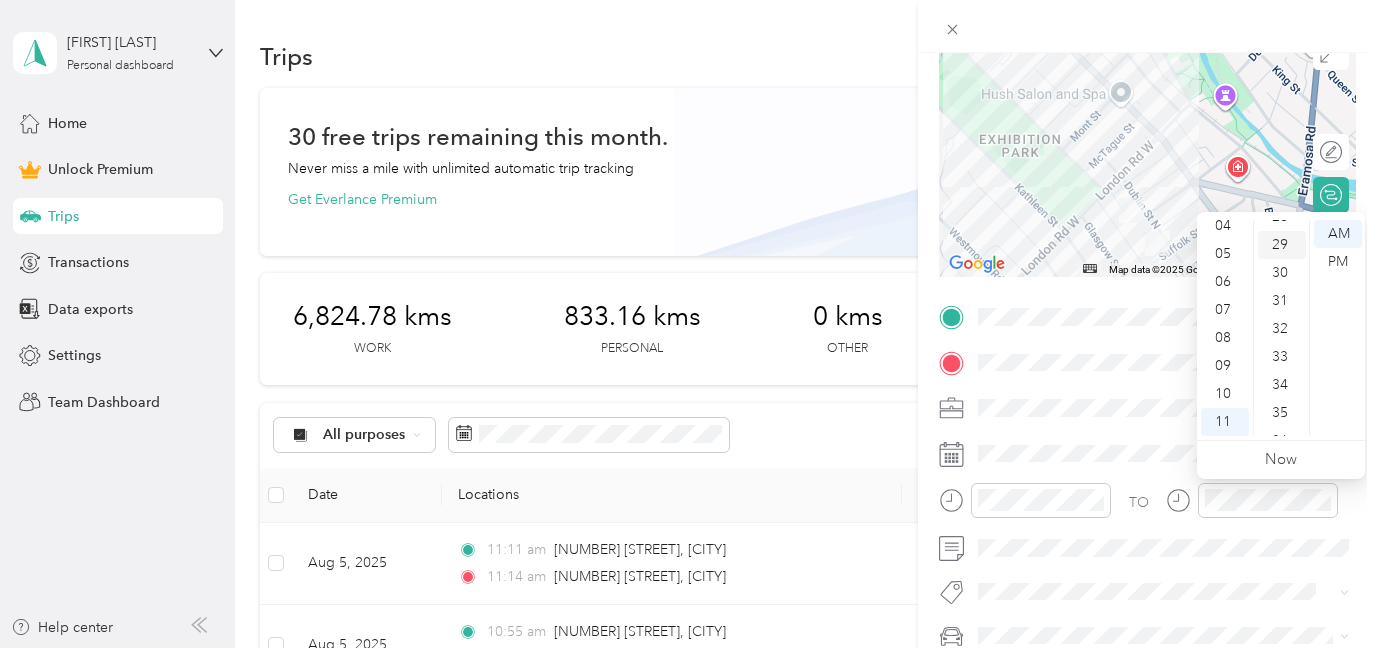click on "29" at bounding box center [1282, 245] 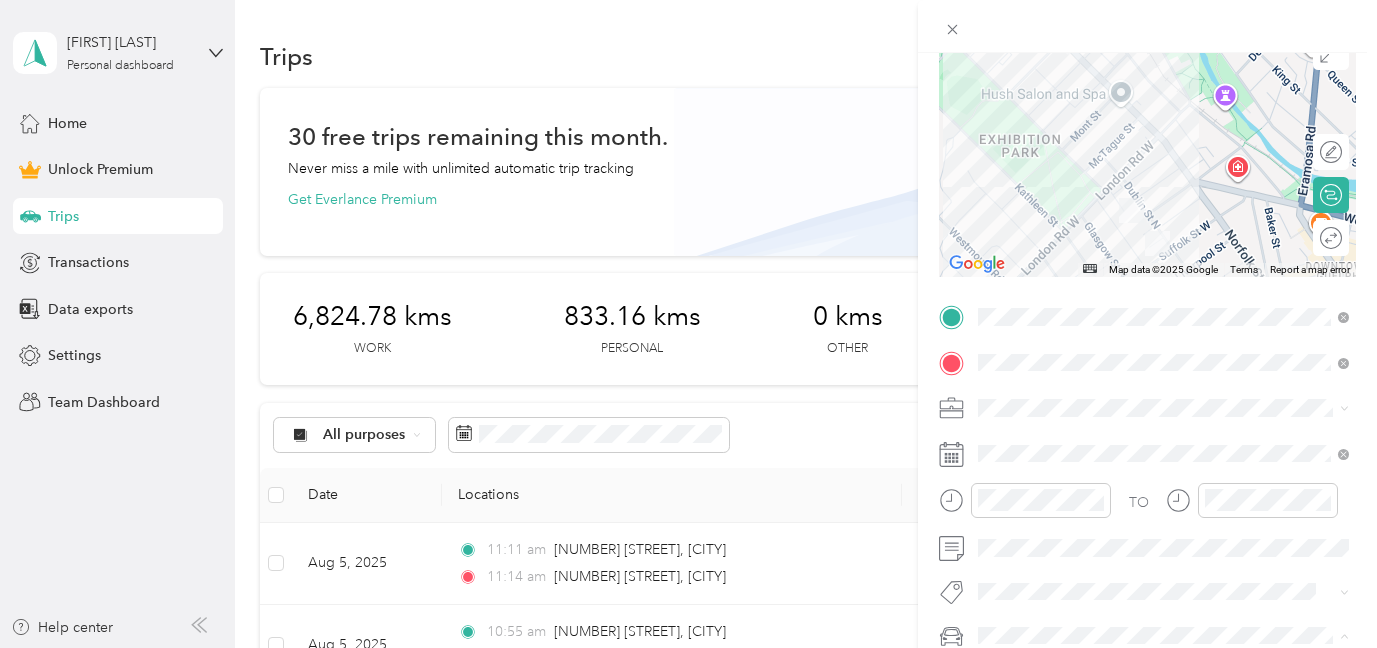 click on "Rogue" at bounding box center (1163, 600) 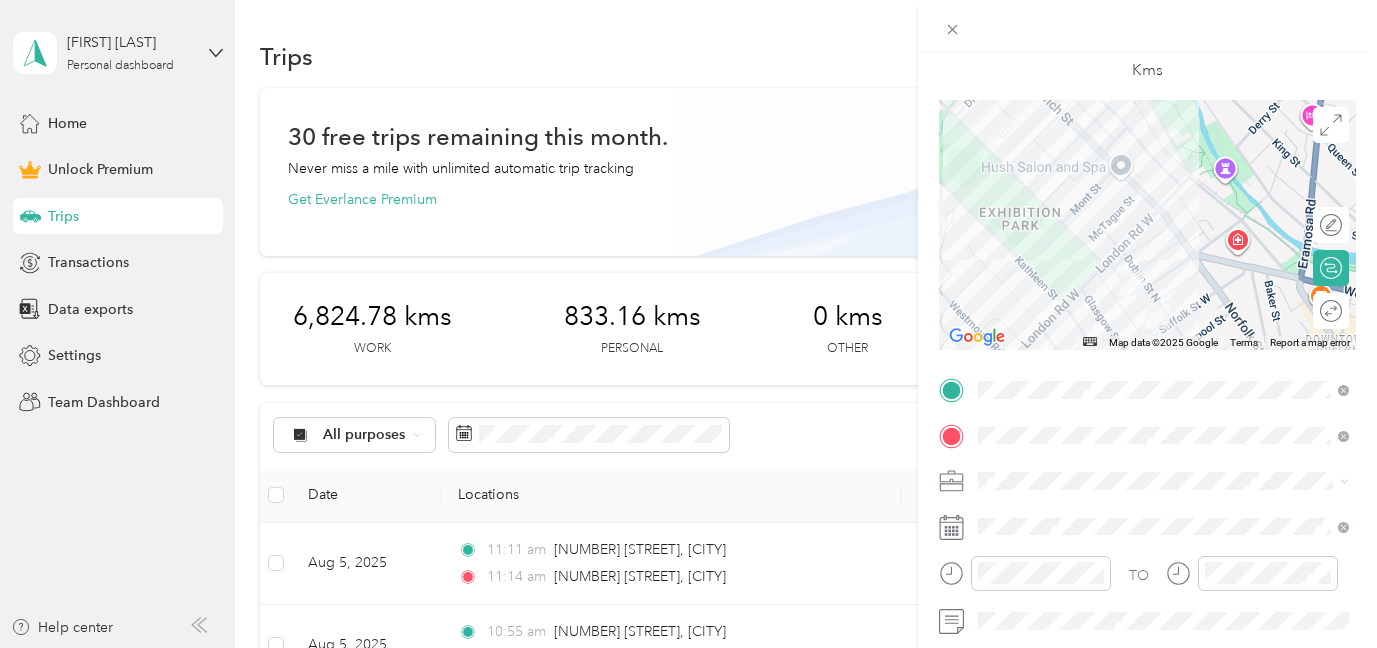 scroll, scrollTop: 0, scrollLeft: 0, axis: both 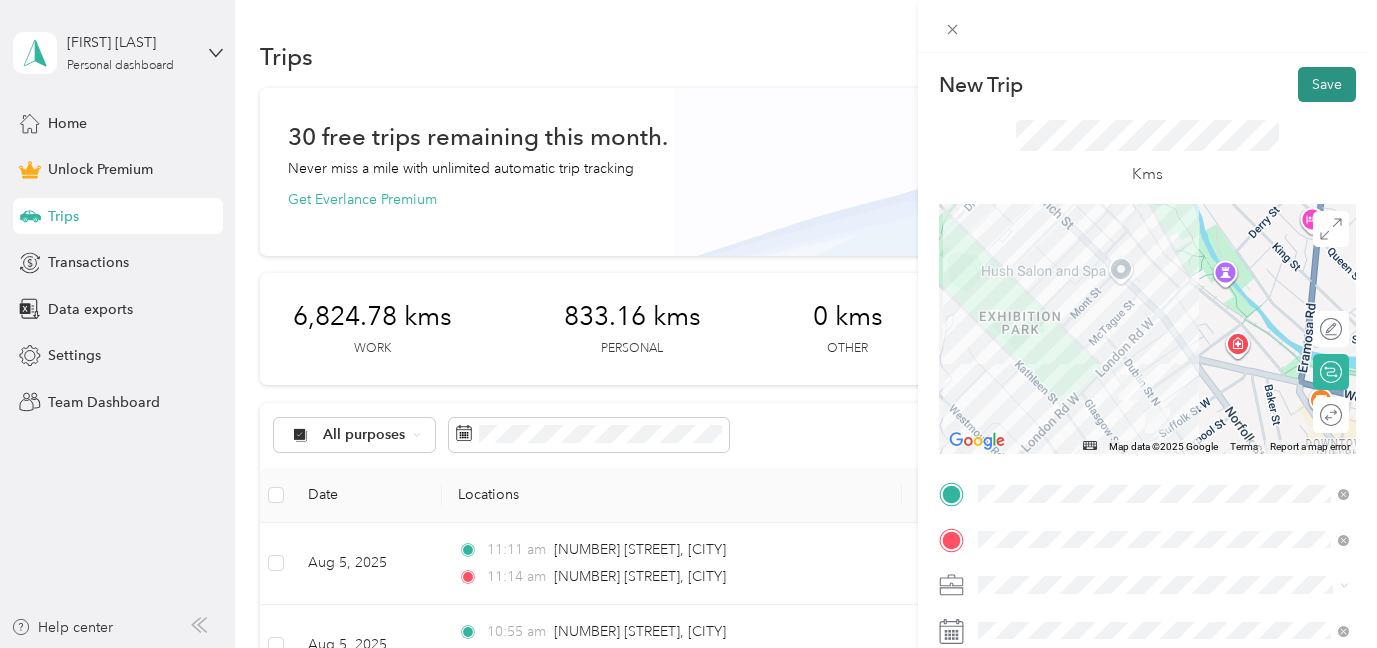 click on "Save" at bounding box center [1327, 84] 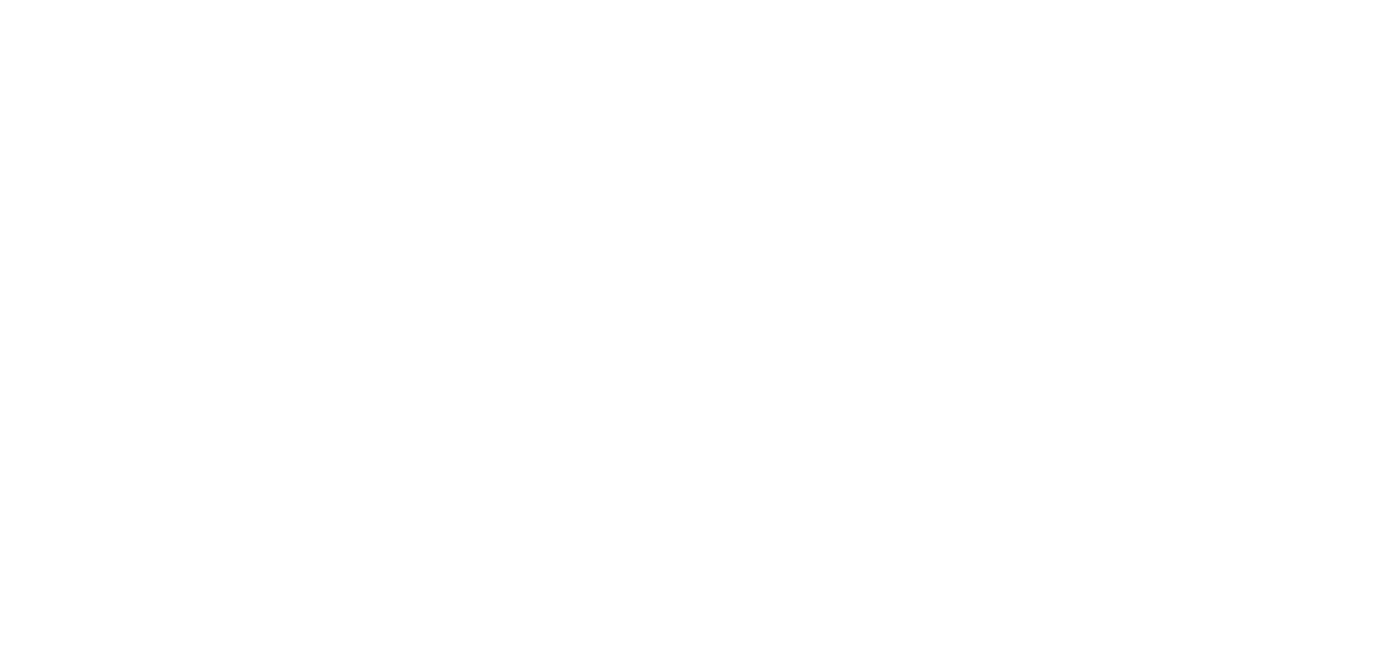 scroll, scrollTop: 0, scrollLeft: 0, axis: both 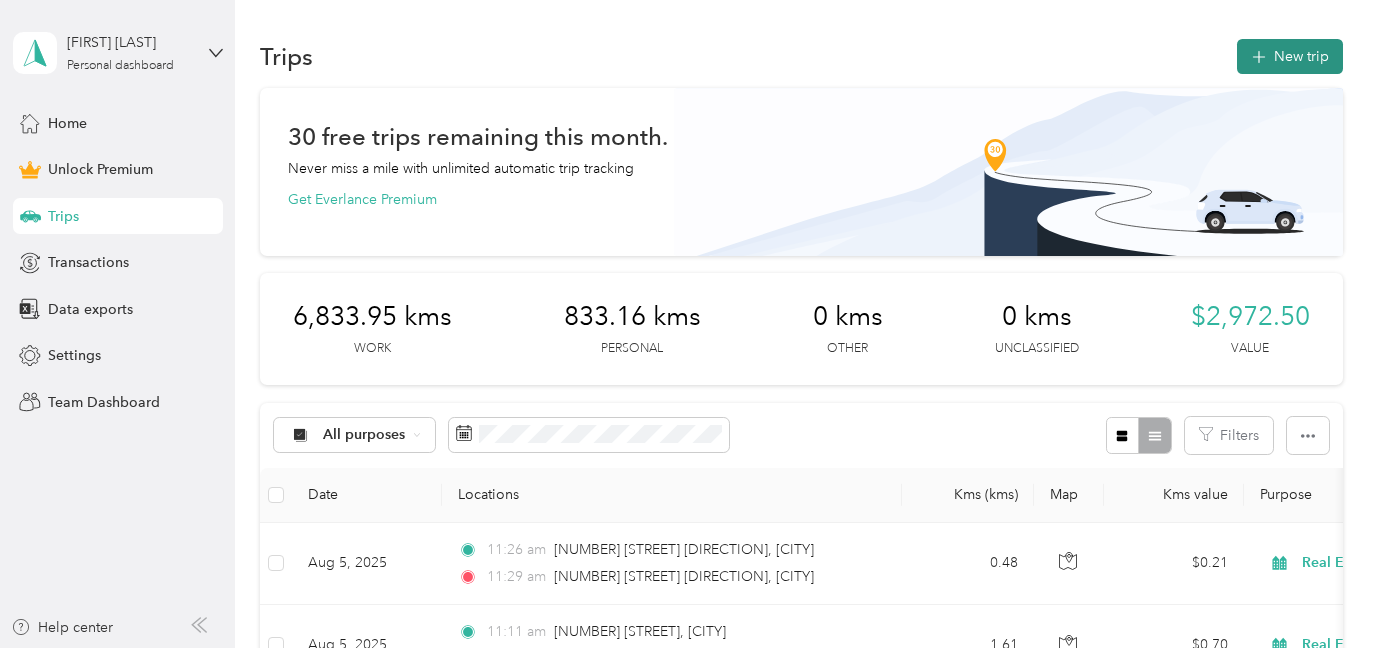 click on "New trip" at bounding box center (1290, 56) 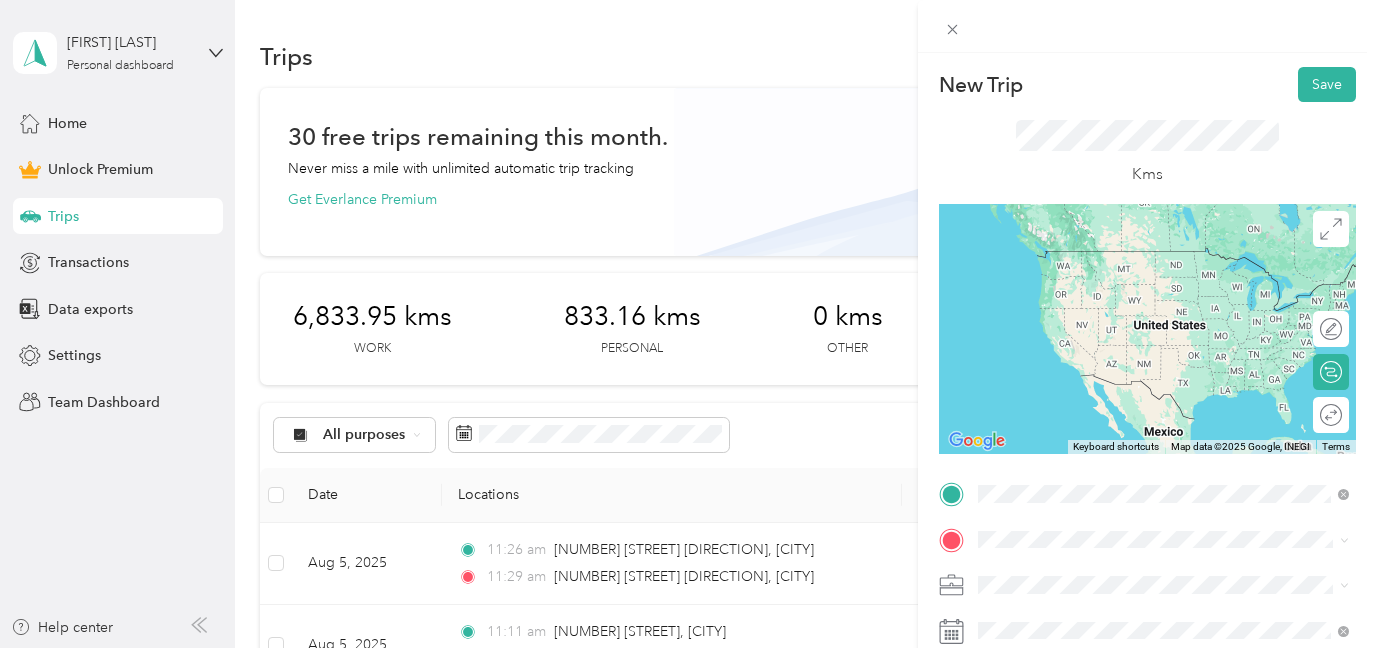 click on "[NUMBER] [STREET] [DIRECTION]
[CITY], [PROVINCE] [POSTAL_CODE], [COUNTRY]" at bounding box center (1175, 259) 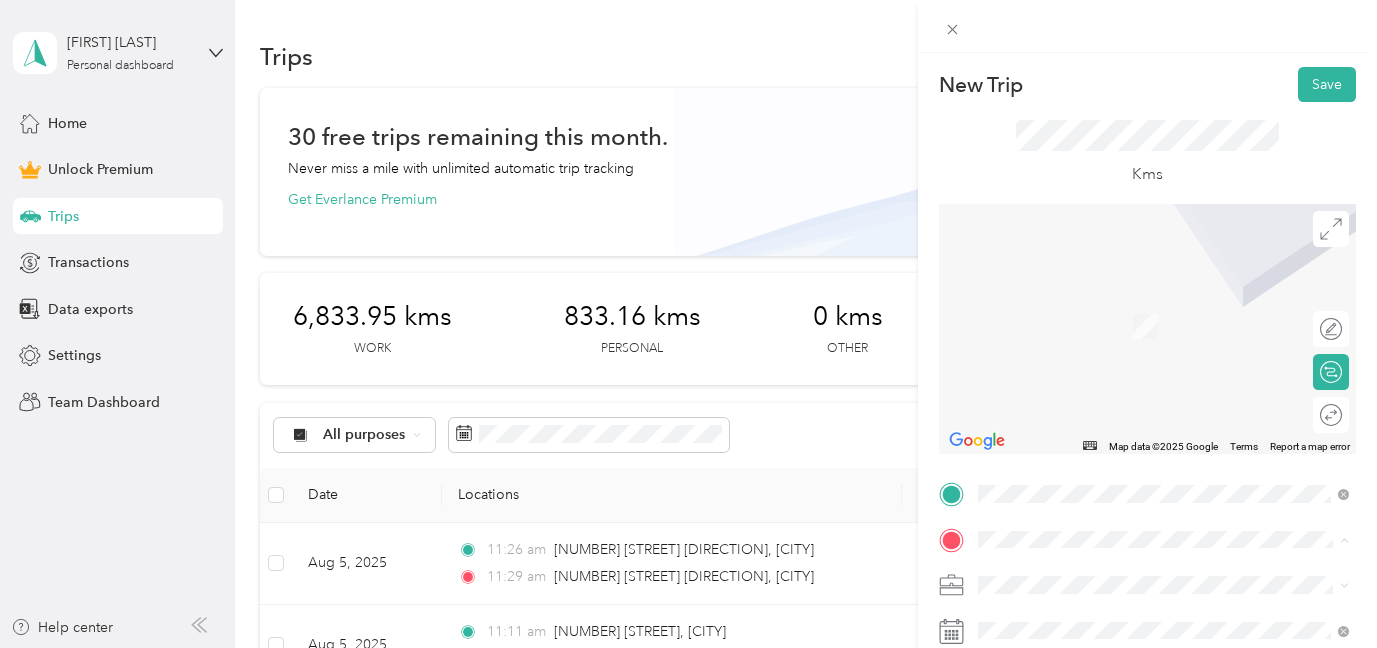 click on "[NUMBER] [STREET], [CITY] [NUMBER] [STREET], [POSTAL_CODE], [CITY], [PROVINCE]" at bounding box center [1179, 325] 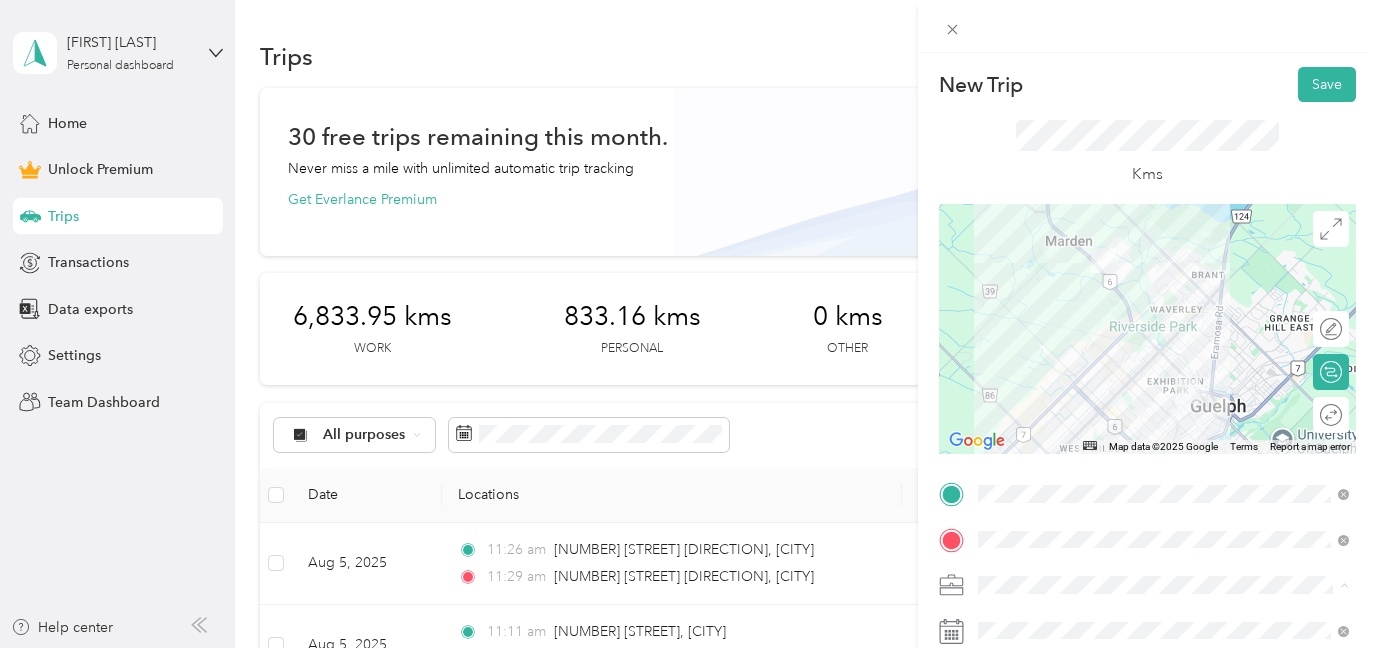 click on "Real Estate" at bounding box center [1163, 374] 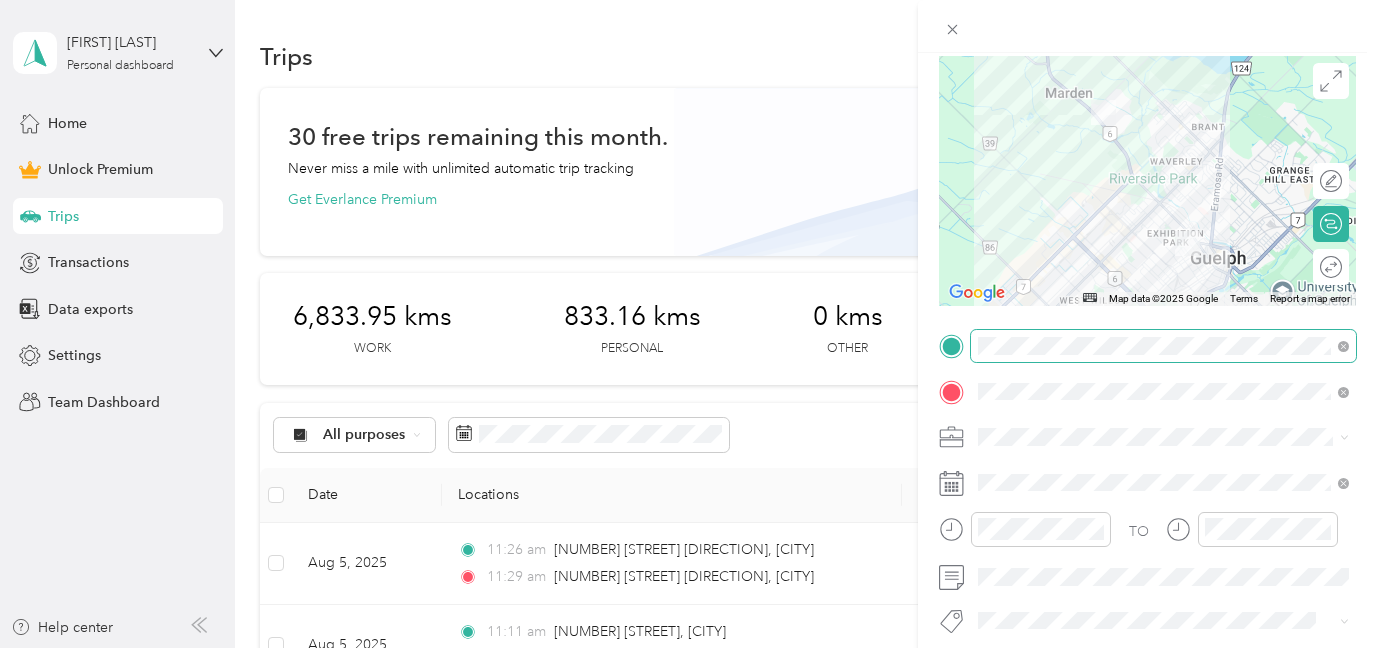 scroll, scrollTop: 169, scrollLeft: 0, axis: vertical 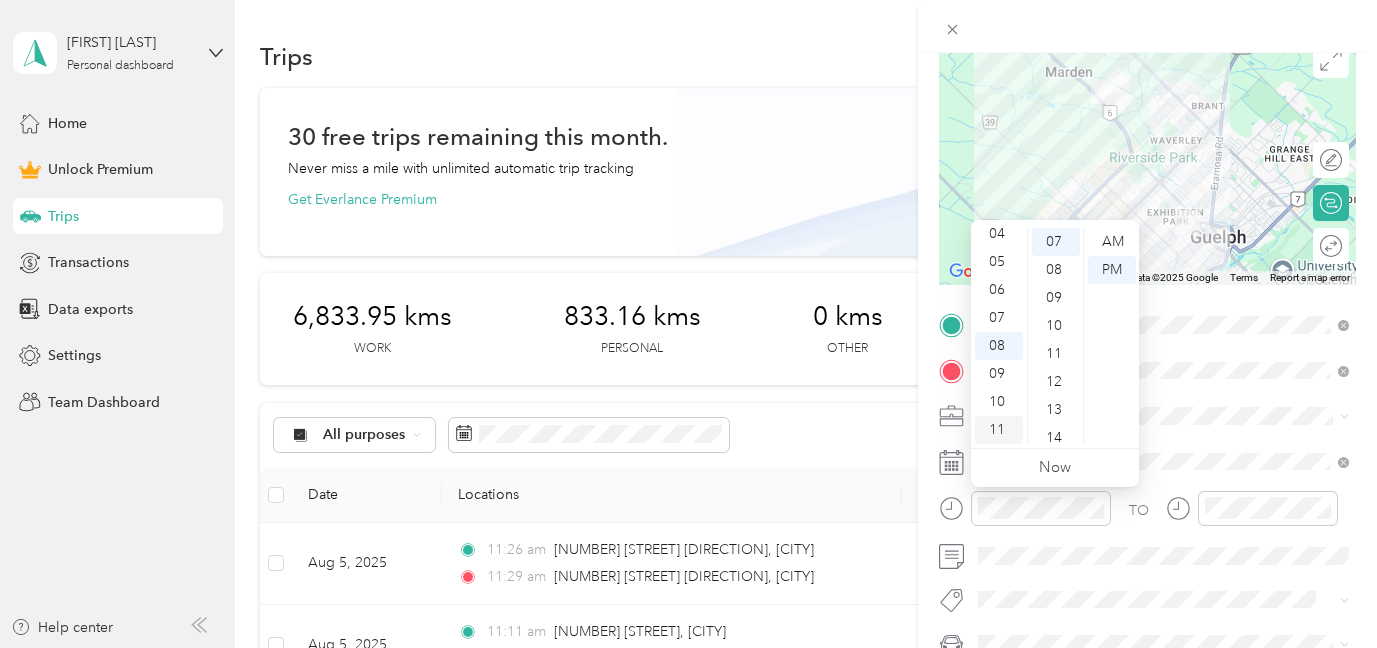 click on "11" at bounding box center (999, 430) 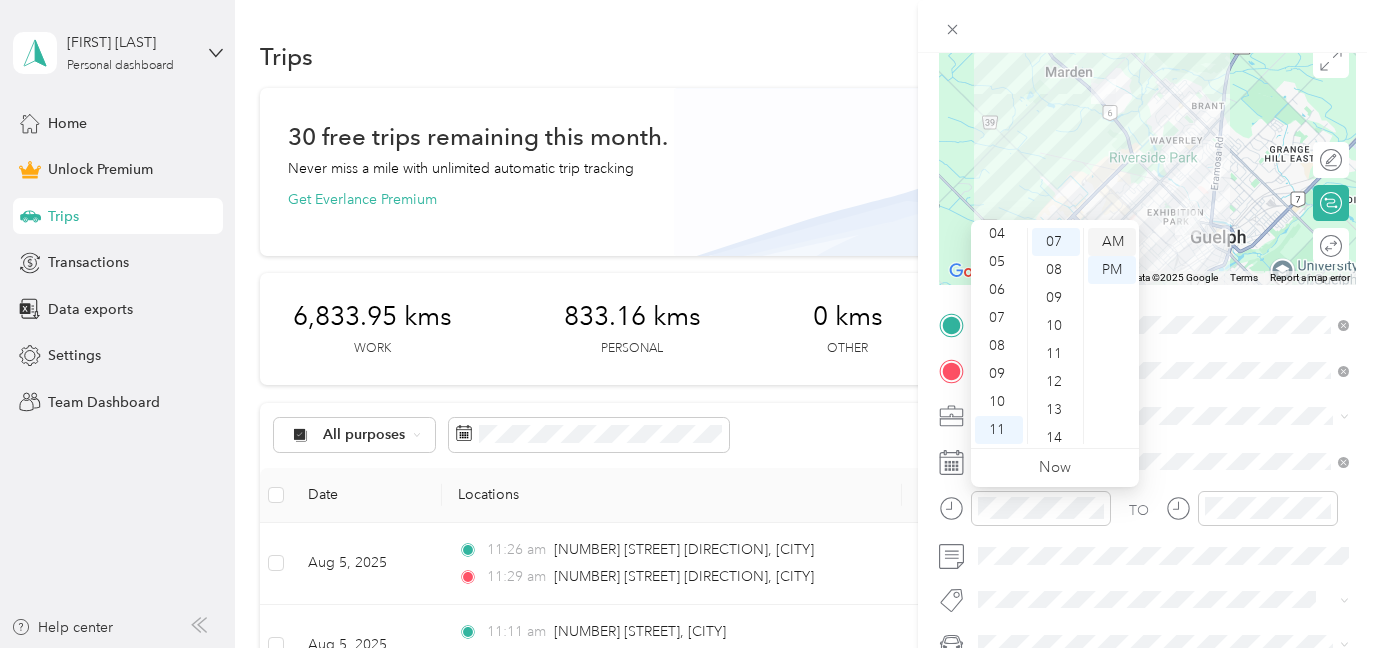 click on "AM" at bounding box center [1112, 242] 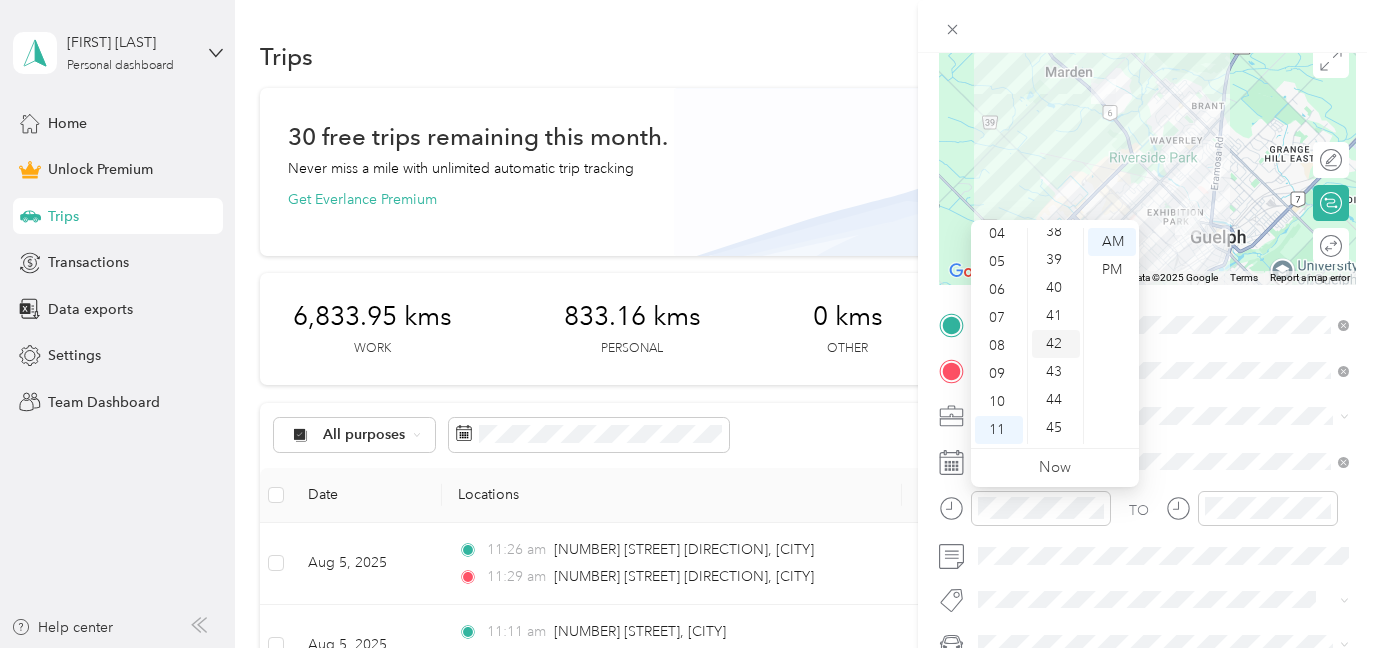 click on "42" at bounding box center (1056, 344) 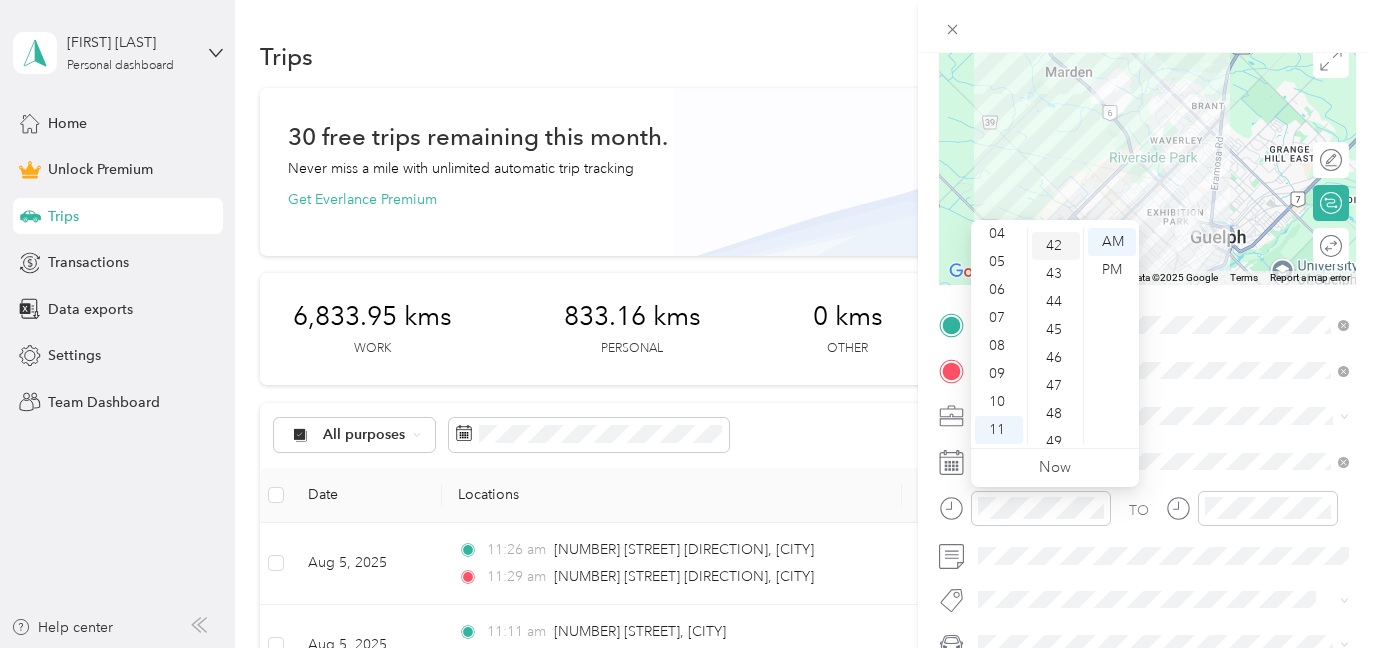scroll, scrollTop: 1176, scrollLeft: 0, axis: vertical 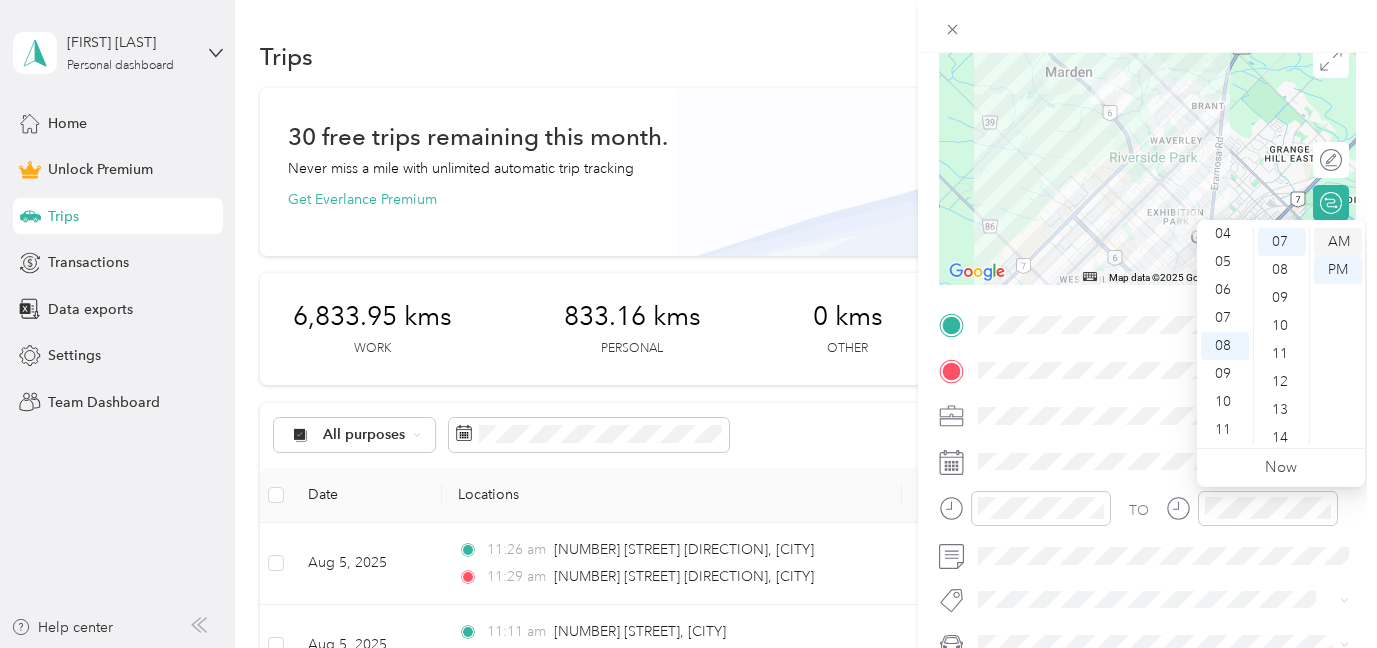 click on "AM" at bounding box center [1338, 242] 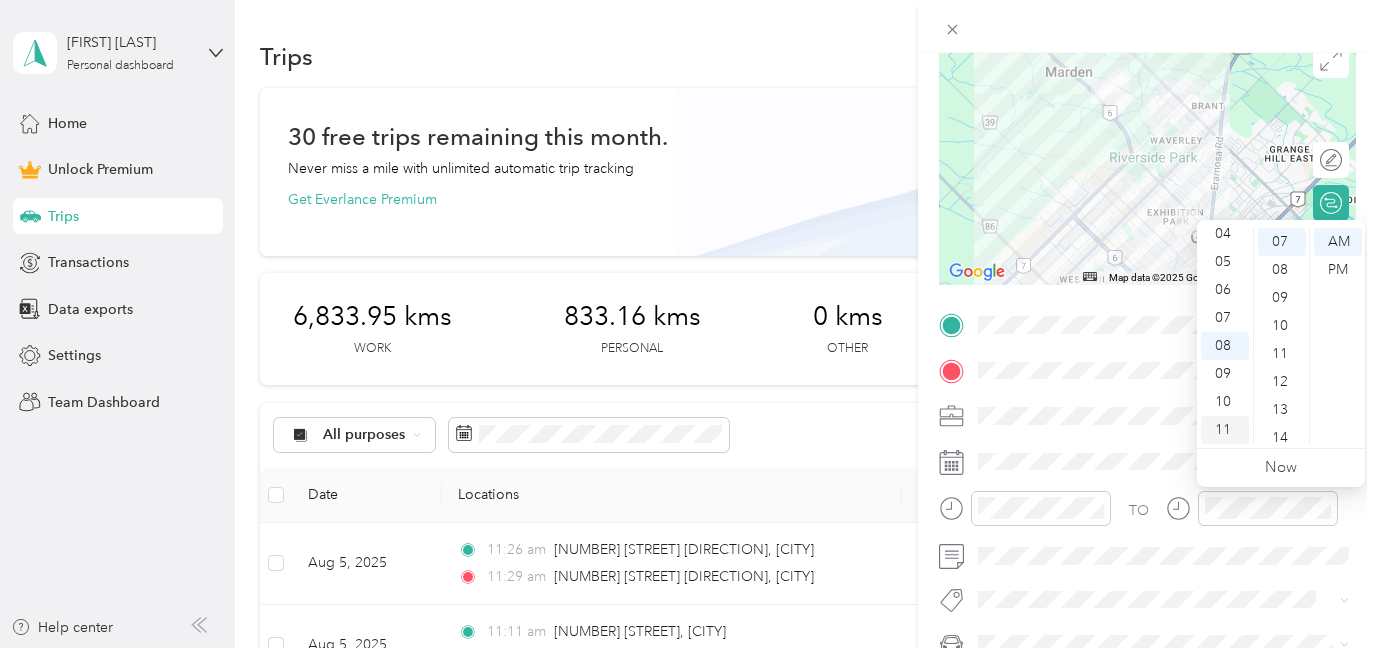 click on "11" at bounding box center [1225, 430] 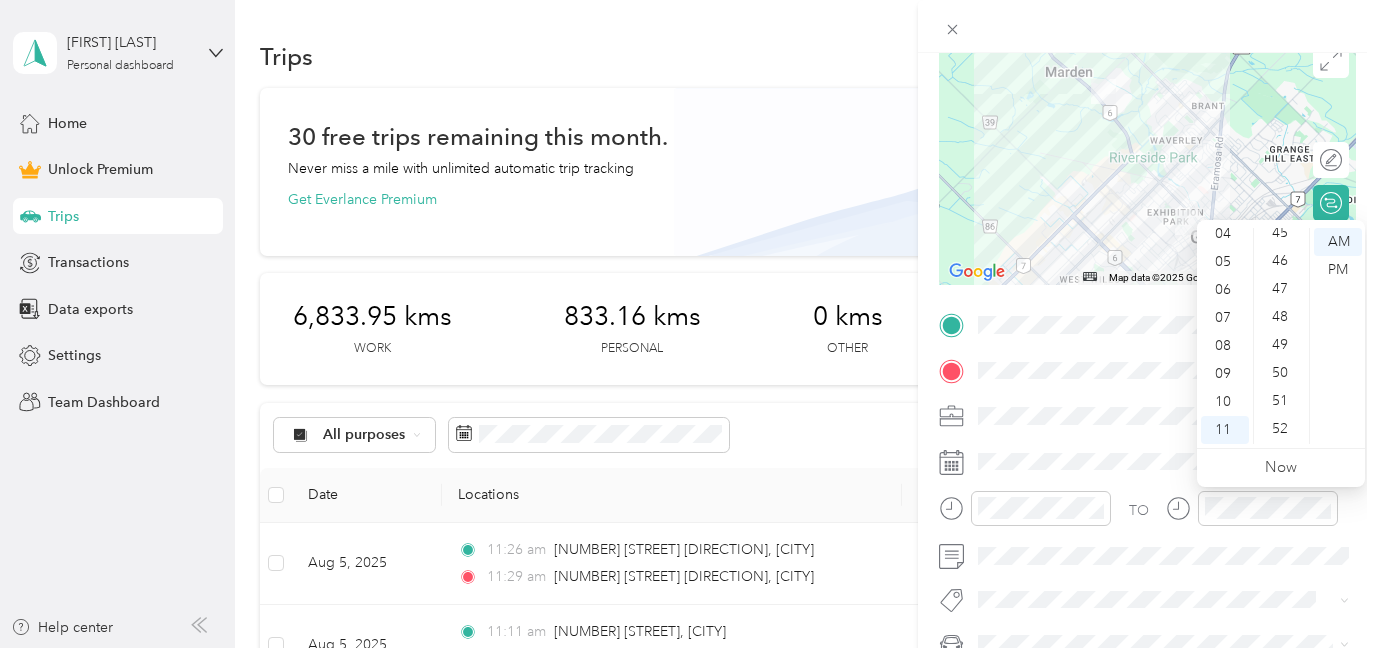 scroll, scrollTop: 1291, scrollLeft: 0, axis: vertical 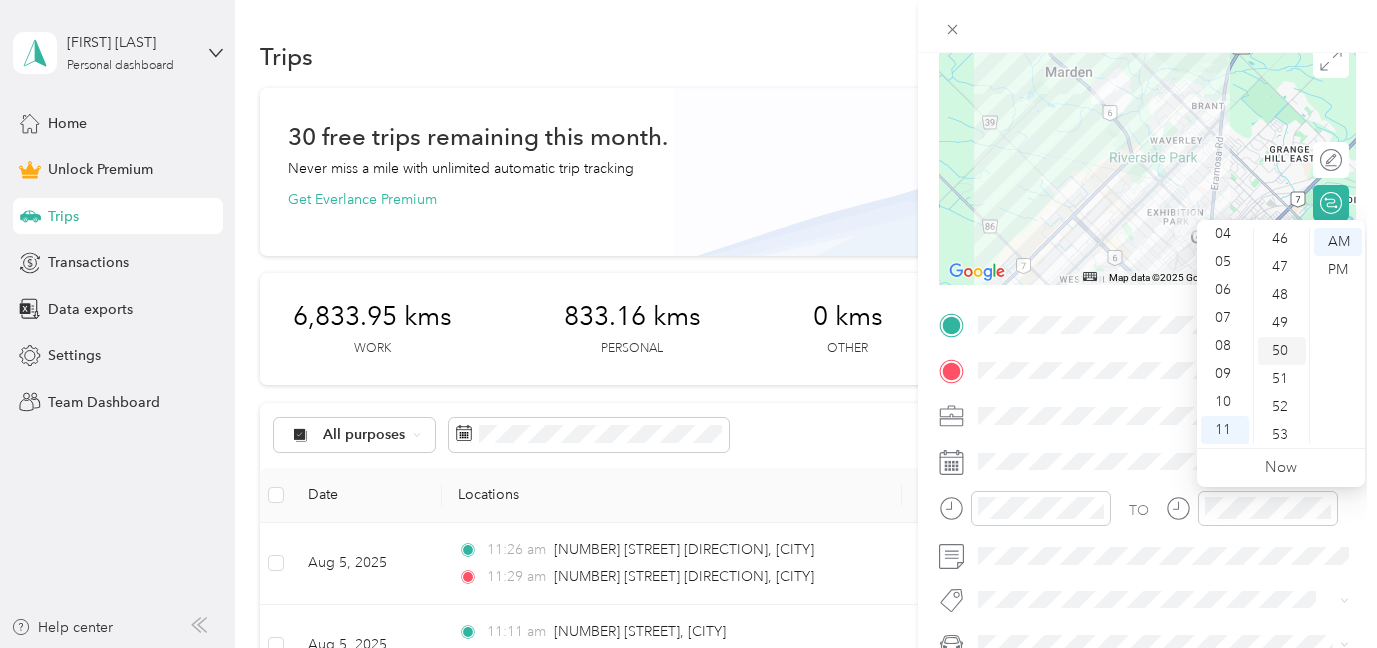 click on "50" at bounding box center (1282, 351) 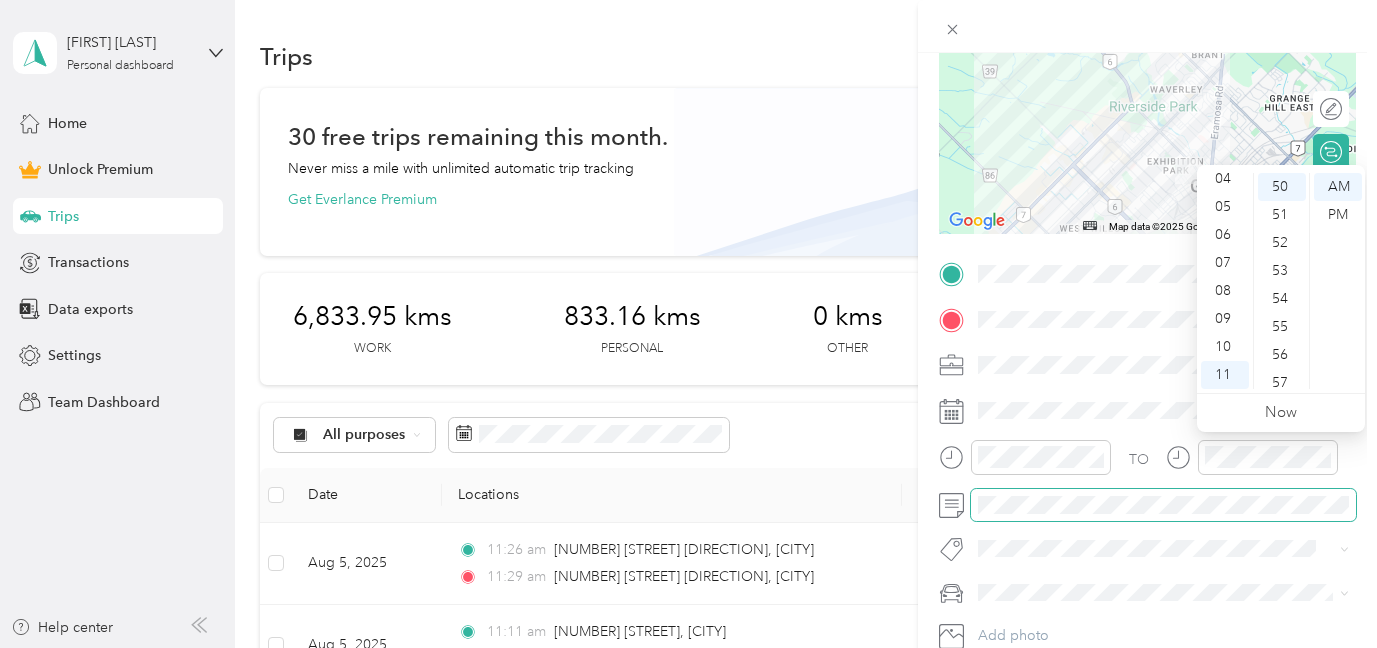 scroll, scrollTop: 228, scrollLeft: 0, axis: vertical 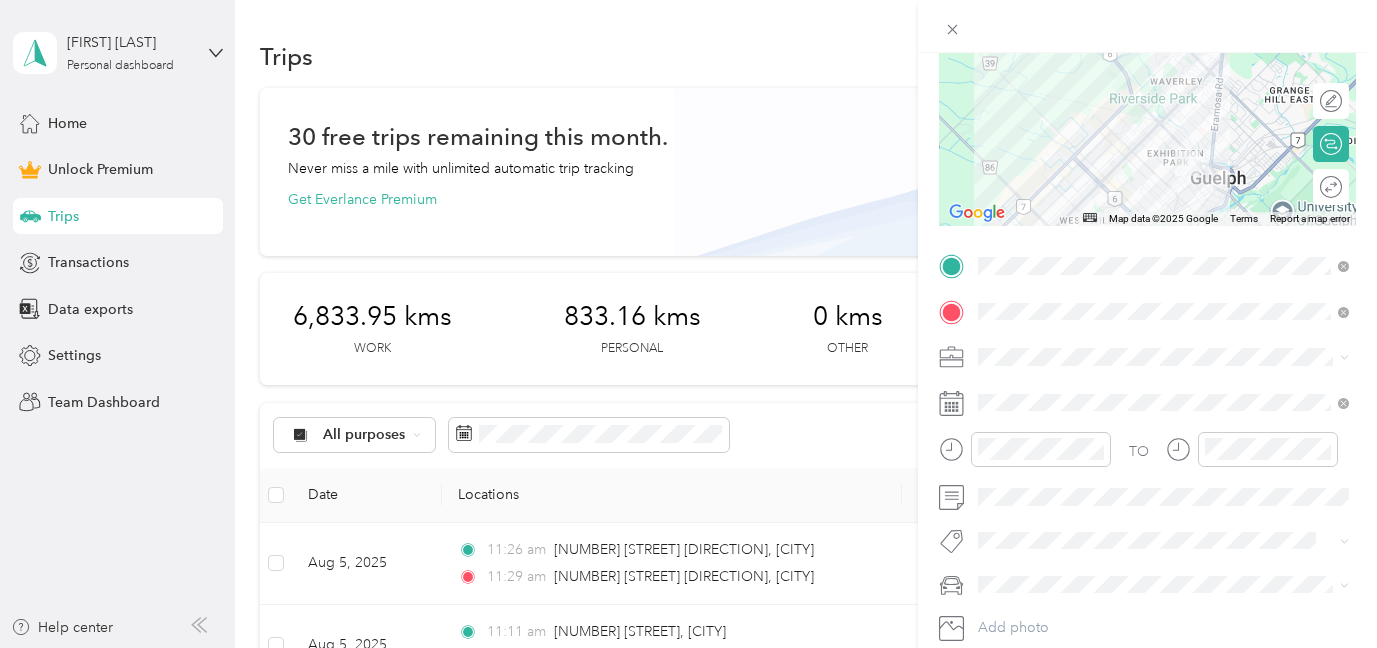 click on "Rogue" at bounding box center [1163, 619] 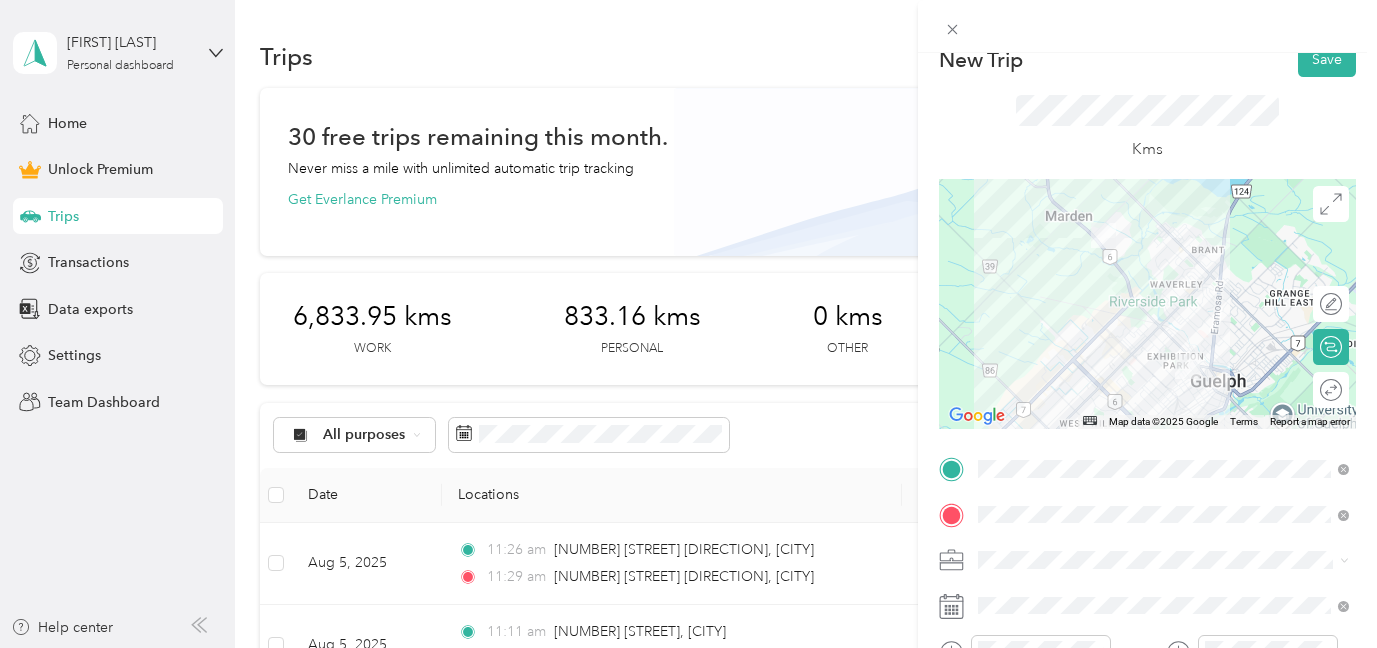 scroll, scrollTop: 0, scrollLeft: 0, axis: both 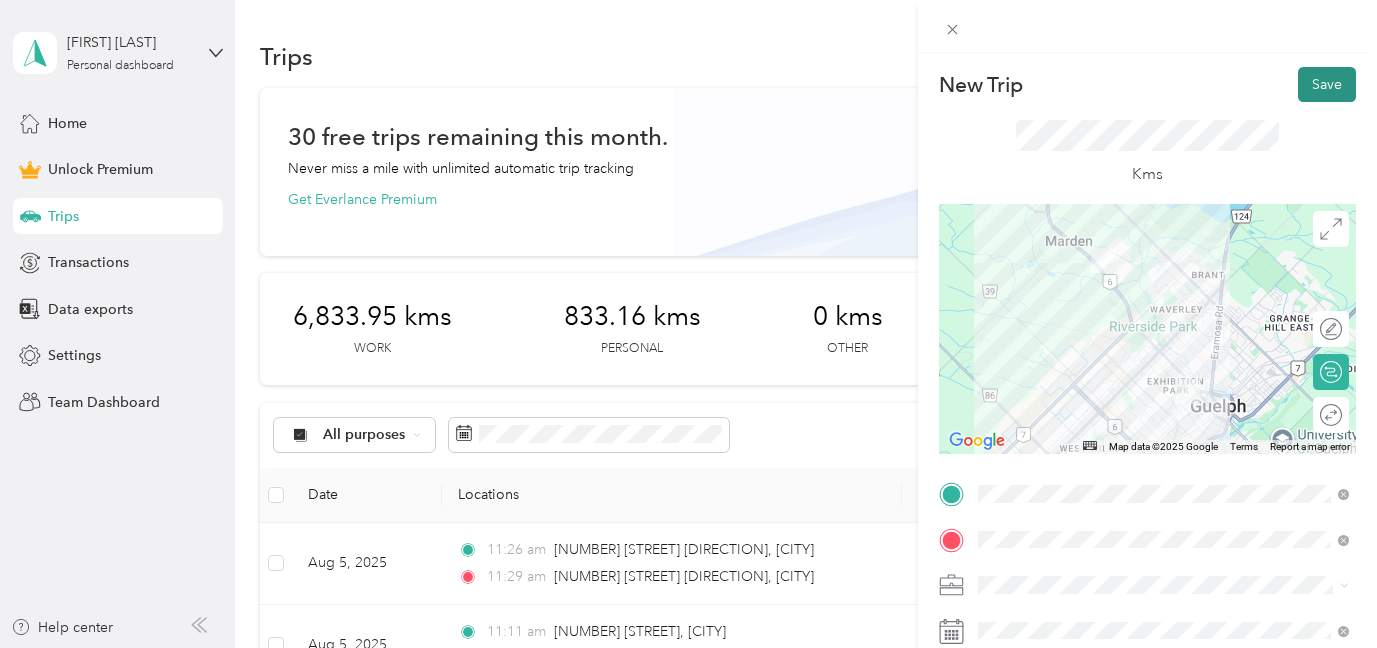 click on "Save" at bounding box center (1327, 84) 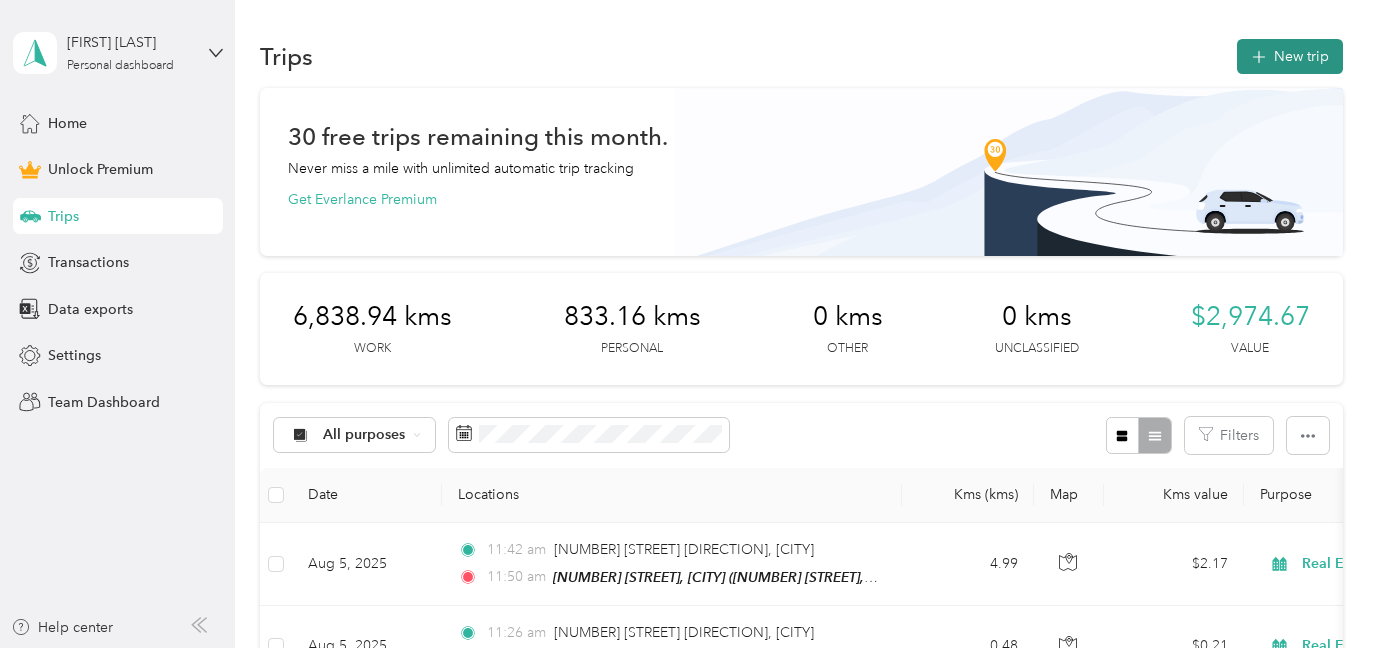 click on "New trip" at bounding box center (1290, 56) 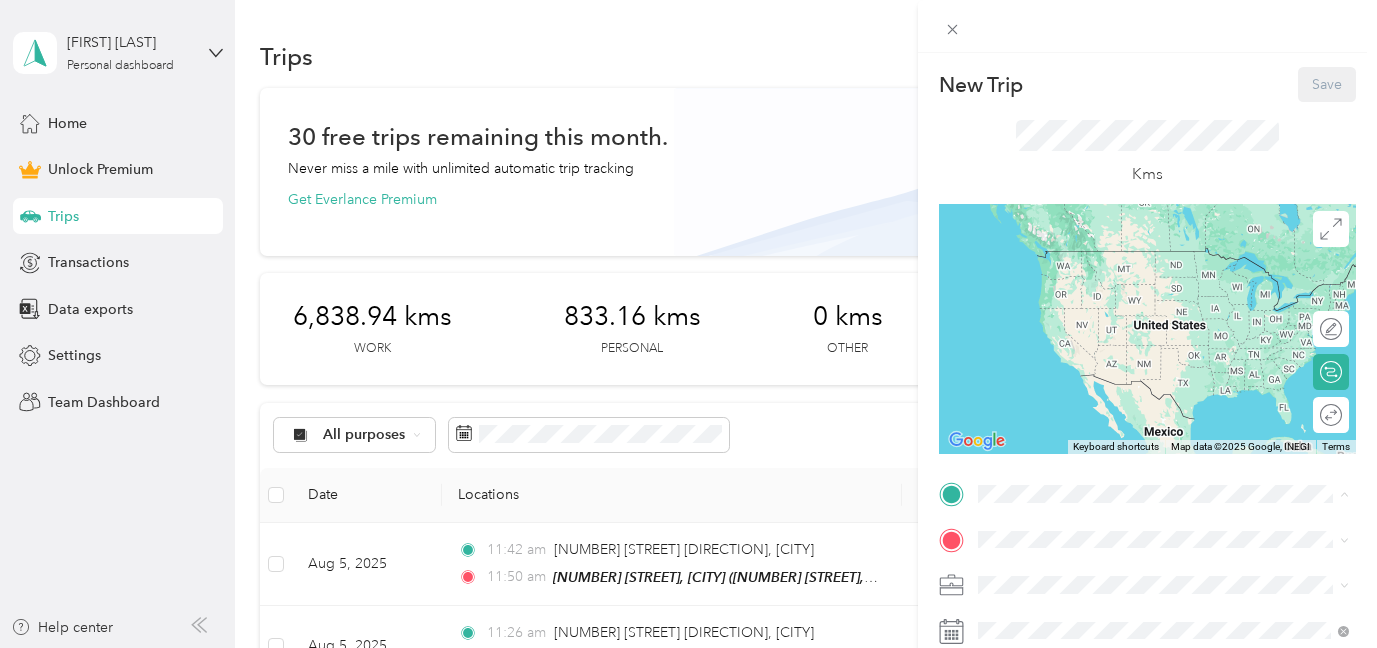 click on "[NUMBER] [STREET], [POSTAL_CODE], [CITY], [PROVINCE], [COUNTRY]" at bounding box center [1162, 291] 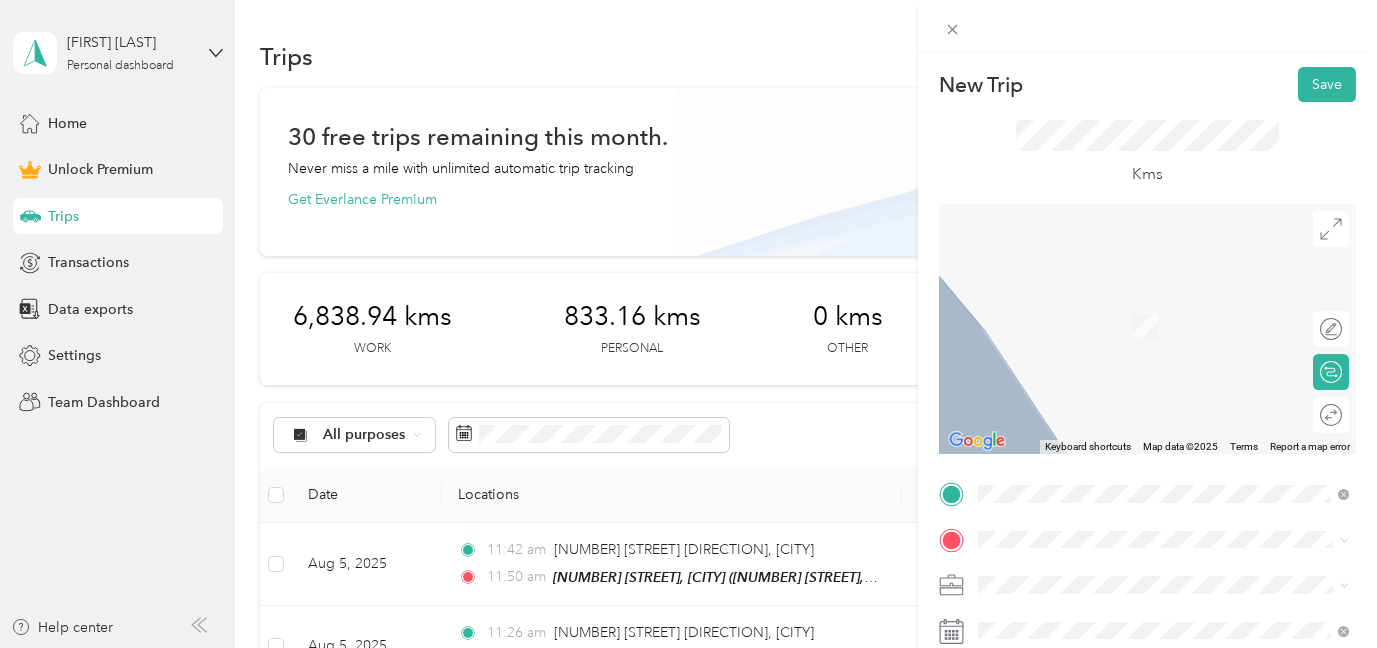 click on "New Trip Save This trip cannot be edited because it is either under review, approved, or paid. Contact your Team Manager to edit it. Kms ← Move left → Move right ↑ Move up ↓ Move down + Zoom in - Zoom out Home Jump left by 75% End Jump right by 75% Page Up Jump up by 75% Page Down Jump down by 75% Keyboard shortcuts Map Data Map data ©2025 Map data ©2025 2 m  Click to toggle between metric and imperial units Terms Report a map error Edit route Calculate route Round trip TO Add photo" at bounding box center (688, 324) 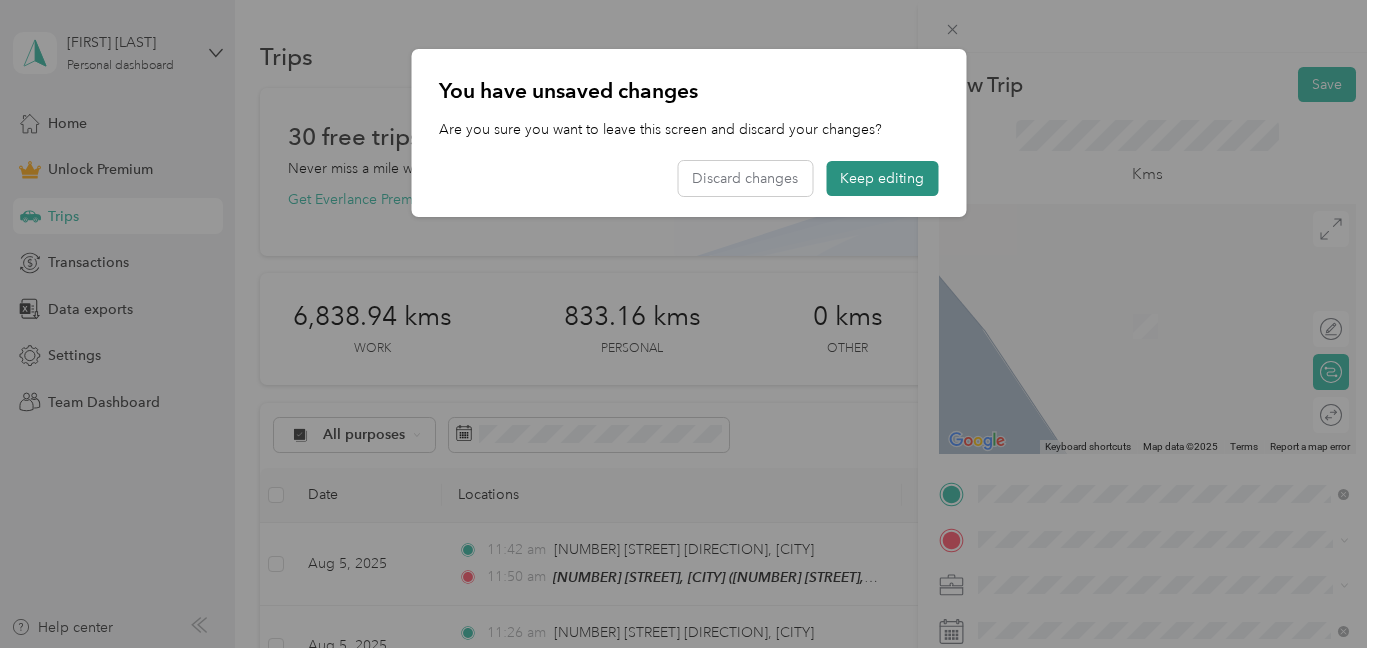 click on "Keep editing" at bounding box center [882, 178] 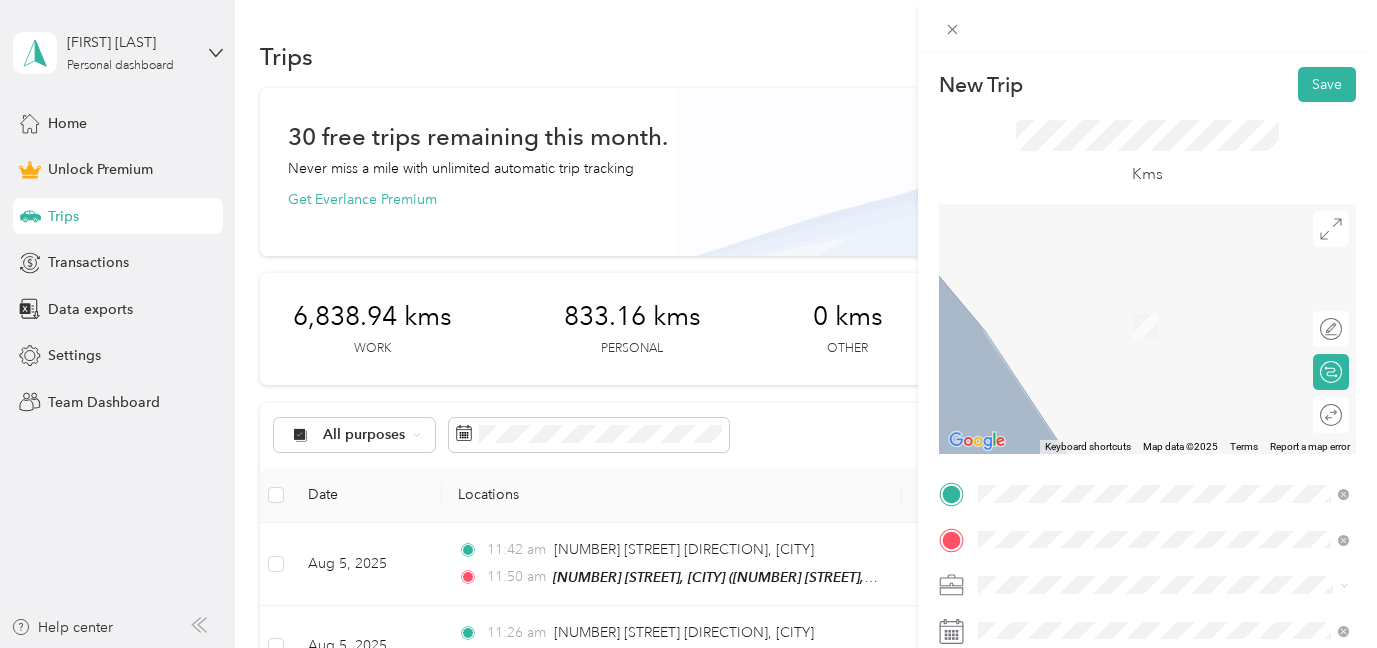 click on "[NUMBER] [STREET]
[CITY], [PROVINCE] [POSTAL_CODE], [COUNTRY]" at bounding box center (1175, 304) 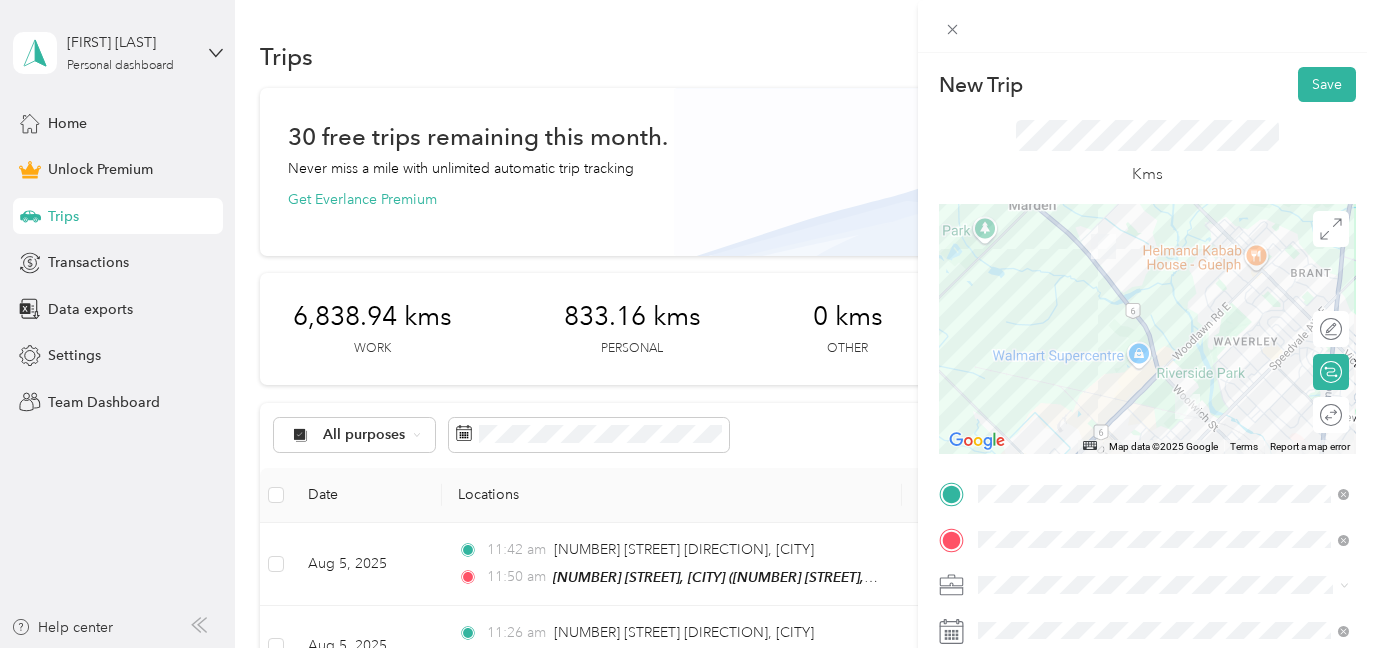 click on "Real Estate" at bounding box center (1163, 367) 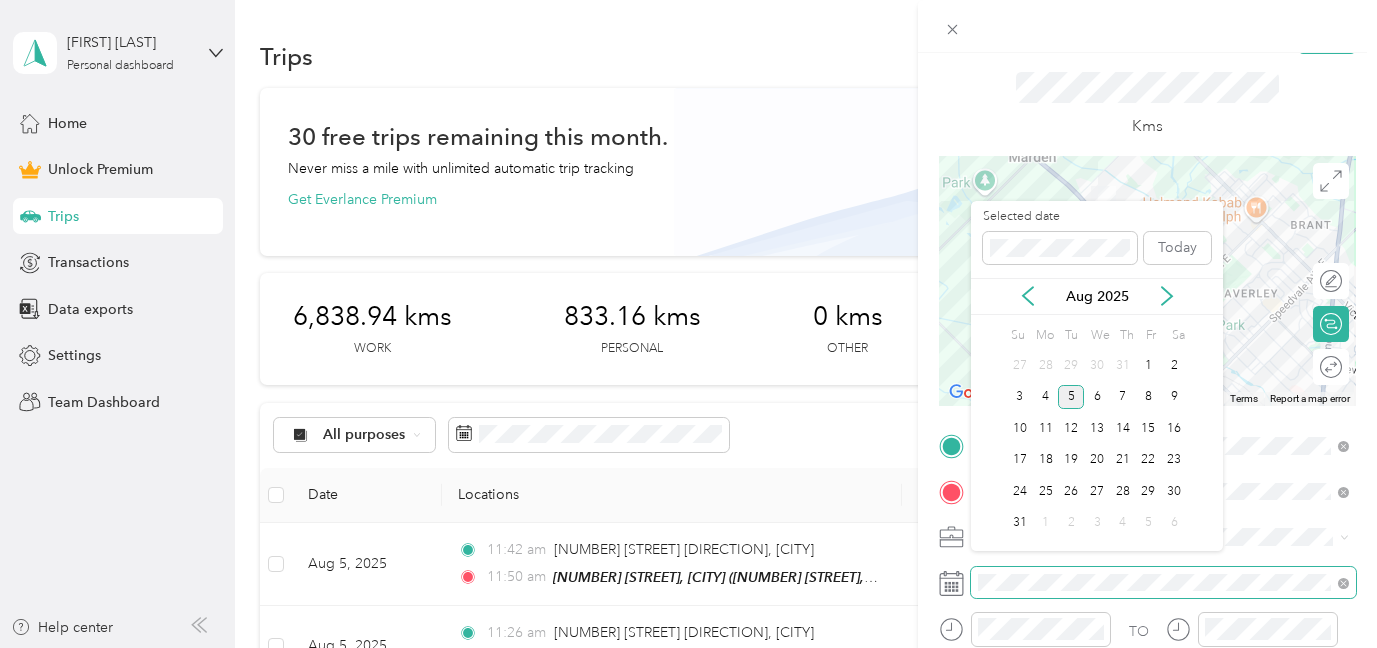 scroll, scrollTop: 62, scrollLeft: 0, axis: vertical 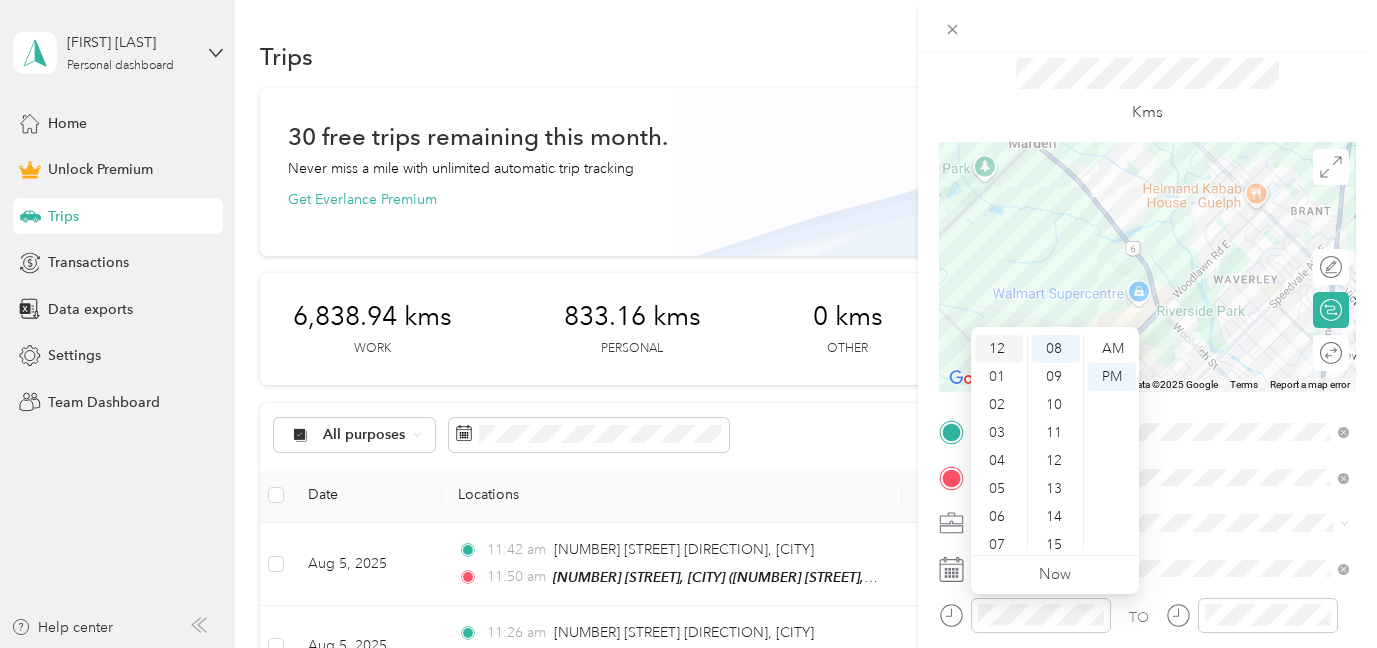 click on "12" at bounding box center [999, 349] 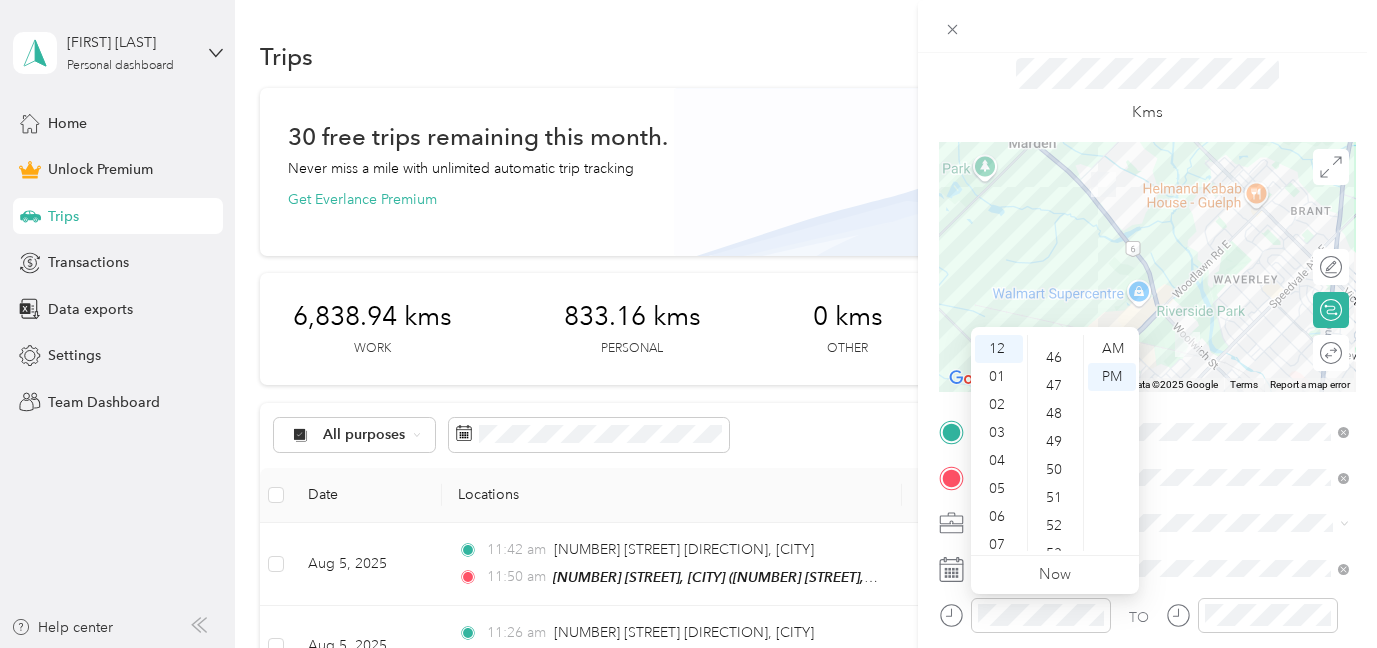 scroll, scrollTop: 1292, scrollLeft: 0, axis: vertical 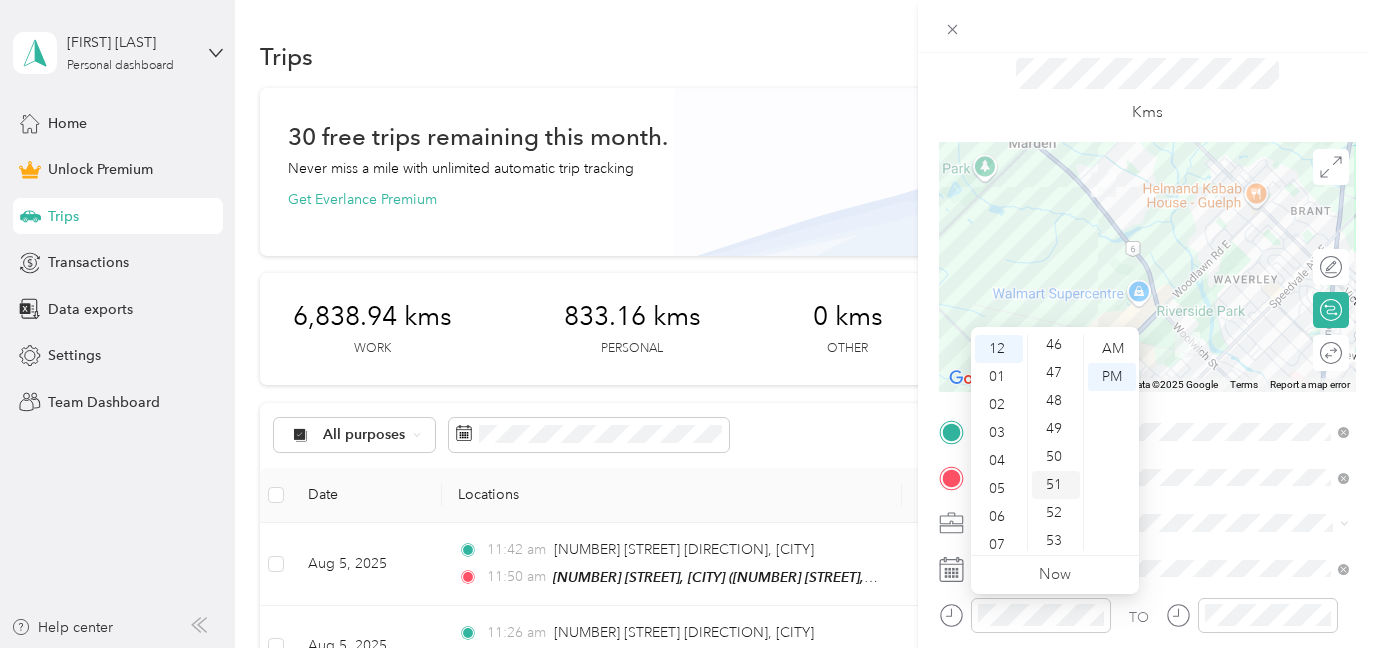 click on "50" at bounding box center [1056, 457] 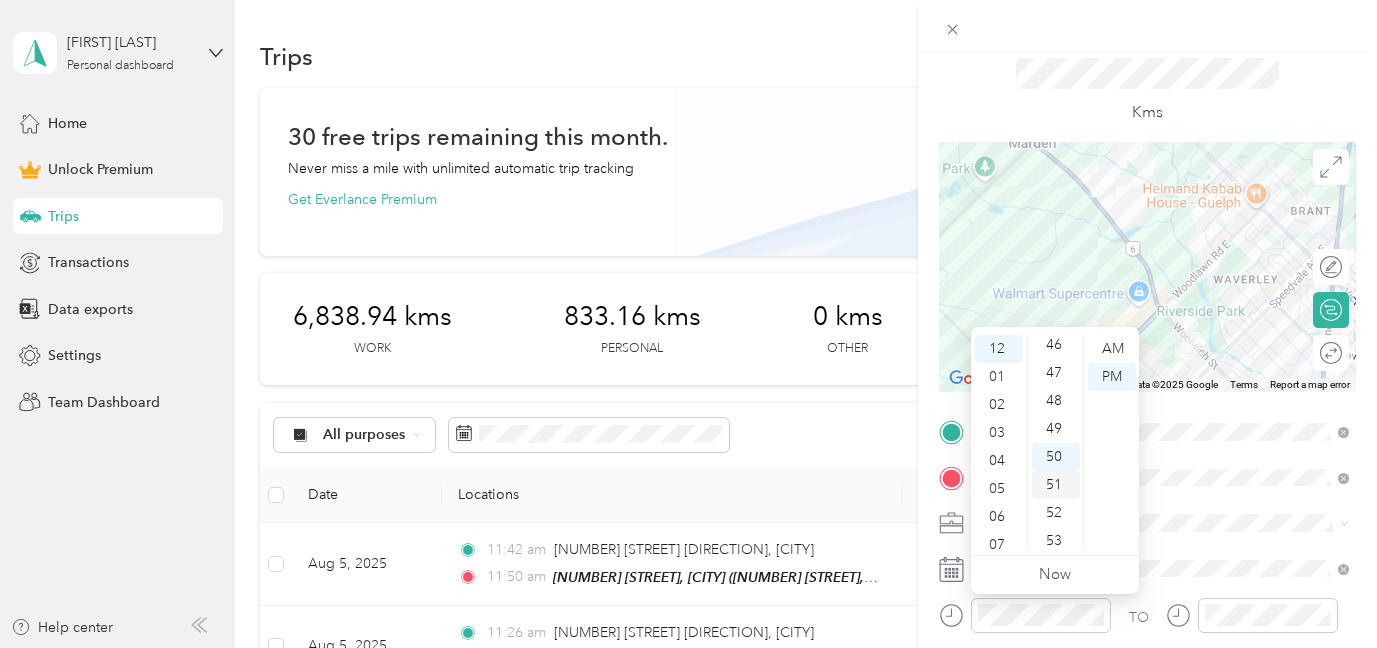 scroll, scrollTop: 1400, scrollLeft: 0, axis: vertical 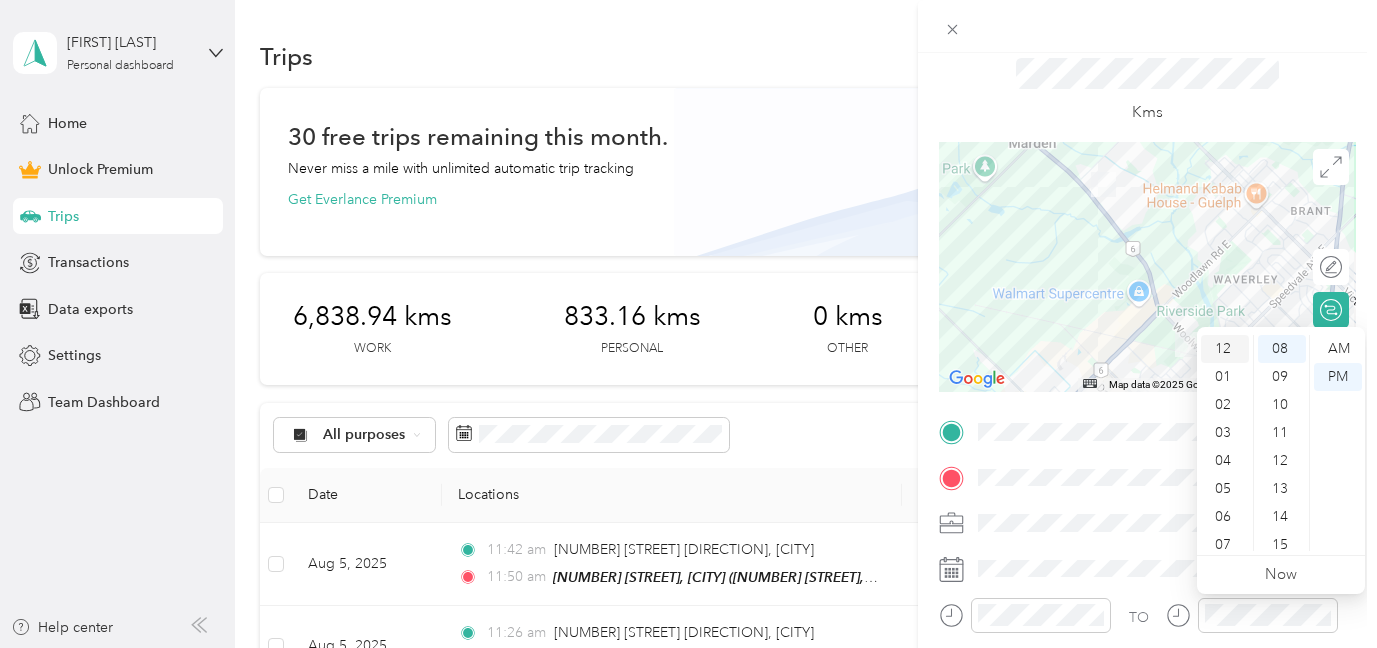 click on "12" at bounding box center (1225, 349) 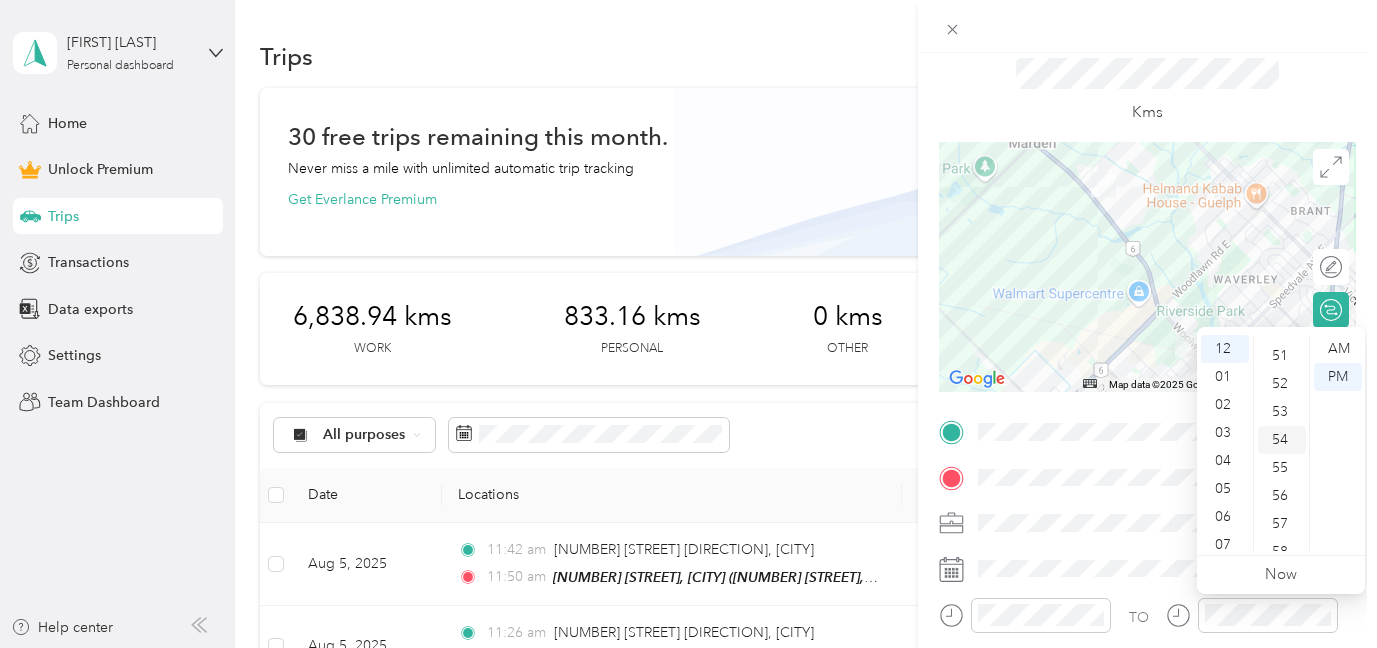 scroll, scrollTop: 1425, scrollLeft: 0, axis: vertical 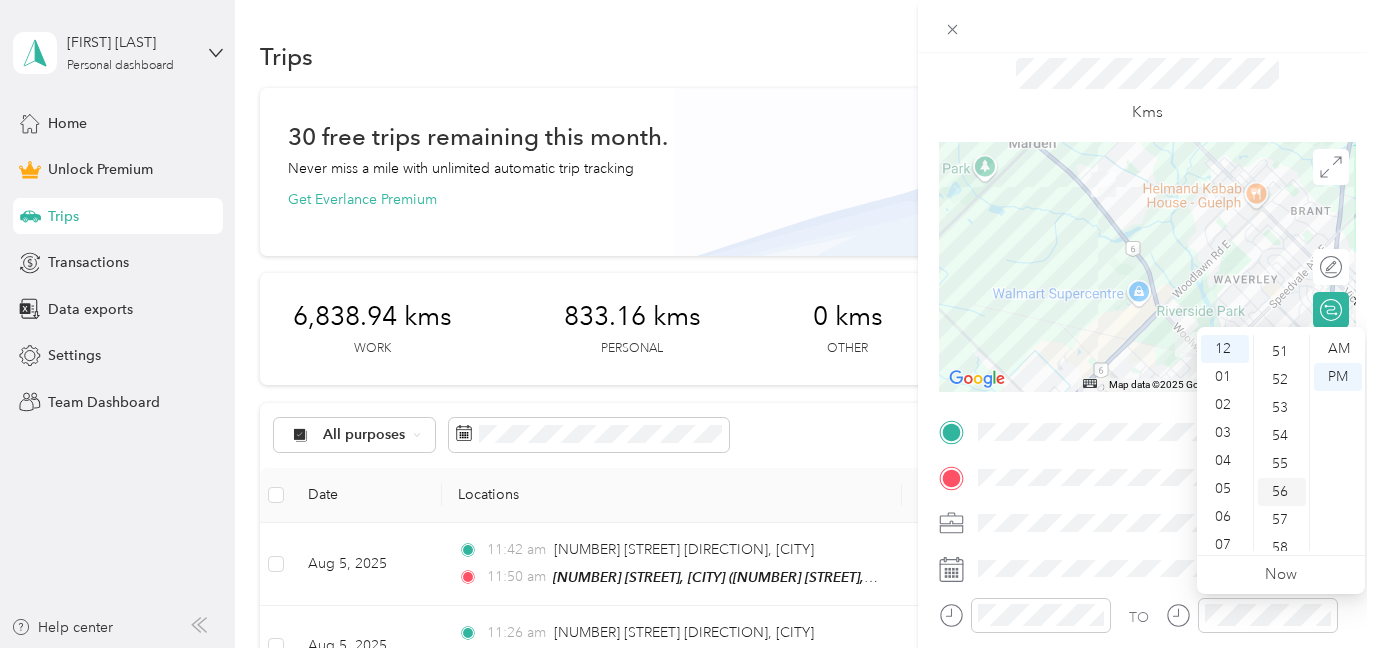 click on "56" at bounding box center [1282, 492] 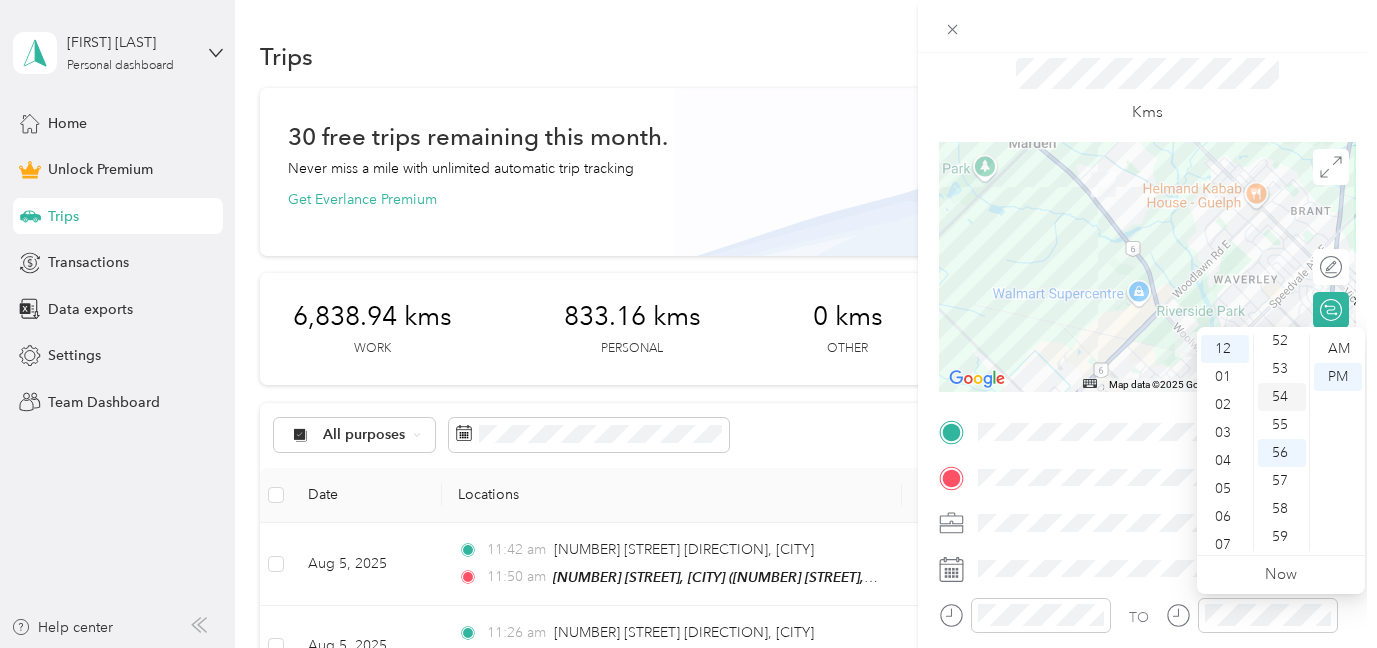 click on "54" at bounding box center (1282, 397) 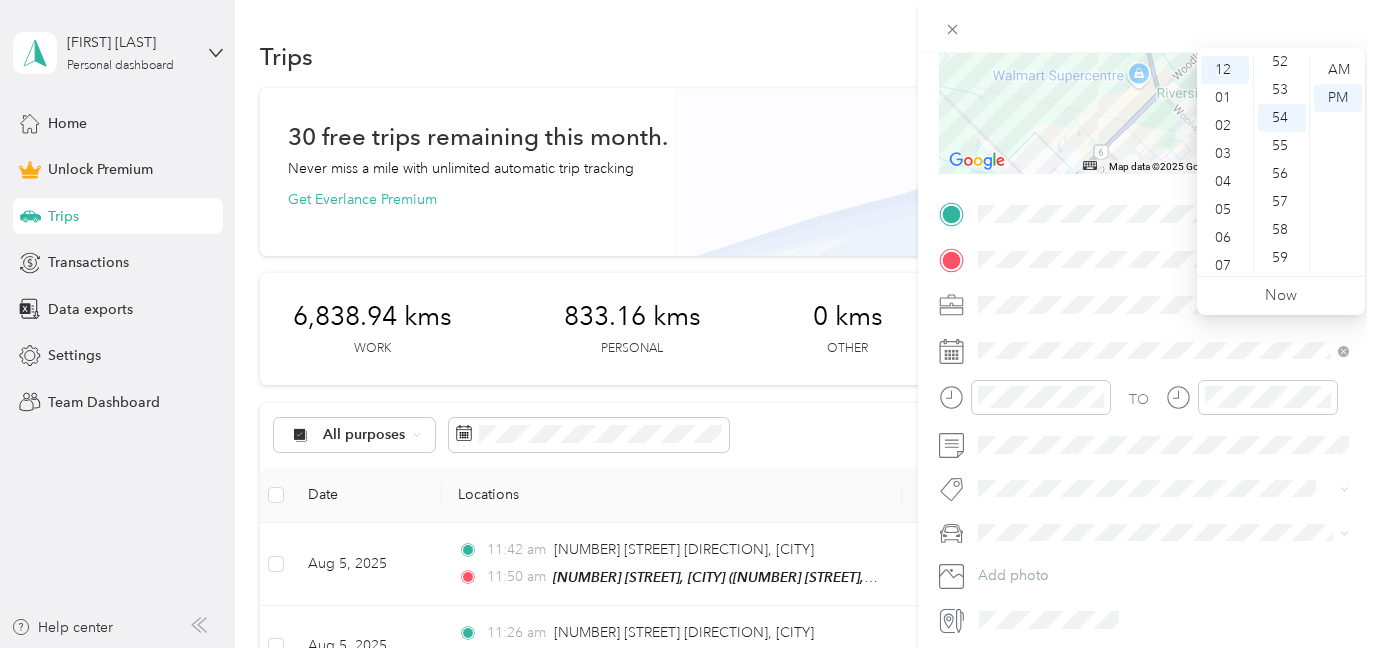 scroll, scrollTop: 341, scrollLeft: 0, axis: vertical 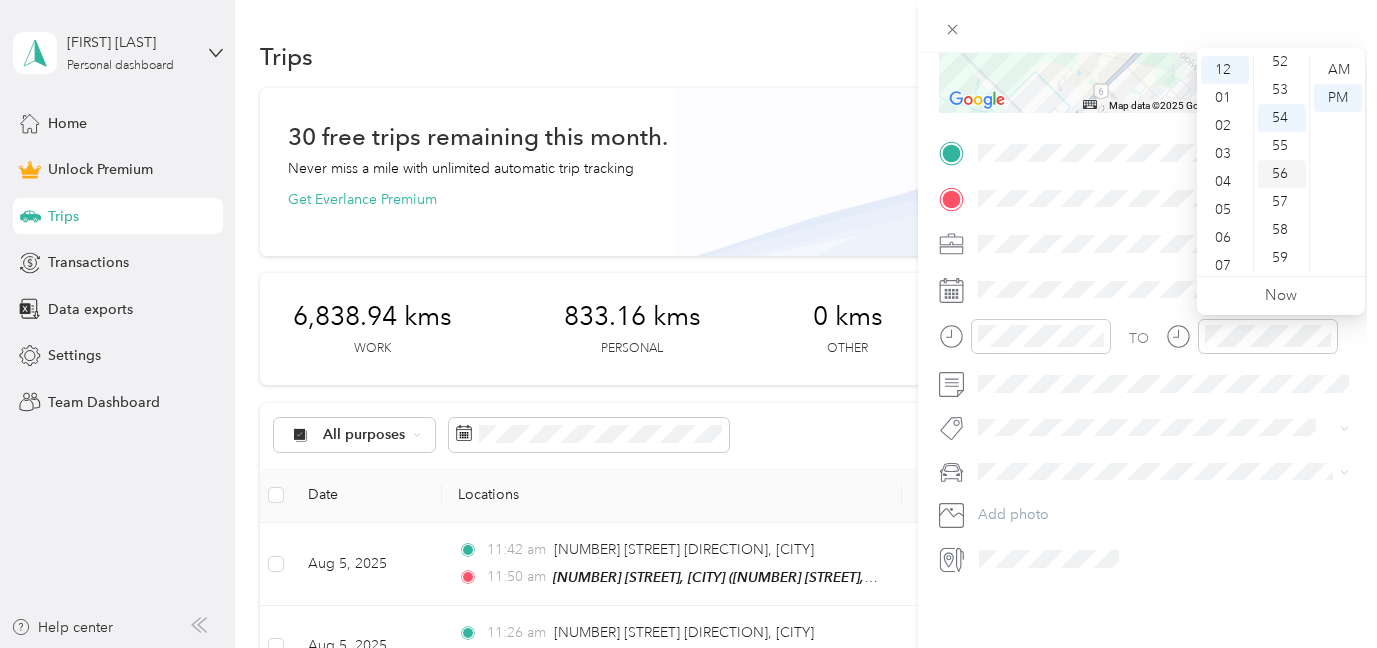 click on "56" at bounding box center [1282, 174] 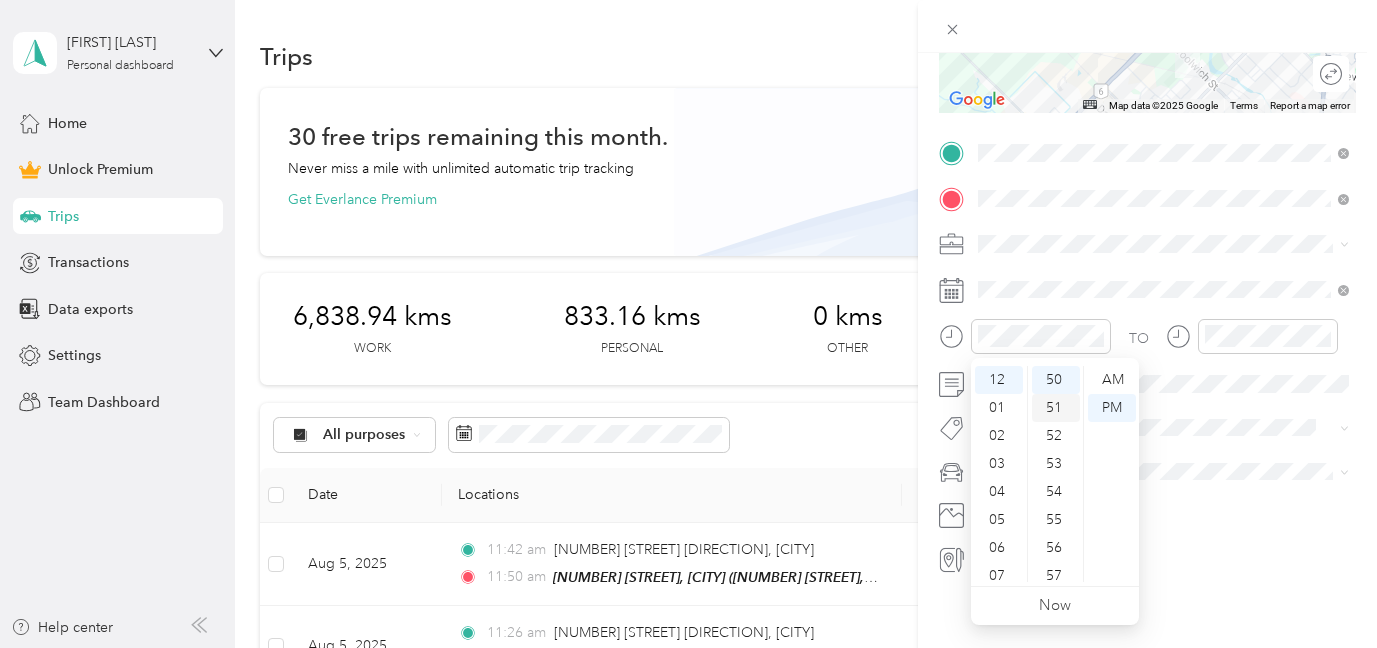 click on "51" at bounding box center [1056, 408] 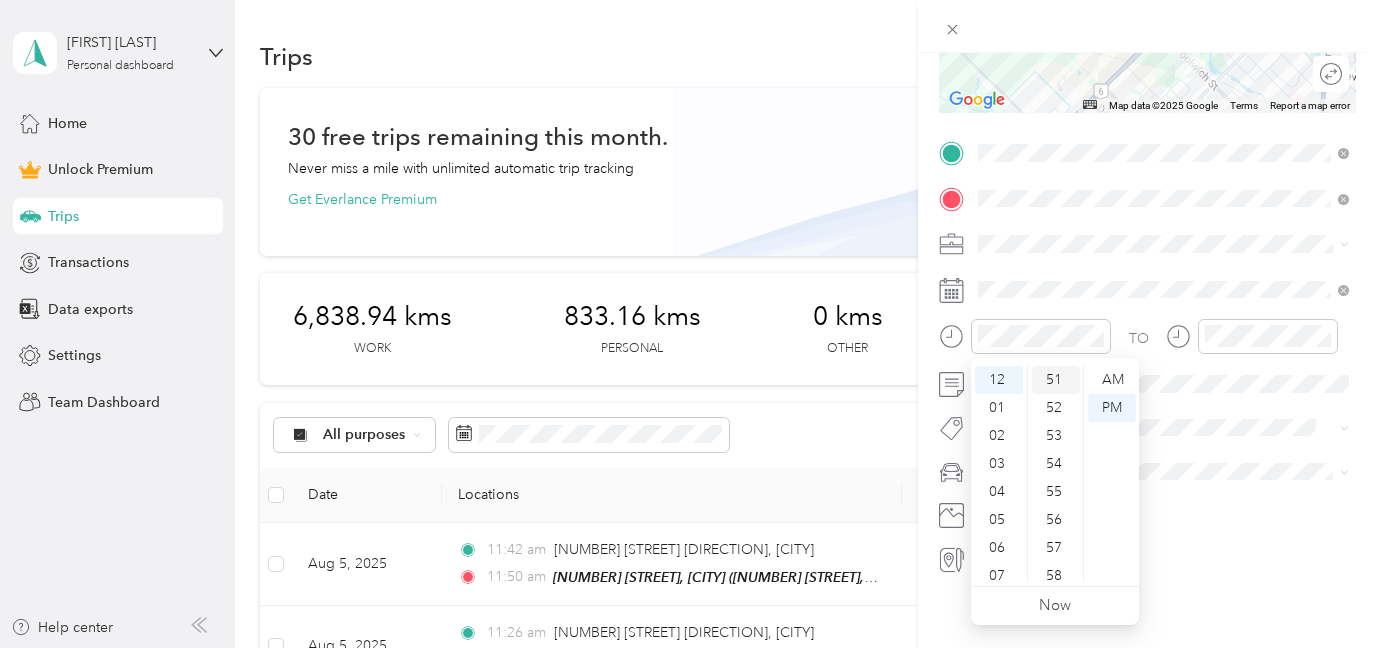 scroll, scrollTop: 1428, scrollLeft: 0, axis: vertical 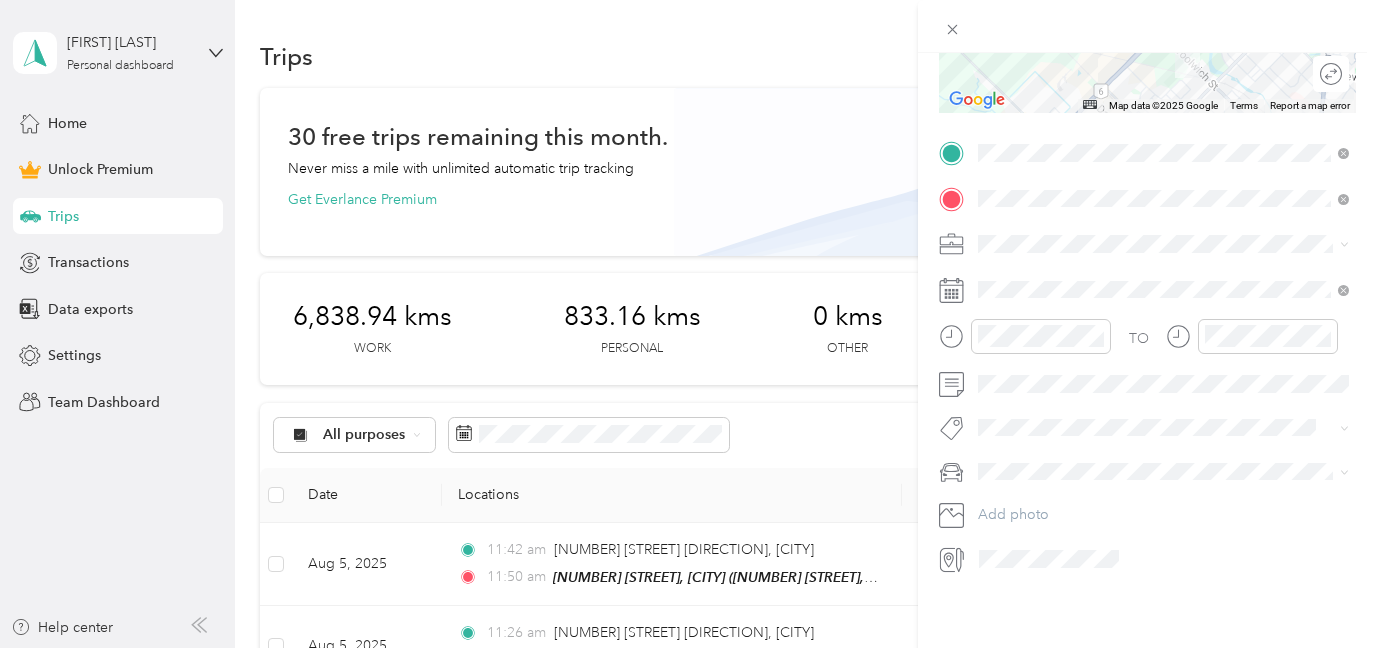 click on "Rogue" at bounding box center [1163, 506] 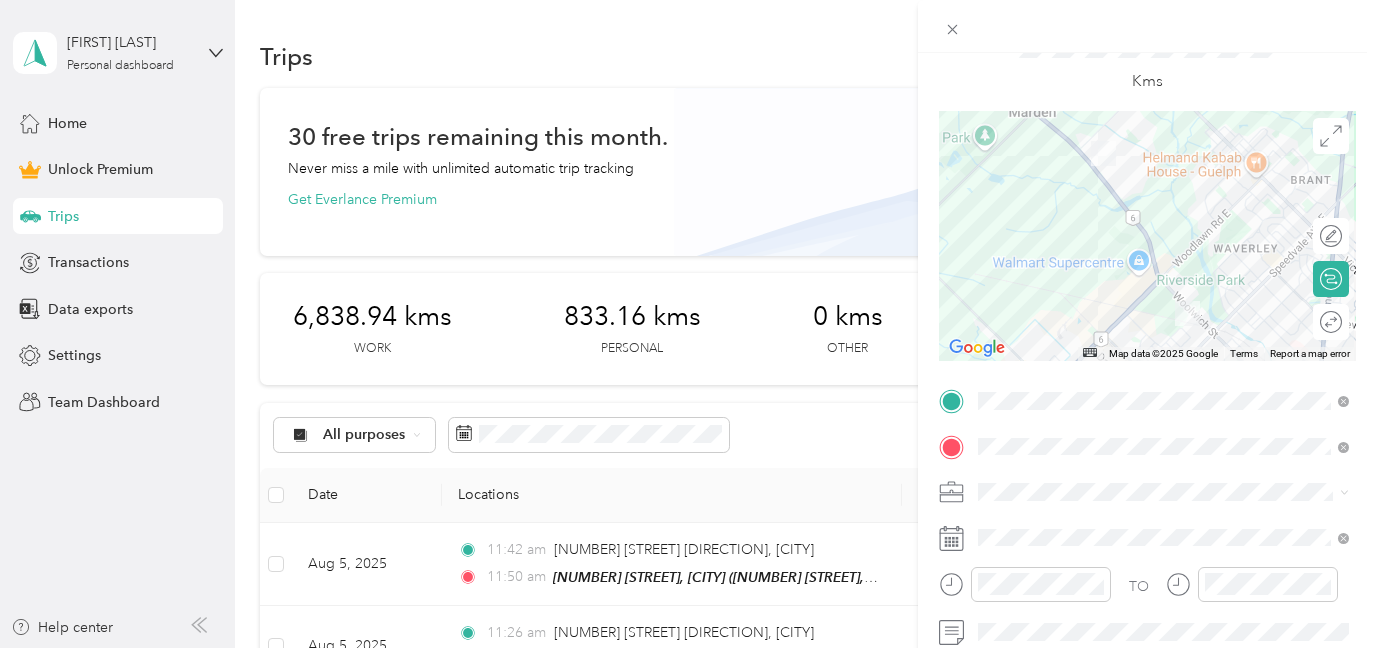 scroll, scrollTop: 0, scrollLeft: 0, axis: both 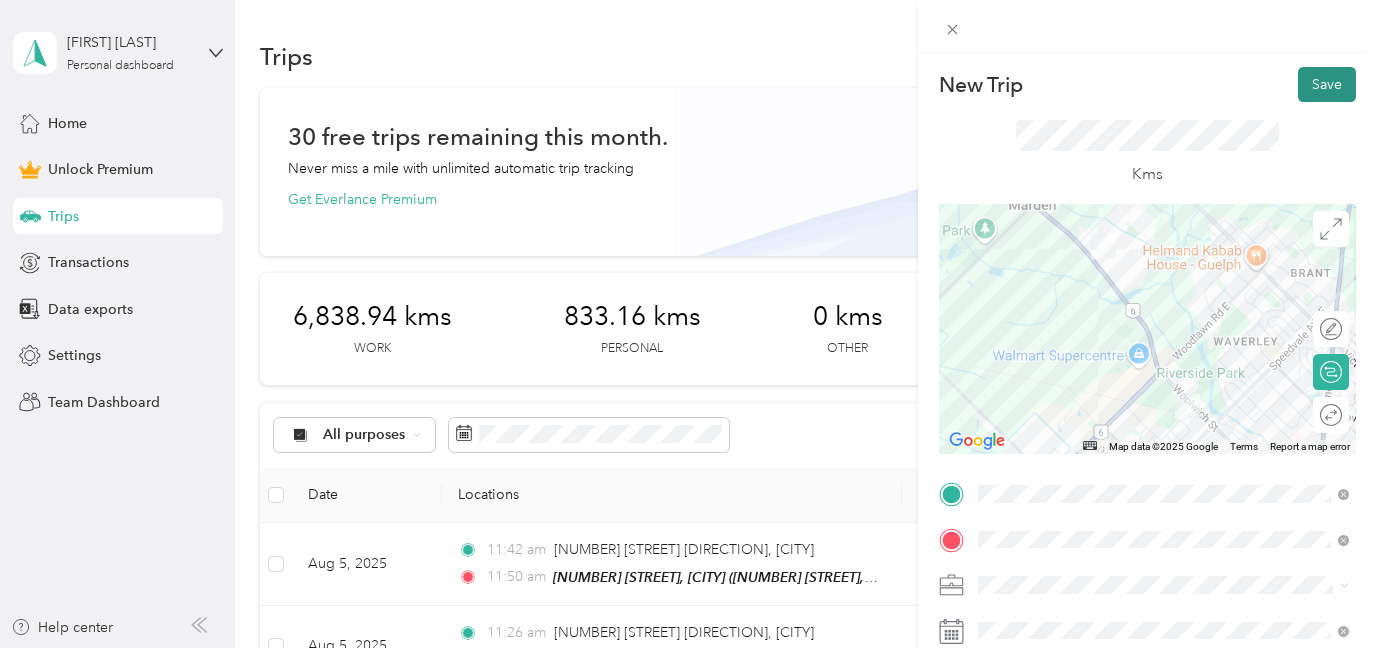 click on "Save" at bounding box center (1327, 84) 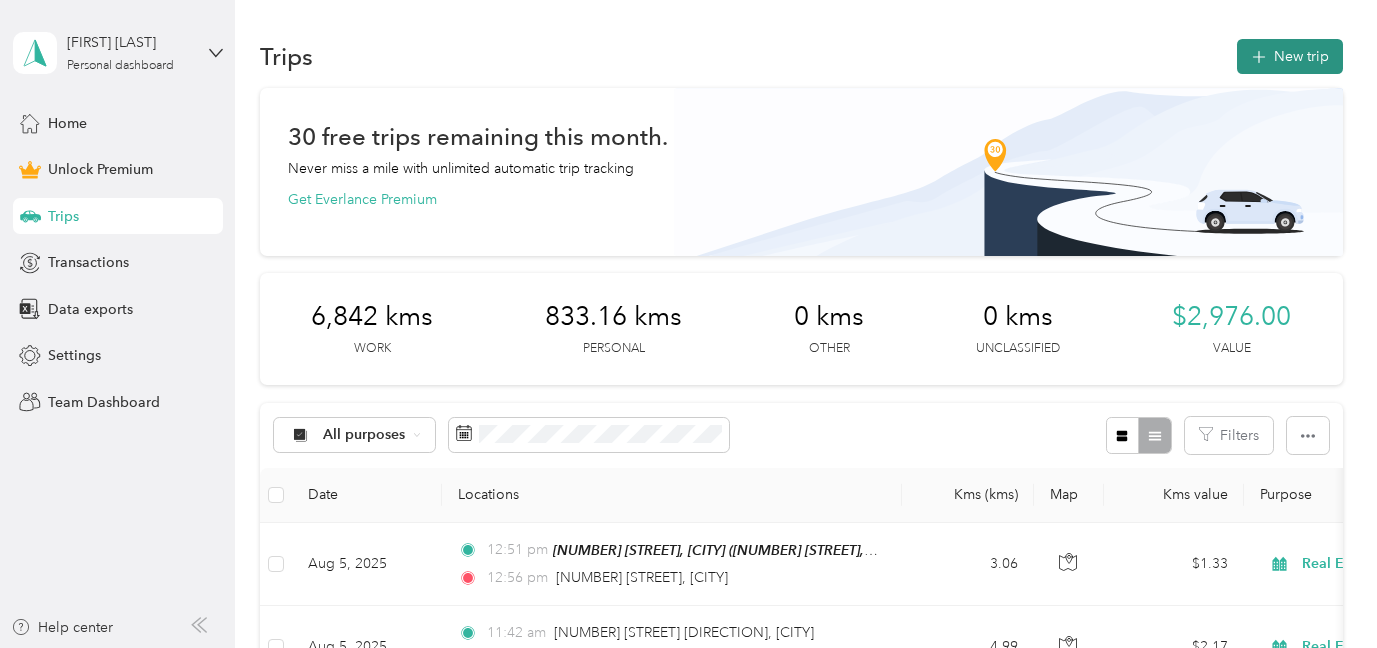 click on "New trip" at bounding box center (1290, 56) 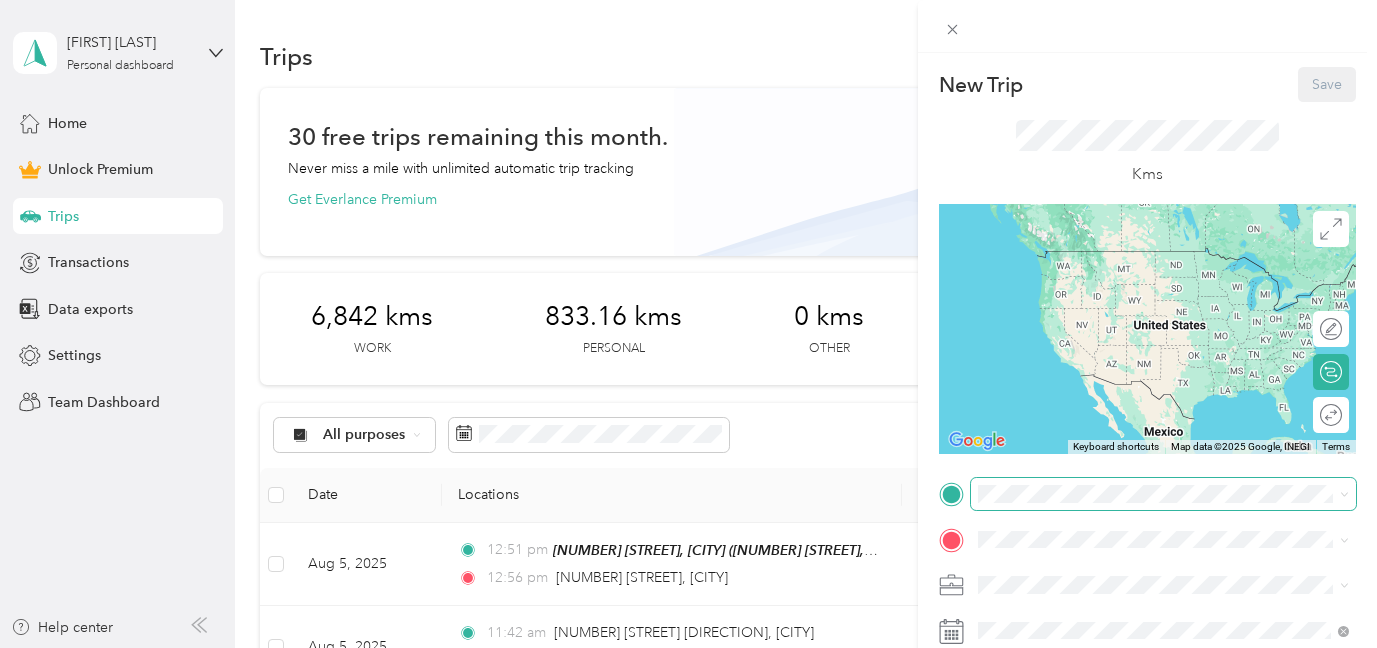 click at bounding box center (1163, 494) 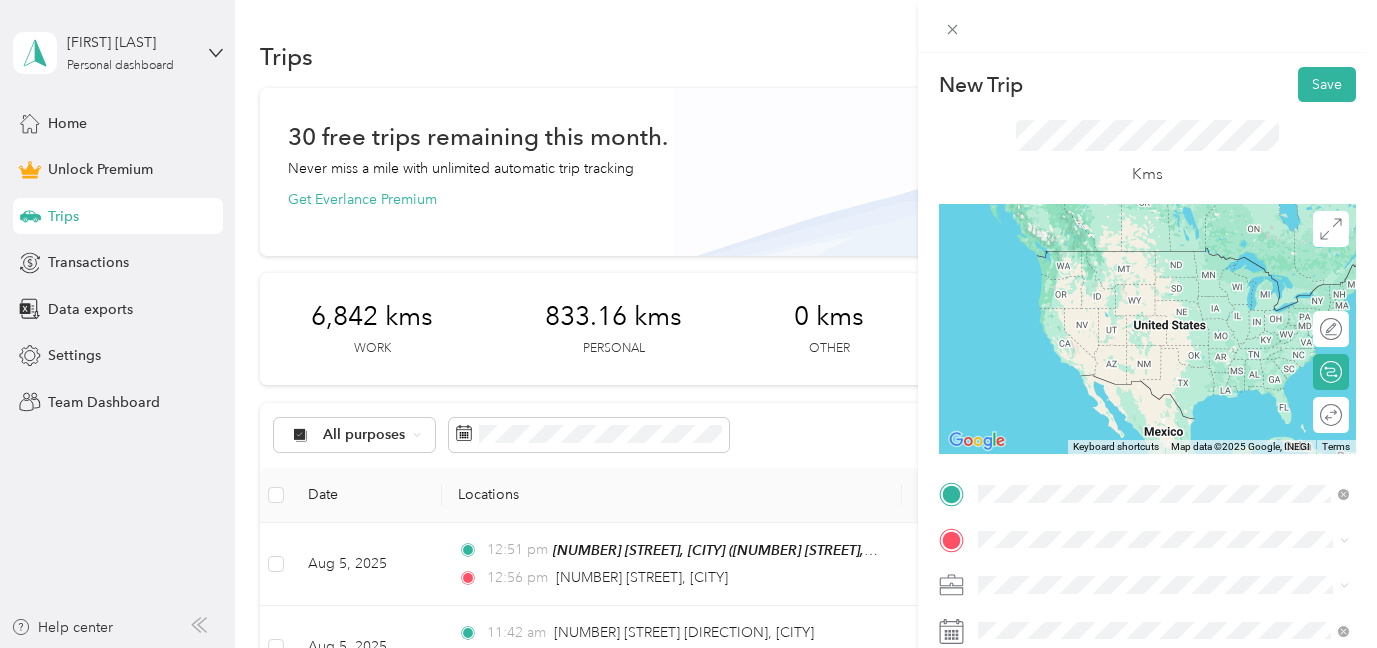 click on "[NUMBER] [STREET]
[CITY], [PROVINCE] [POSTAL_CODE], [COUNTRY]" at bounding box center (1175, 259) 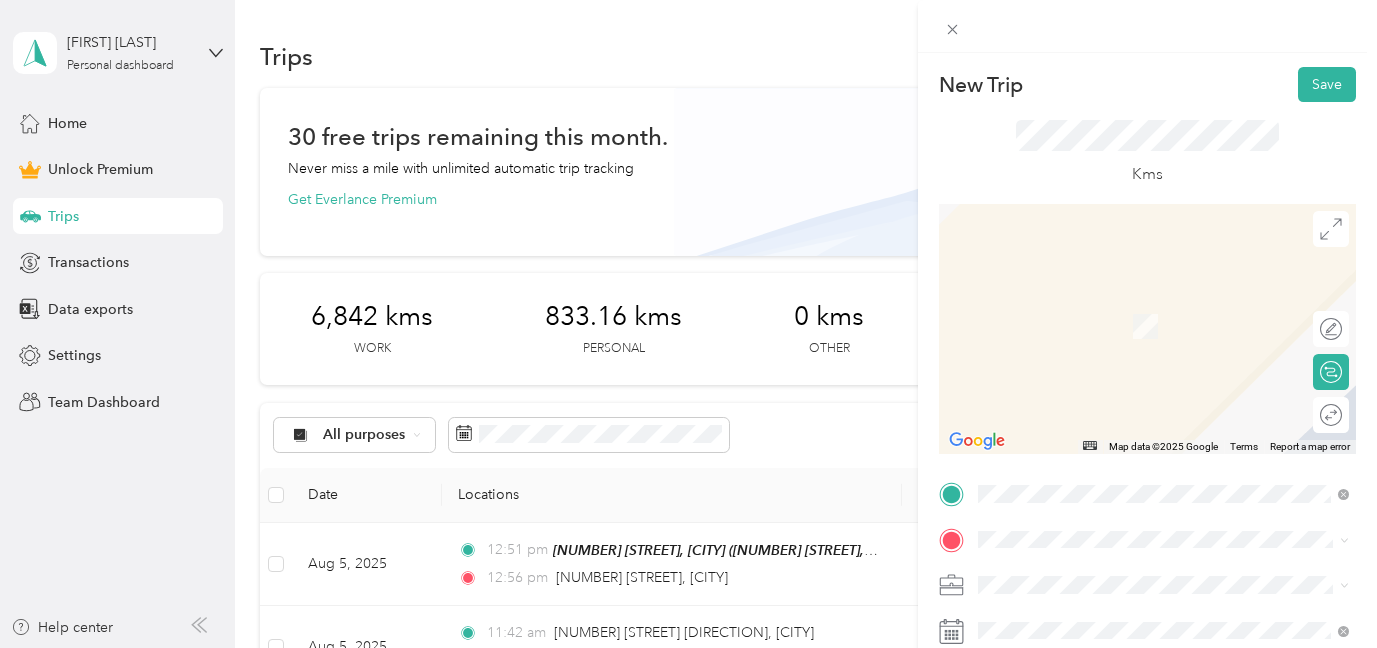 click on "[NUMBER] [STREET]
[CITY], [PROVINCE] [POSTAL_CODE], [COUNTRY]" at bounding box center (1175, 300) 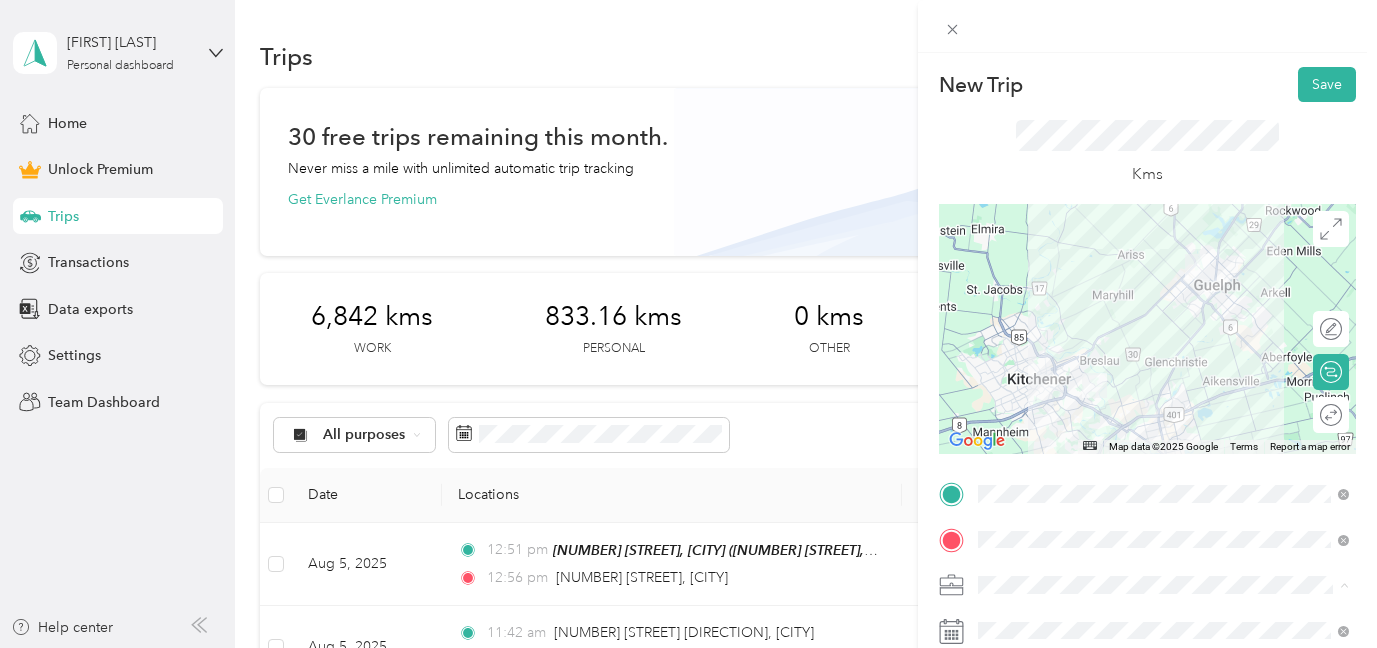 click on "Real Estate" at bounding box center (1163, 374) 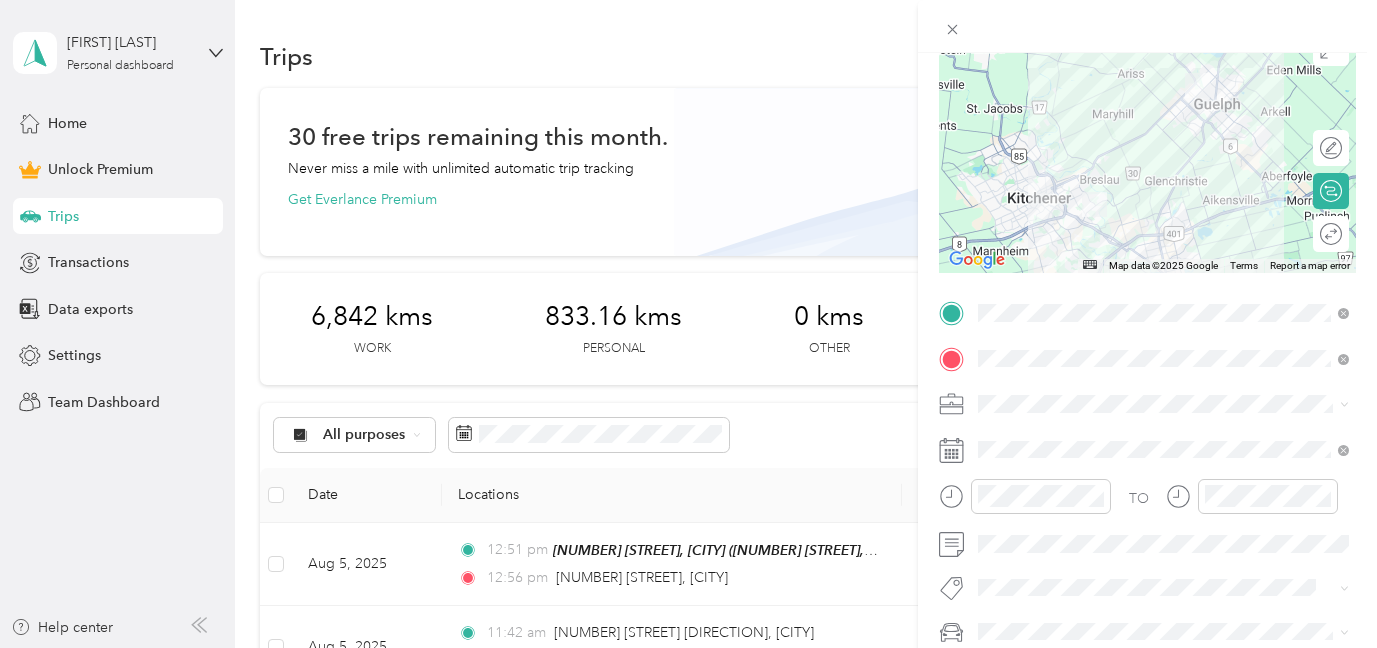 scroll, scrollTop: 210, scrollLeft: 0, axis: vertical 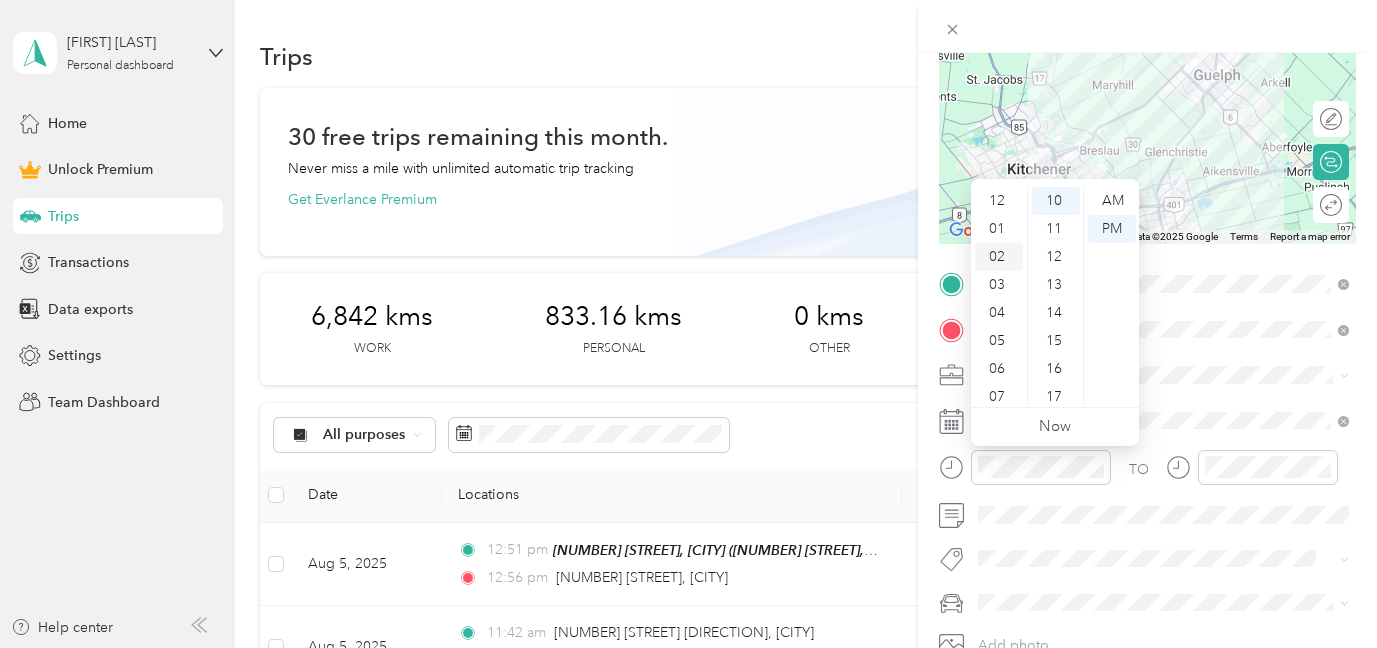 click on "02" at bounding box center [999, 257] 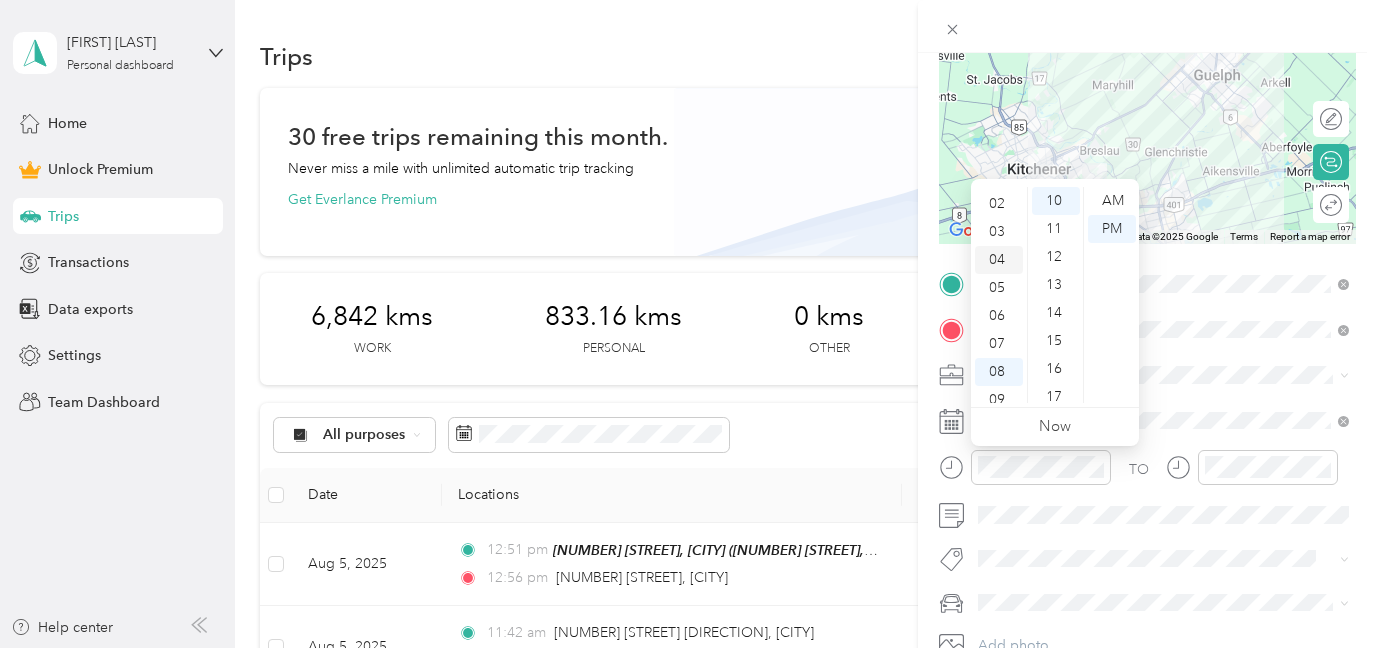 scroll, scrollTop: 56, scrollLeft: 0, axis: vertical 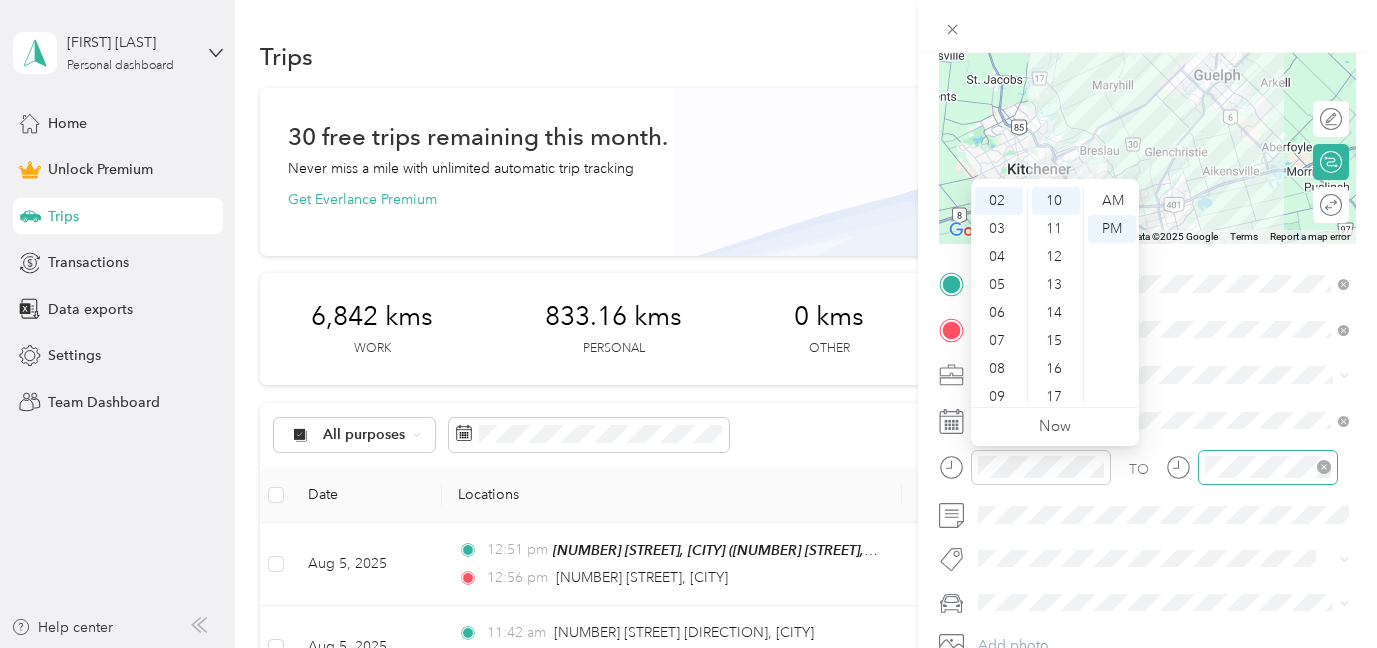 click at bounding box center (1268, 467) 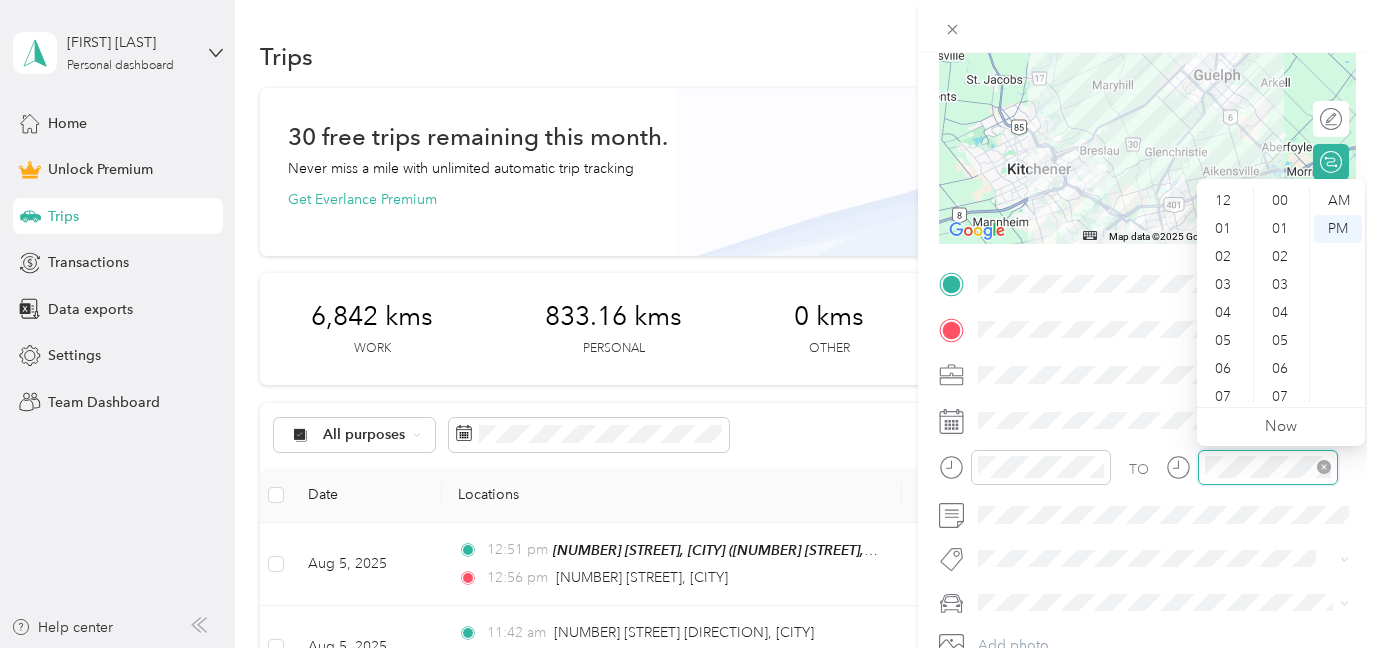 scroll, scrollTop: 280, scrollLeft: 0, axis: vertical 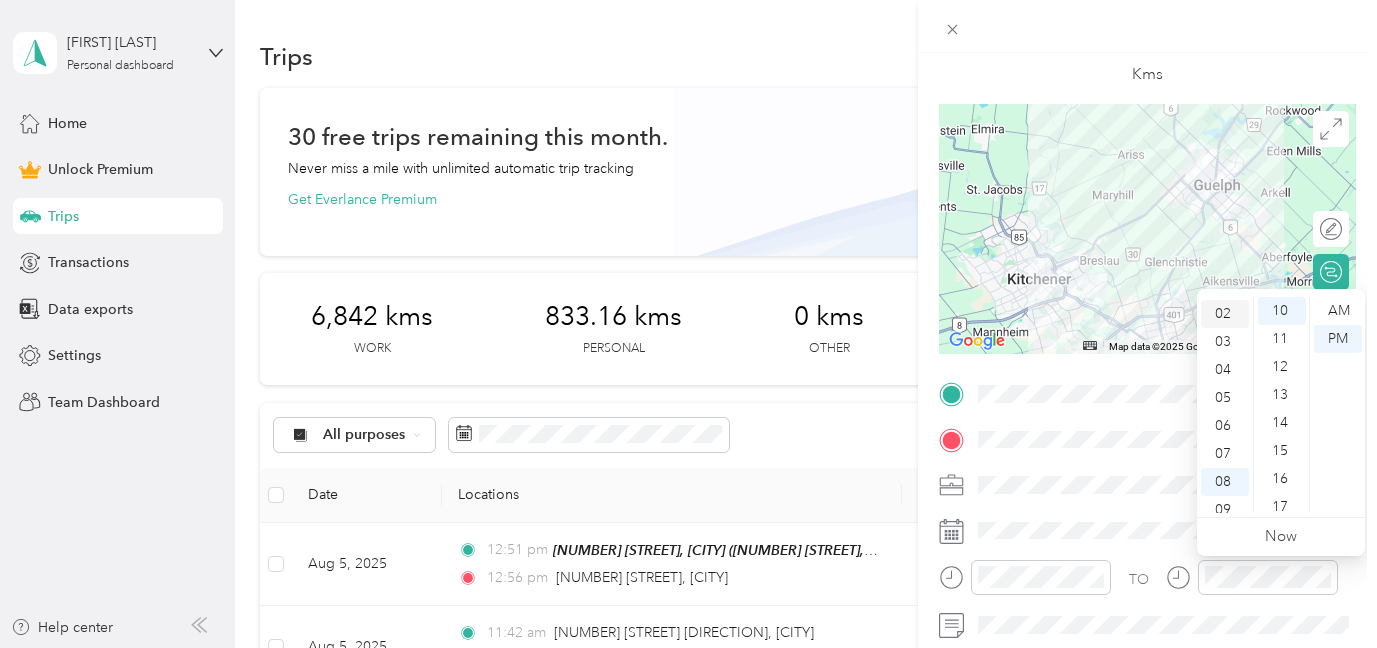 click on "02" at bounding box center (1225, 314) 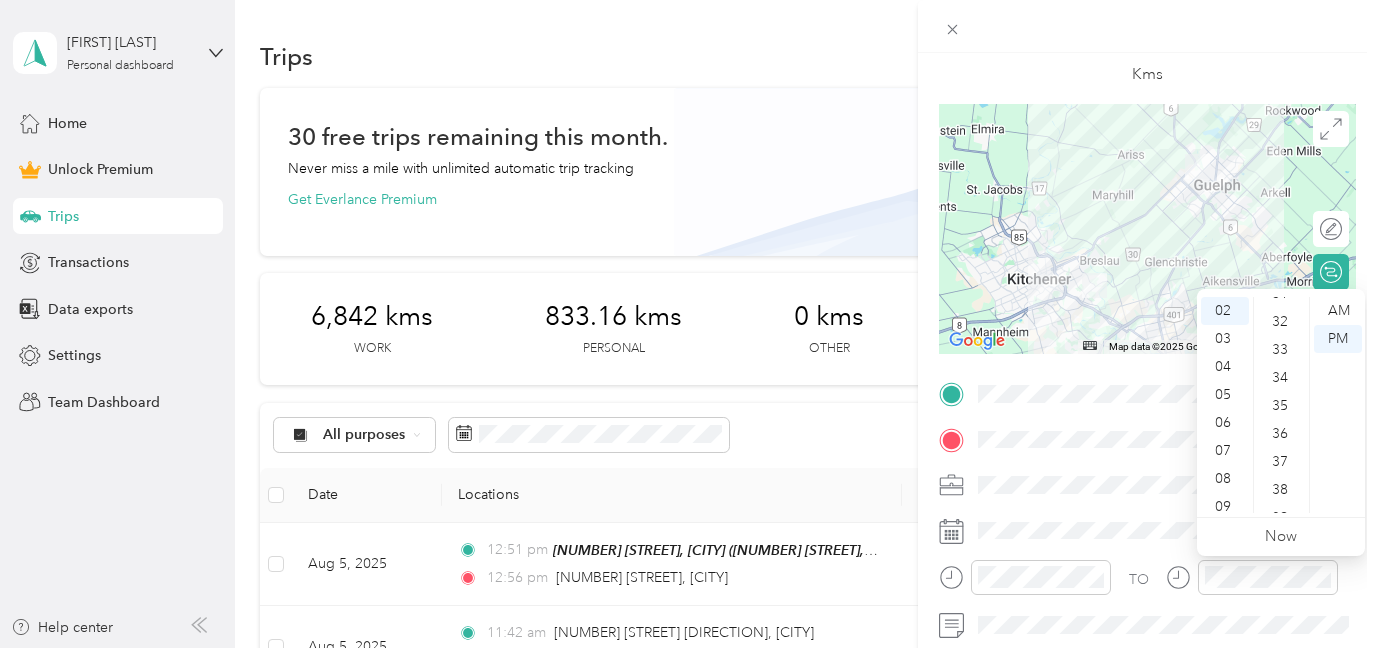 scroll, scrollTop: 902, scrollLeft: 0, axis: vertical 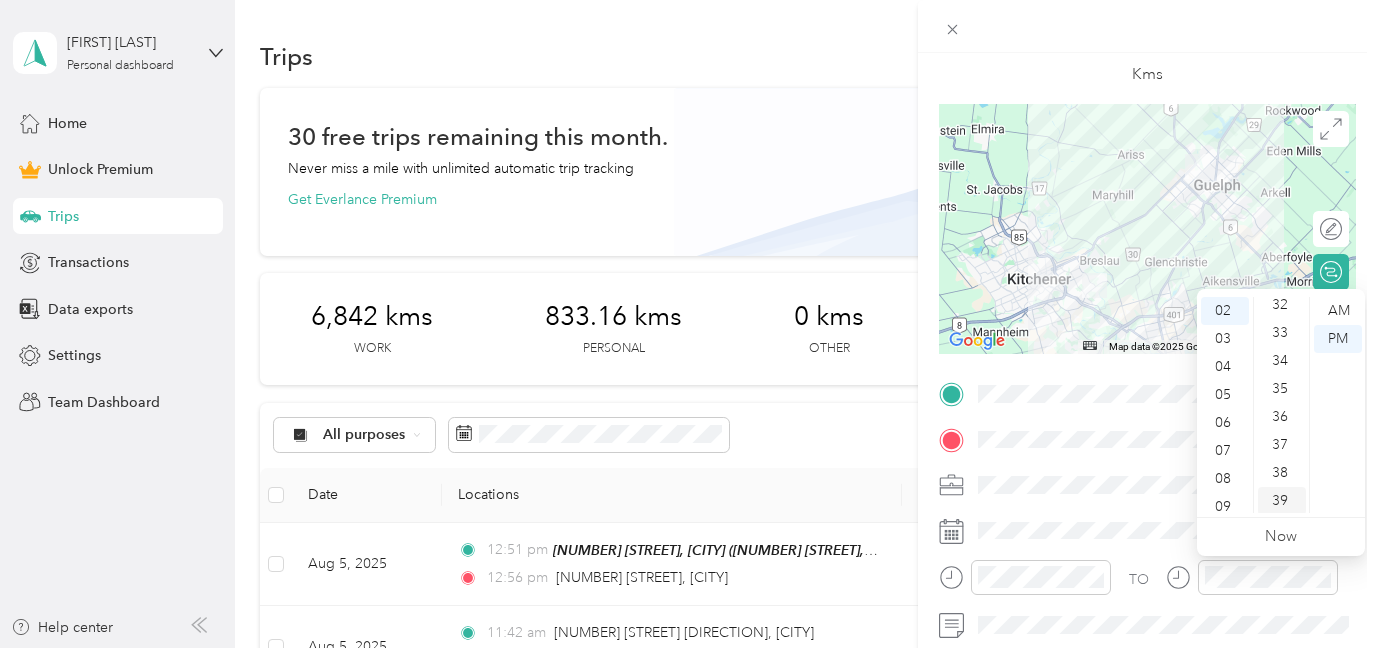 click on "39" at bounding box center (1282, 501) 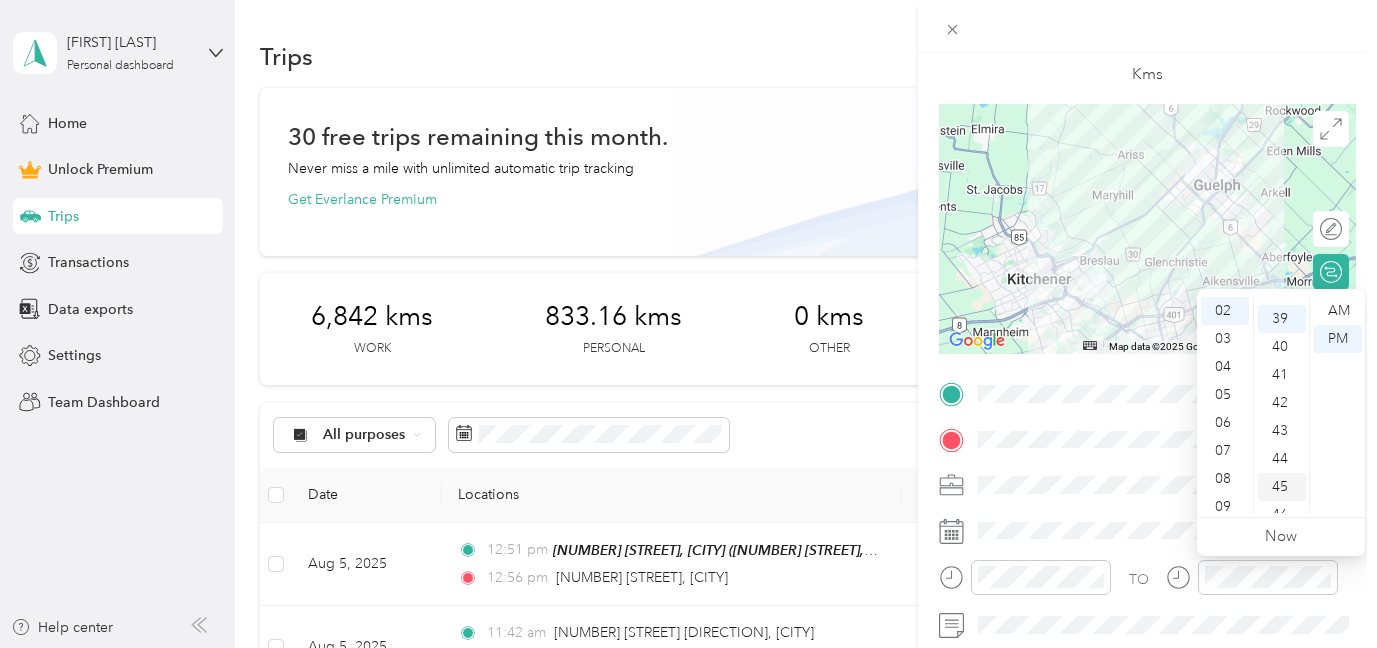 scroll, scrollTop: 1092, scrollLeft: 0, axis: vertical 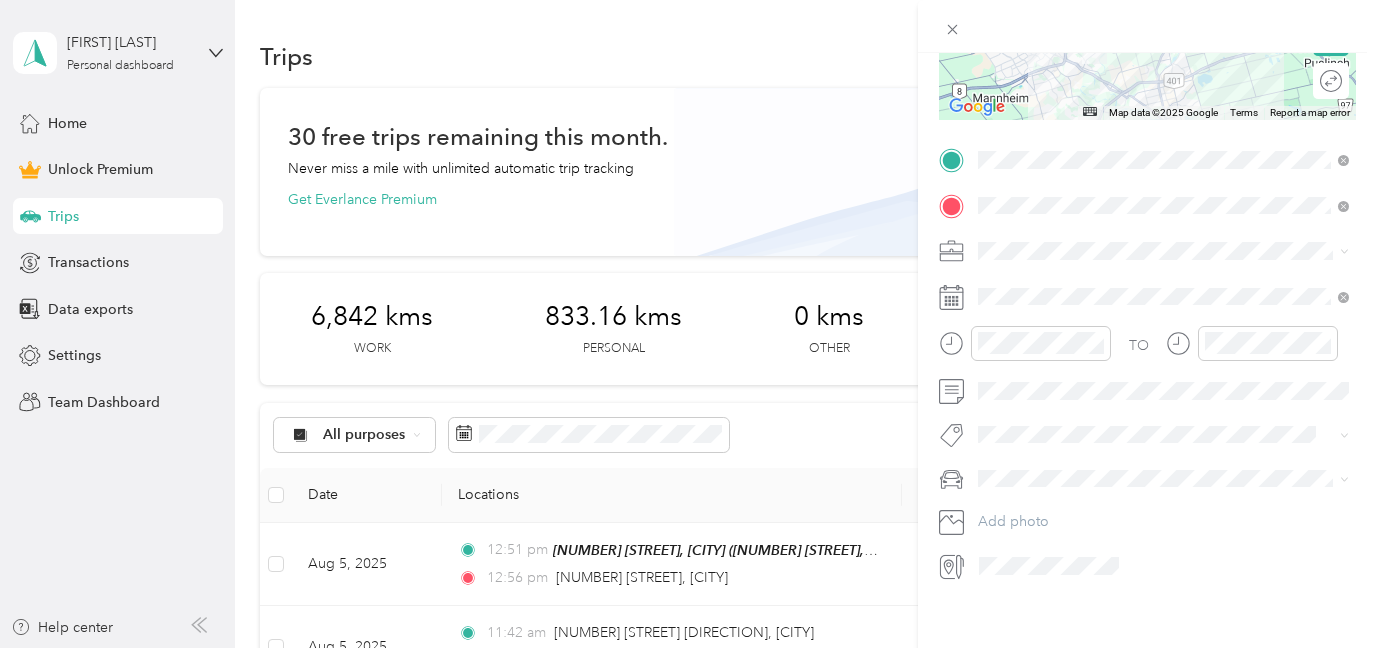 click on "Rogue" at bounding box center [1163, 508] 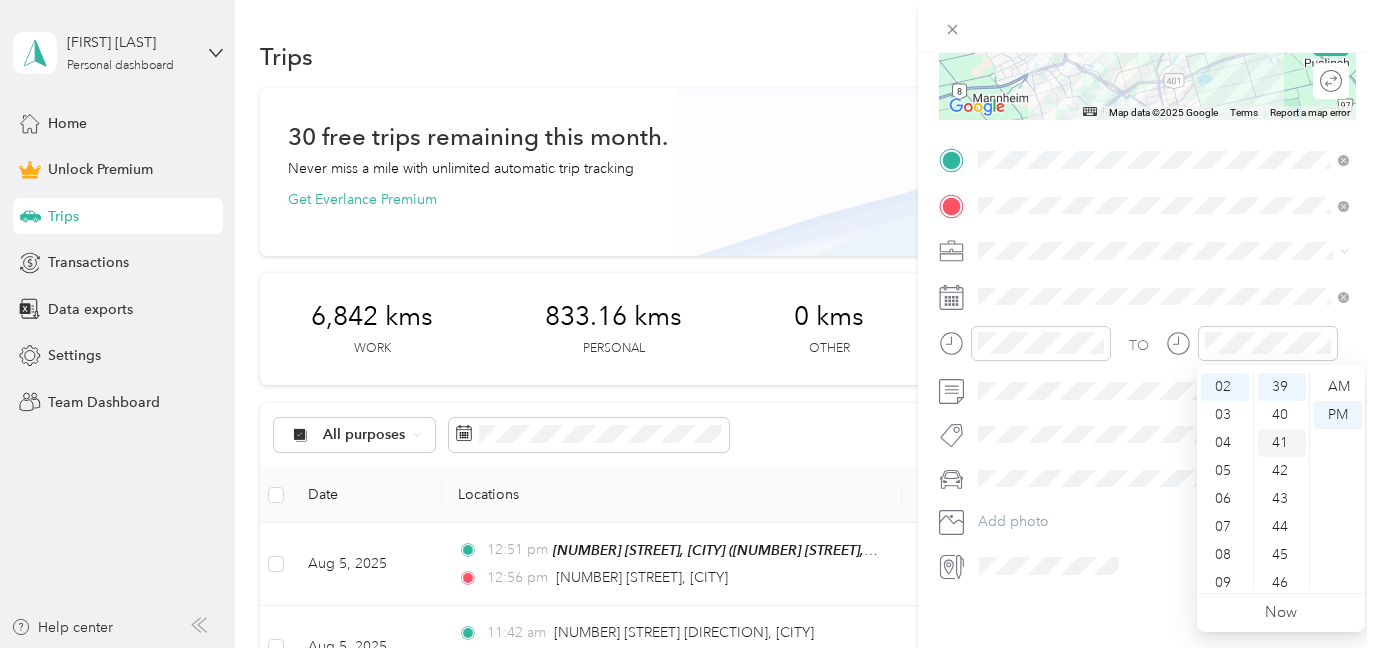 click on "41" at bounding box center [1282, 443] 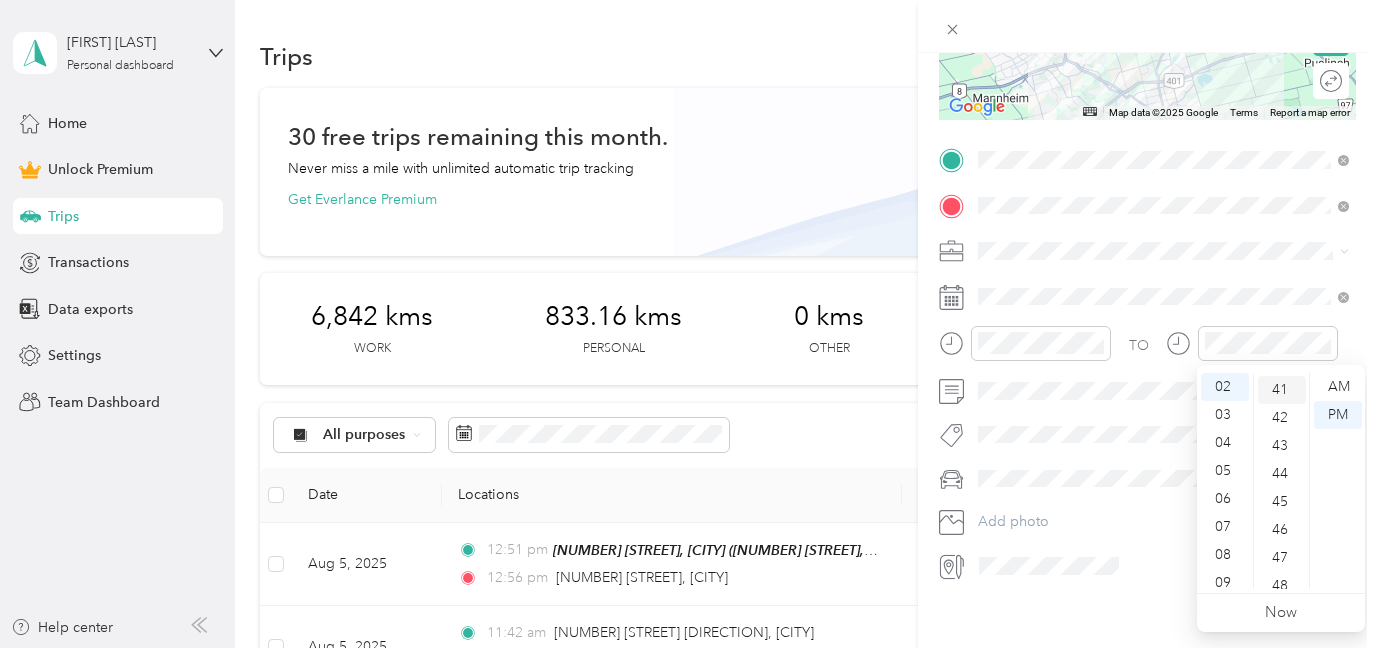 scroll, scrollTop: 1148, scrollLeft: 0, axis: vertical 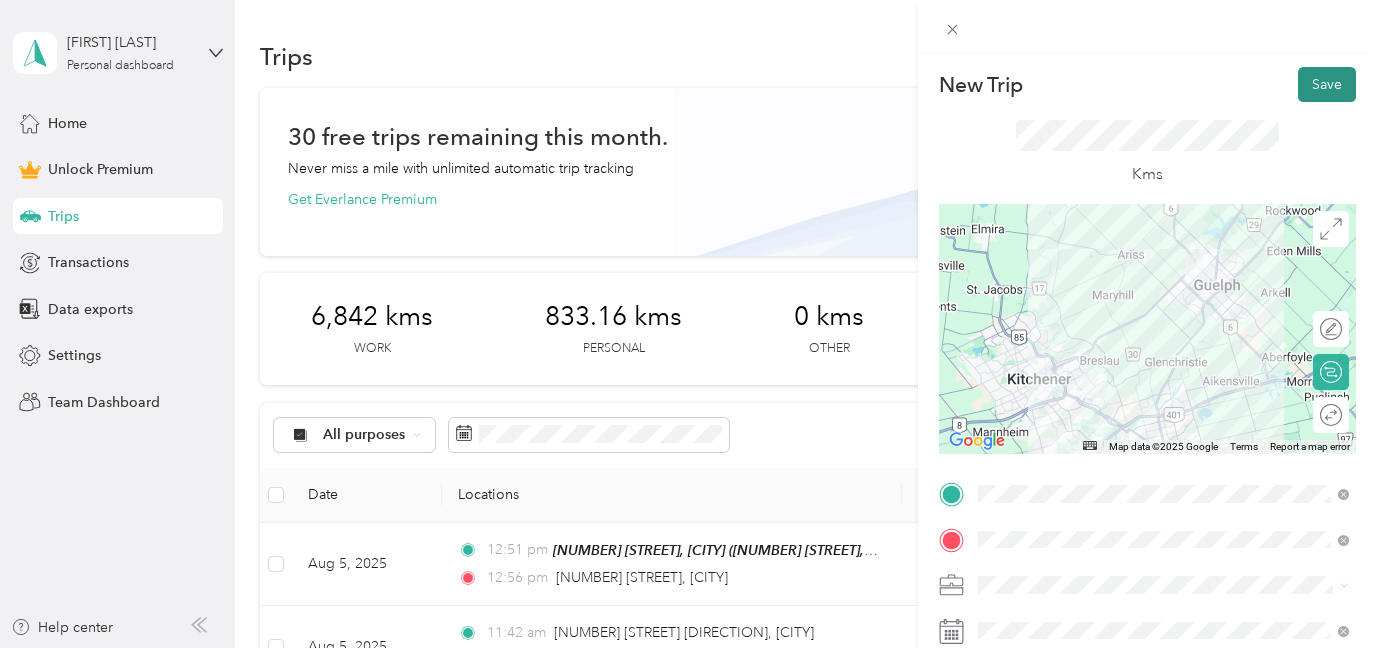 click on "Save" at bounding box center (1327, 84) 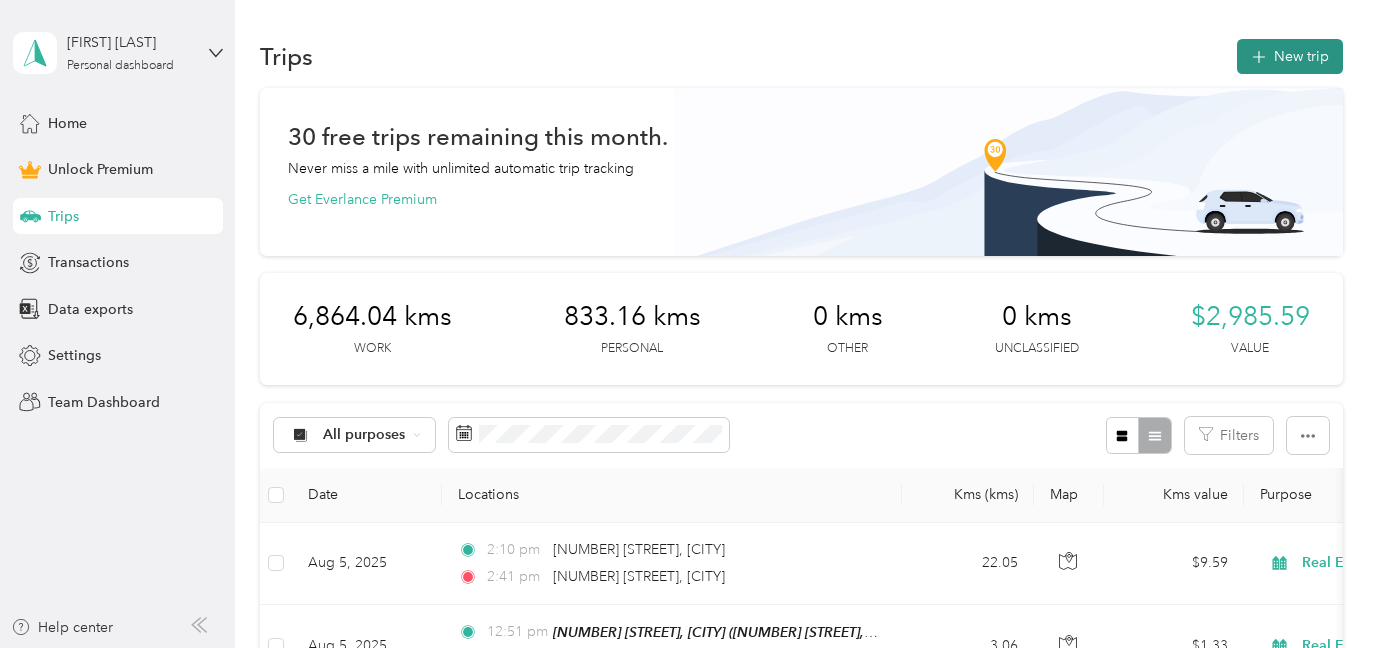 click on "New trip" at bounding box center [1290, 56] 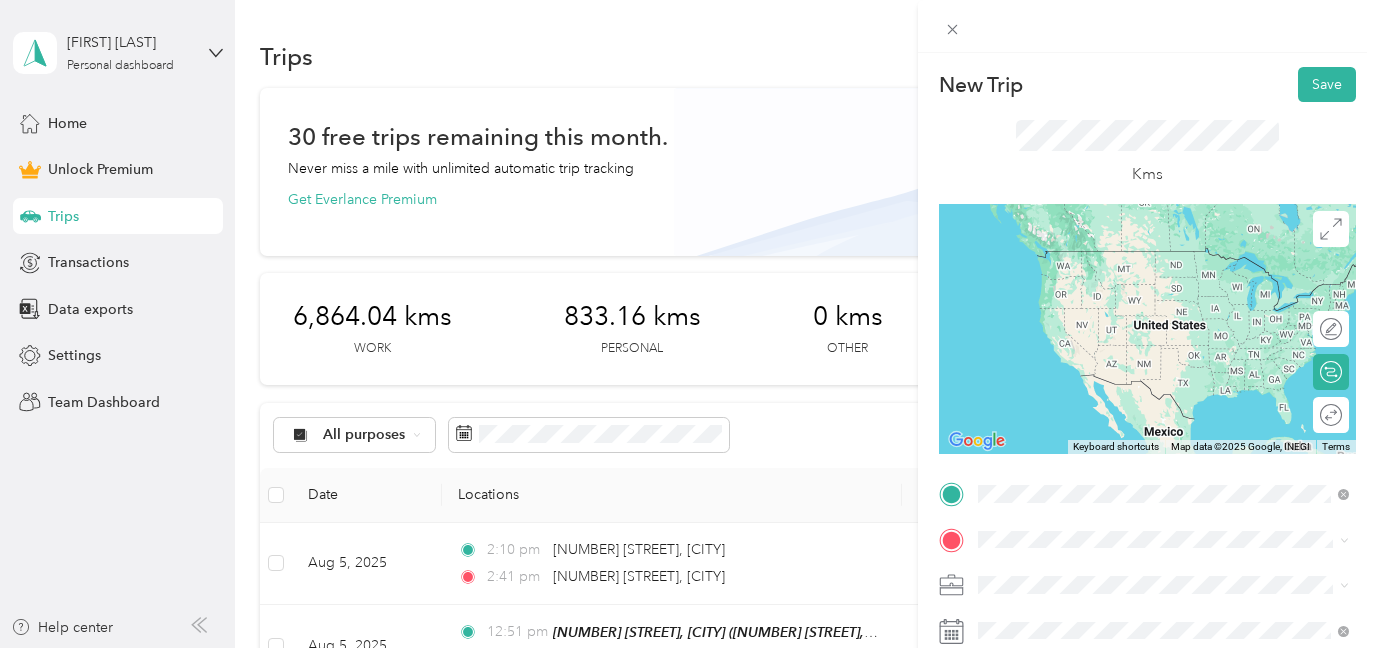 click on "[NUMBER] [STREET]
[CITY], [PROVINCE] [POSTAL_CODE], [COUNTRY]" at bounding box center (1175, 259) 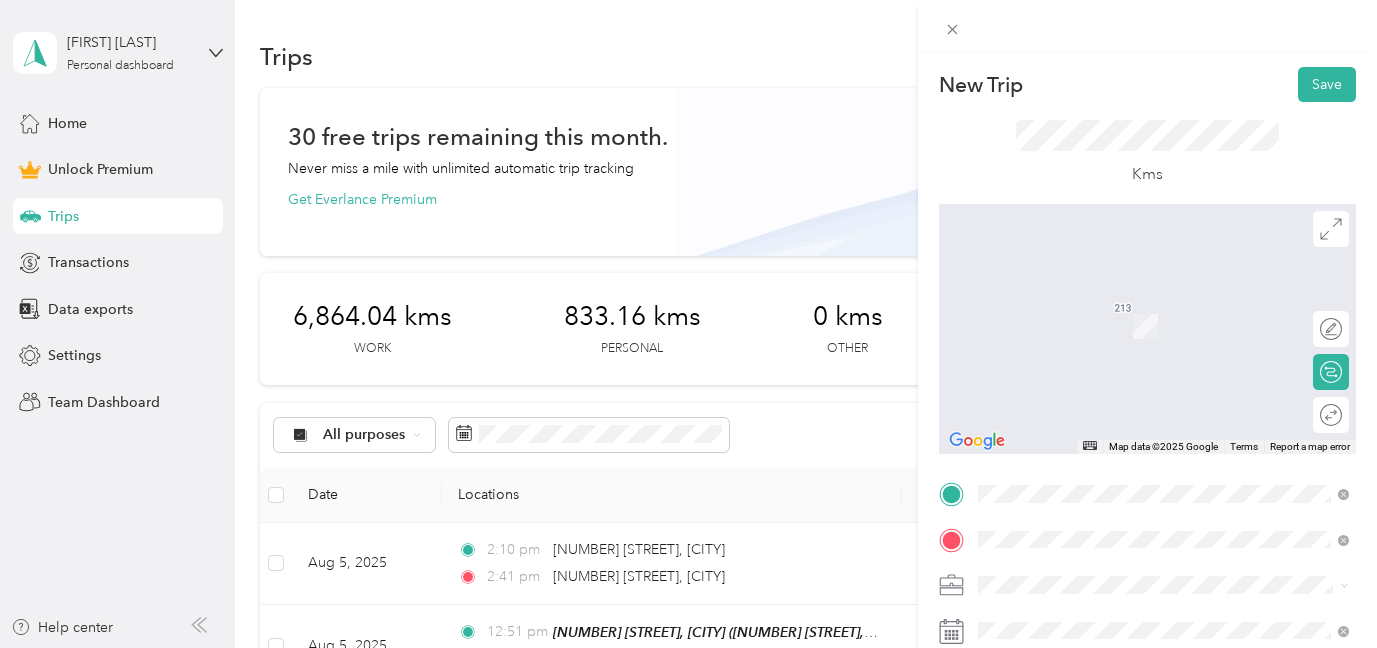 click on "[NUMBER] [STREET] [DIRECTION]
[CITY], [PROVINCE] [POSTAL_CODE], [COUNTRY]" at bounding box center [1175, 472] 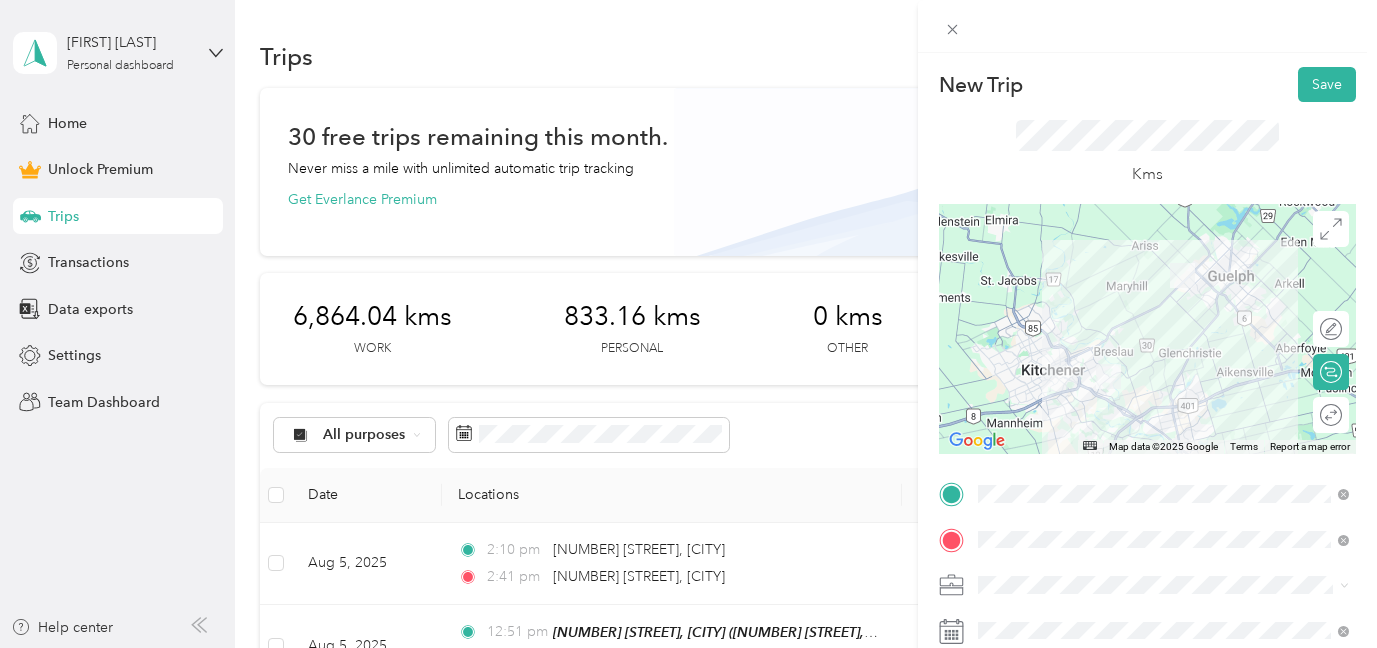 click on "Real Estate" at bounding box center (1163, 367) 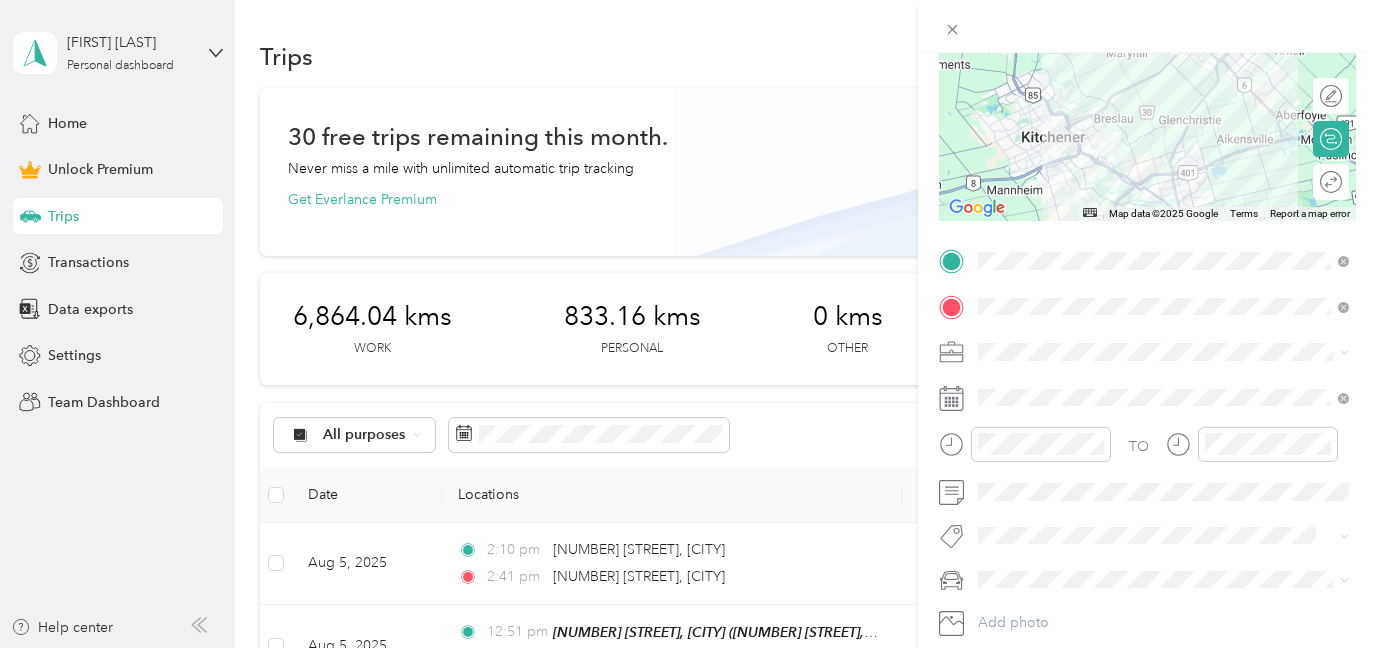 scroll, scrollTop: 245, scrollLeft: 0, axis: vertical 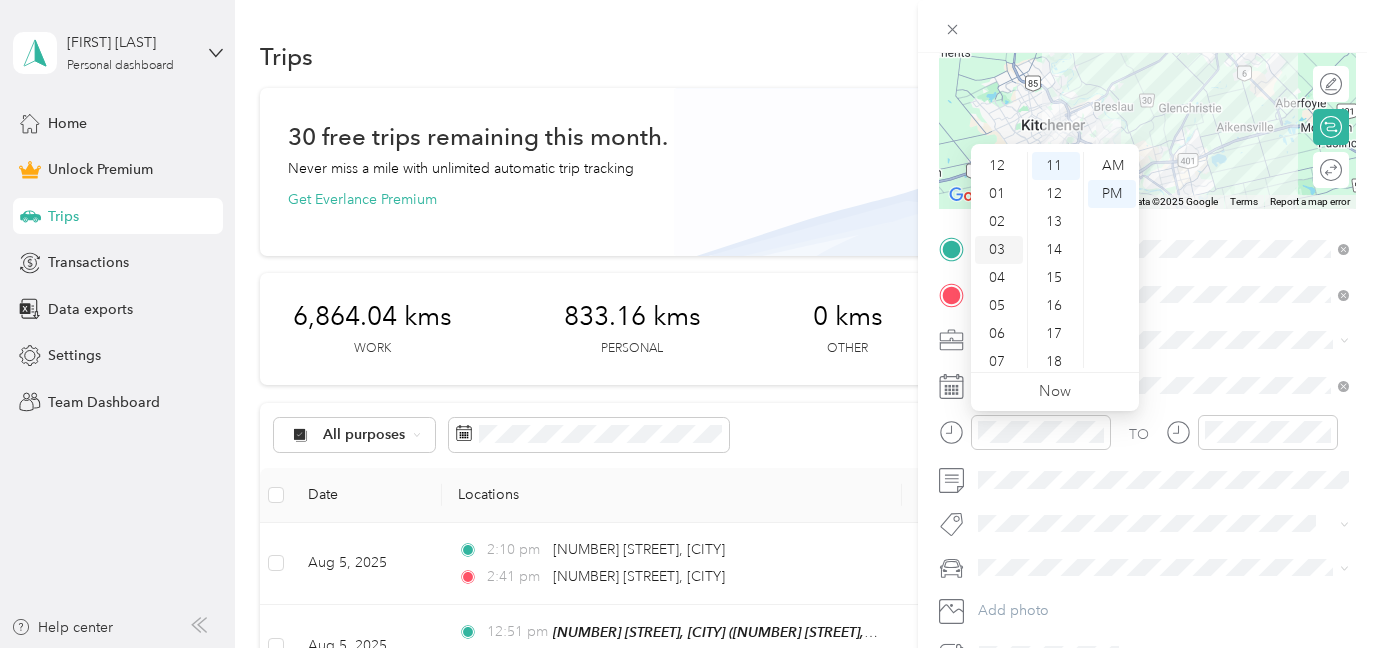 click on "03" at bounding box center [999, 250] 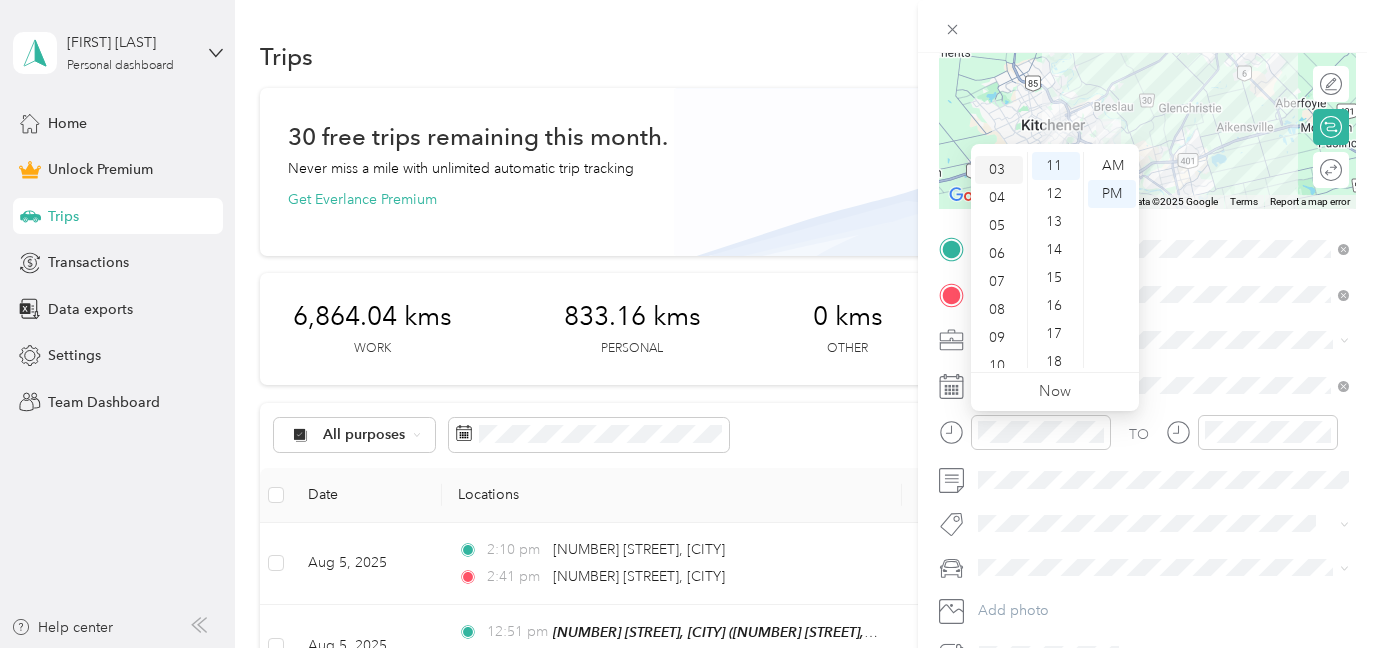 scroll, scrollTop: 84, scrollLeft: 0, axis: vertical 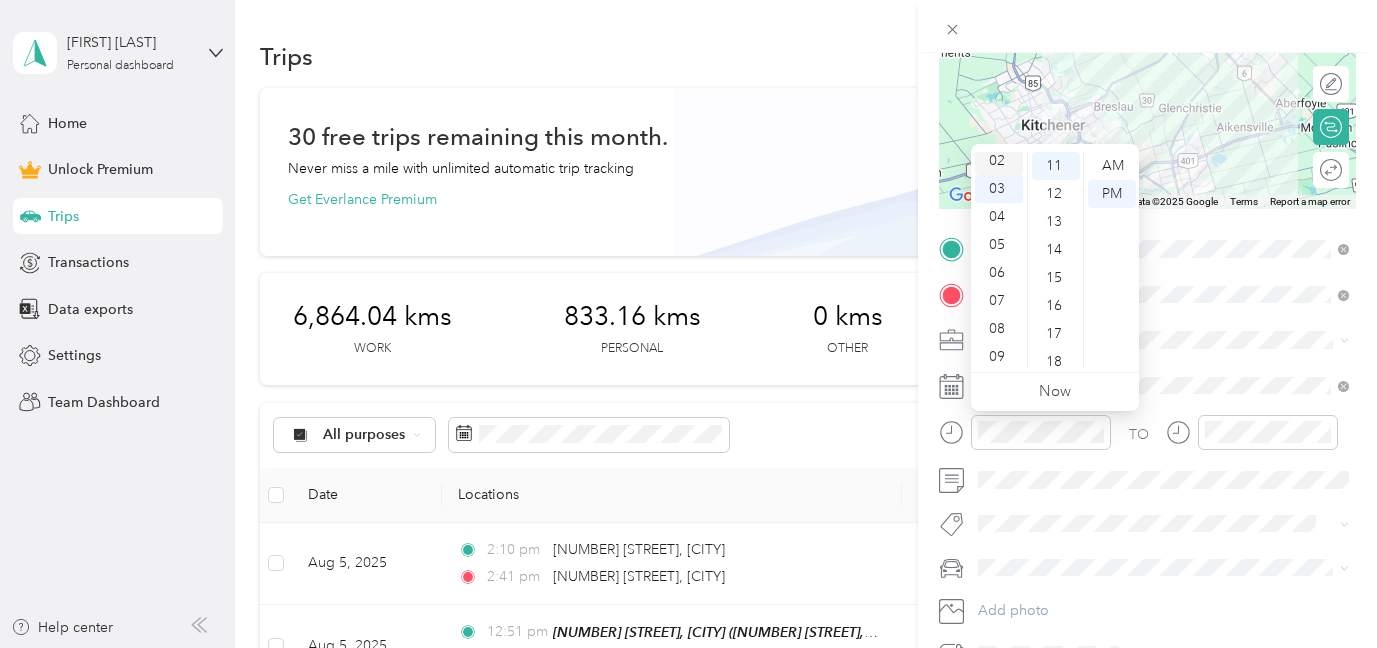 click on "02" at bounding box center [999, 161] 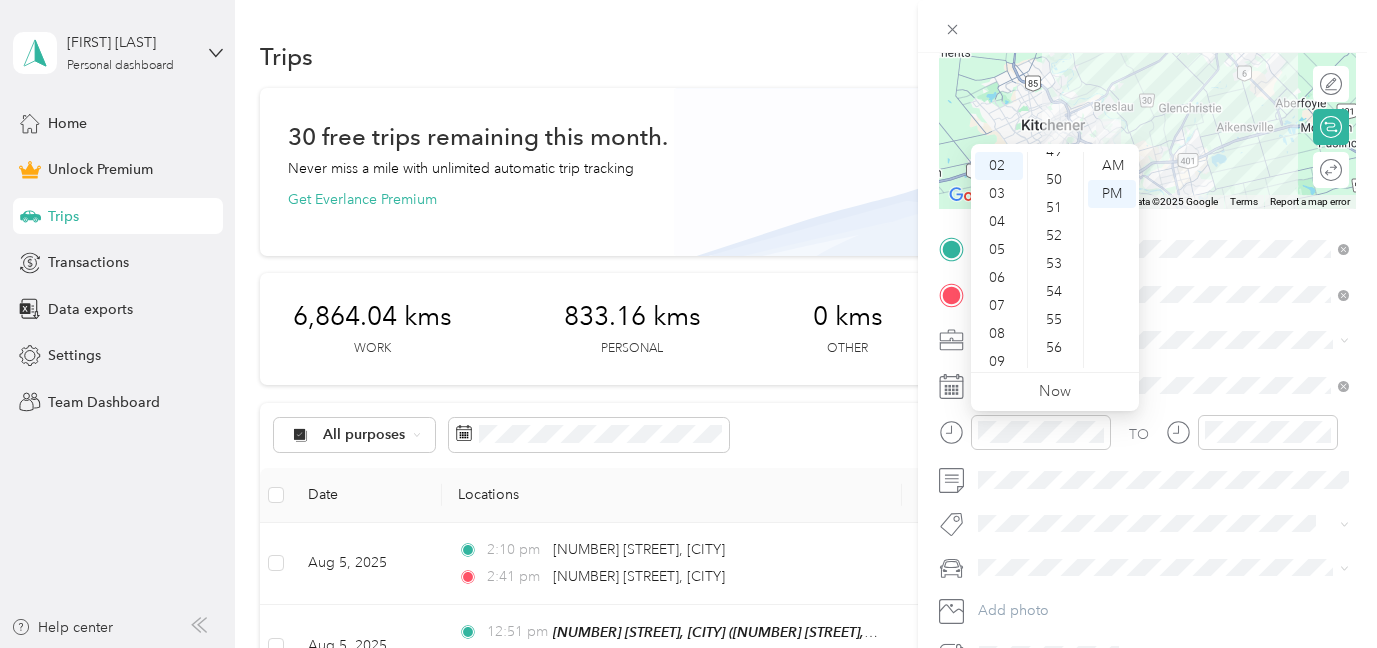 scroll, scrollTop: 1464, scrollLeft: 0, axis: vertical 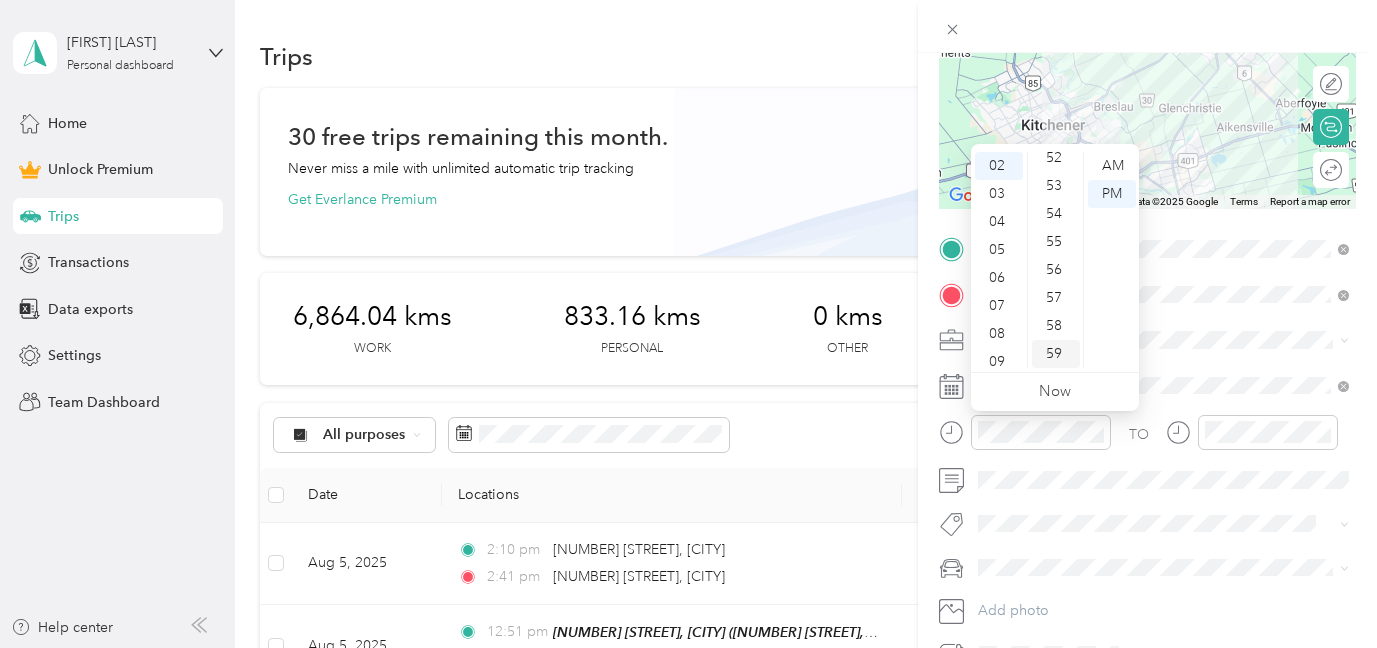 click on "59" at bounding box center [1056, 354] 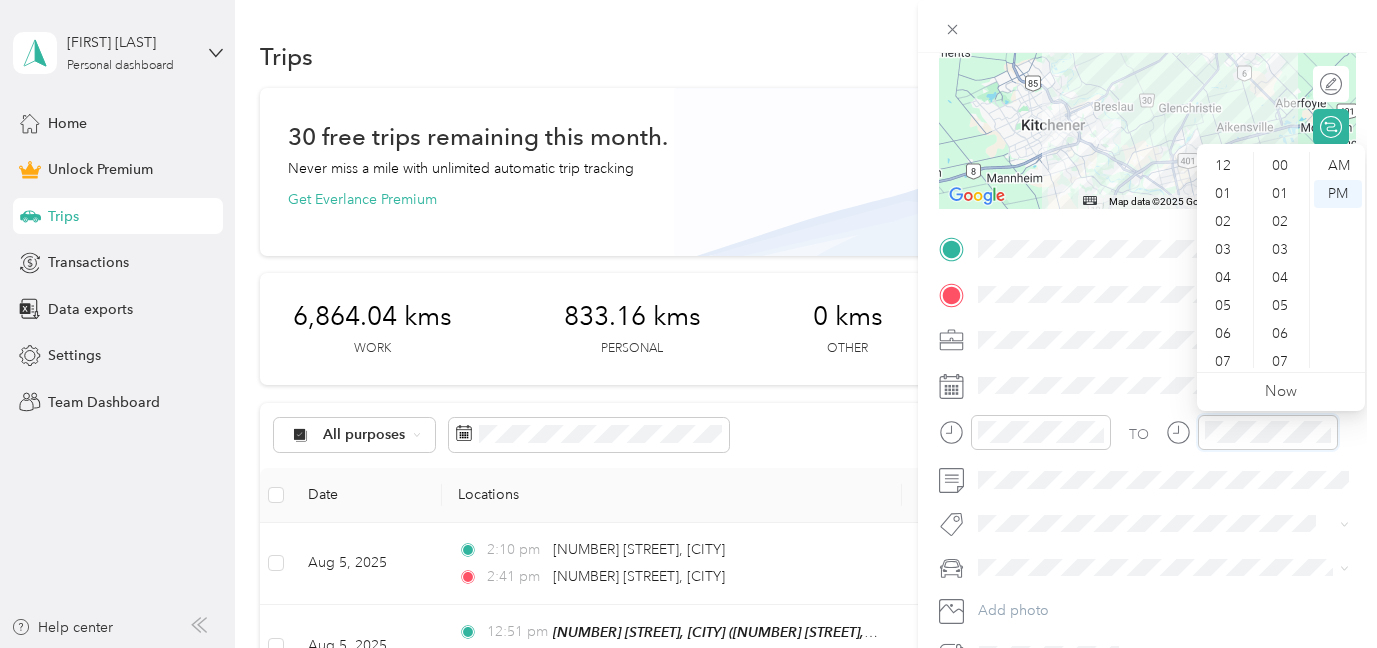 scroll, scrollTop: 308, scrollLeft: 0, axis: vertical 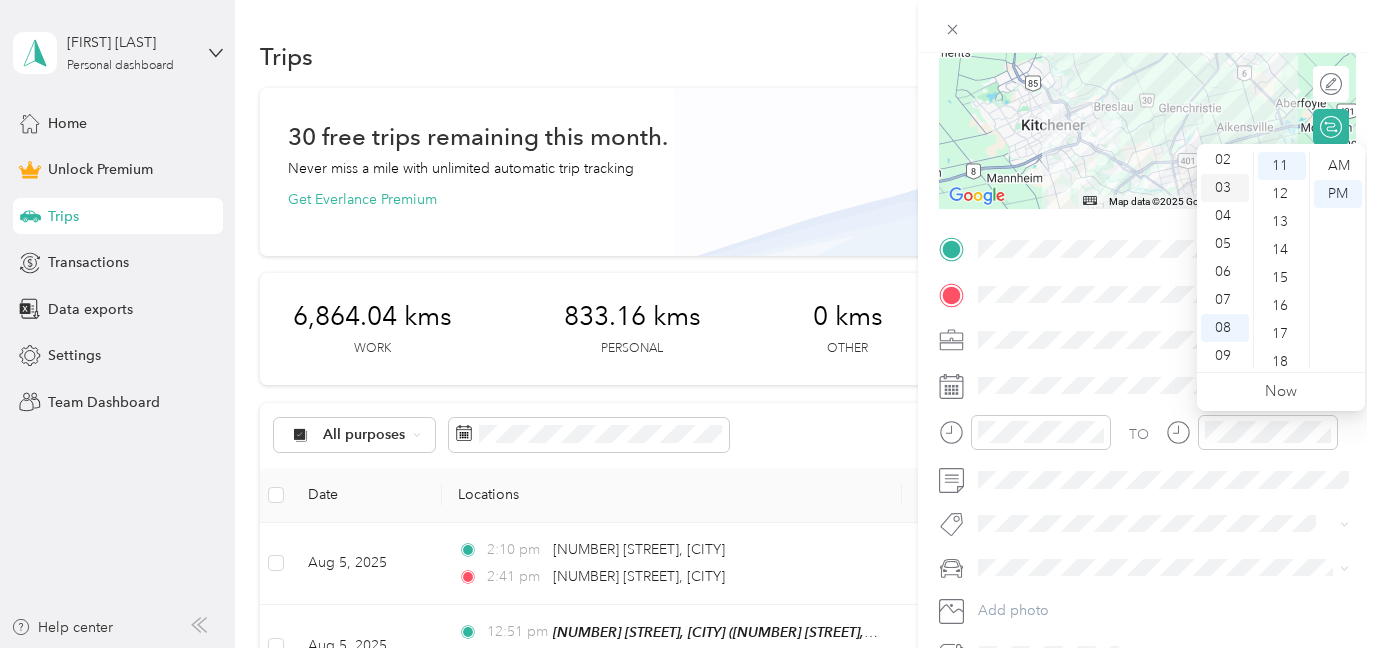 click on "03" at bounding box center [1225, 188] 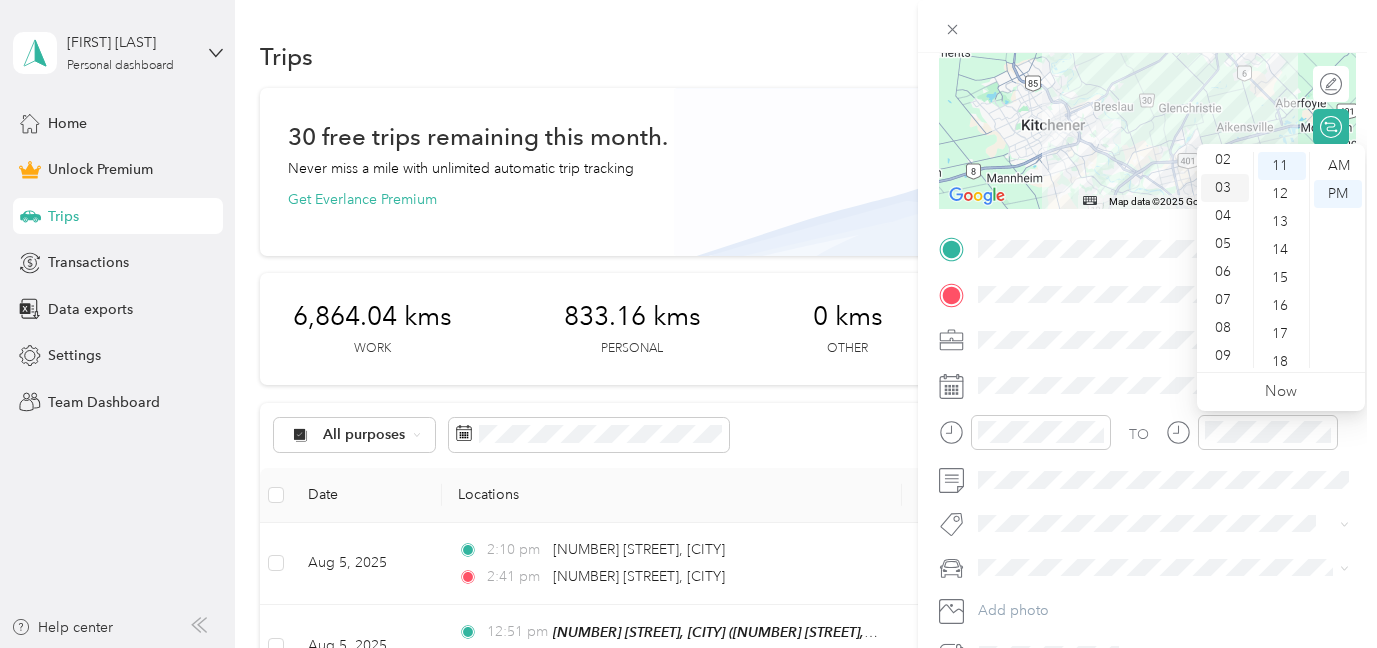 scroll, scrollTop: 84, scrollLeft: 0, axis: vertical 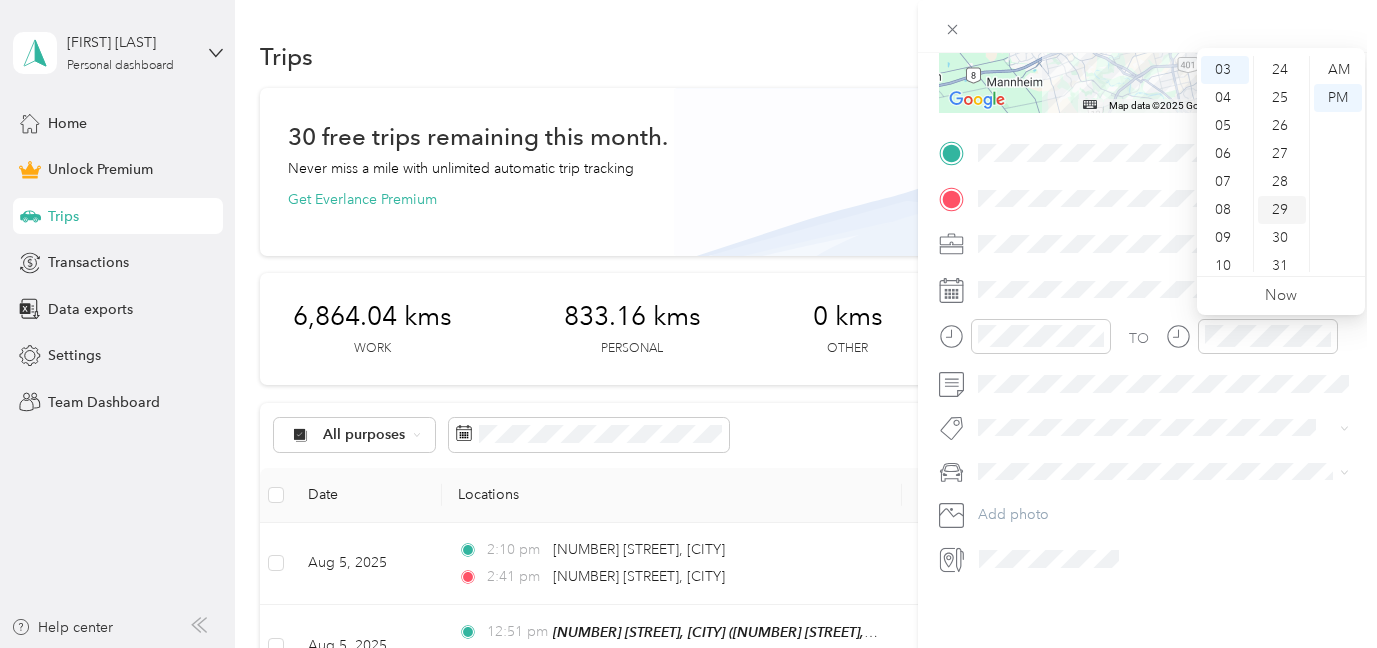 click on "29" at bounding box center (1282, 210) 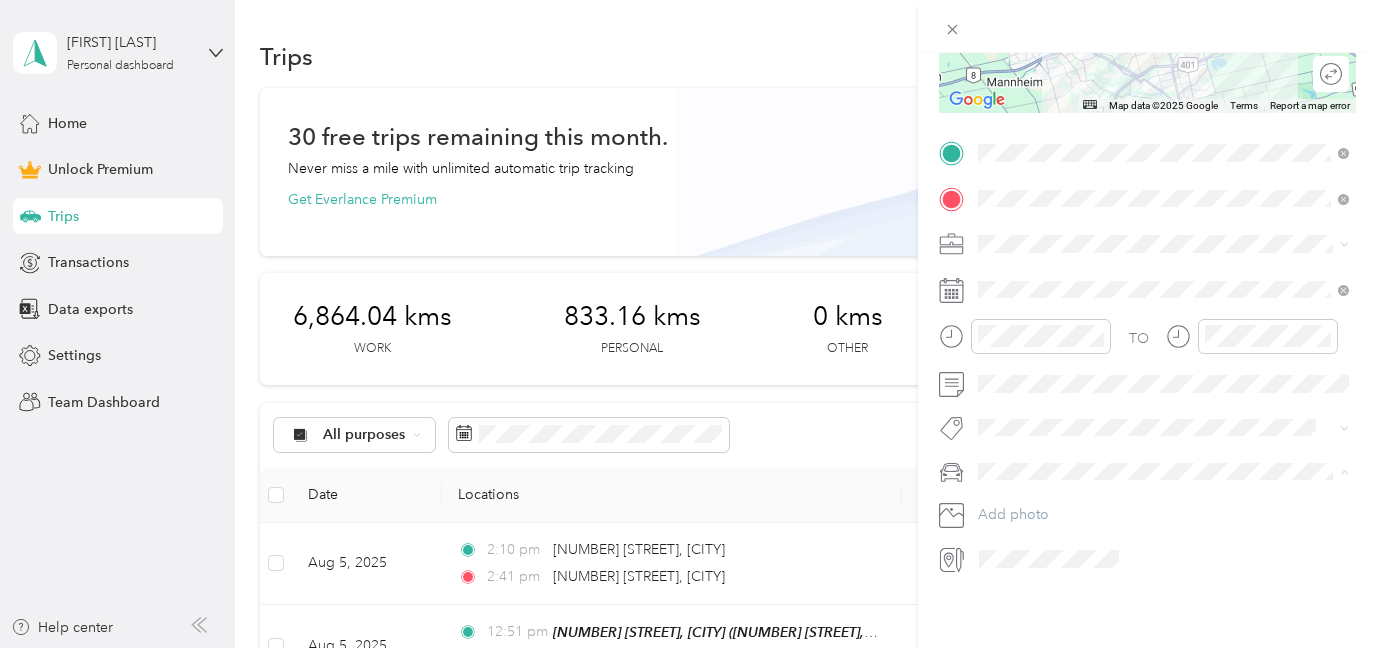 click on "Rogue" at bounding box center [1163, 506] 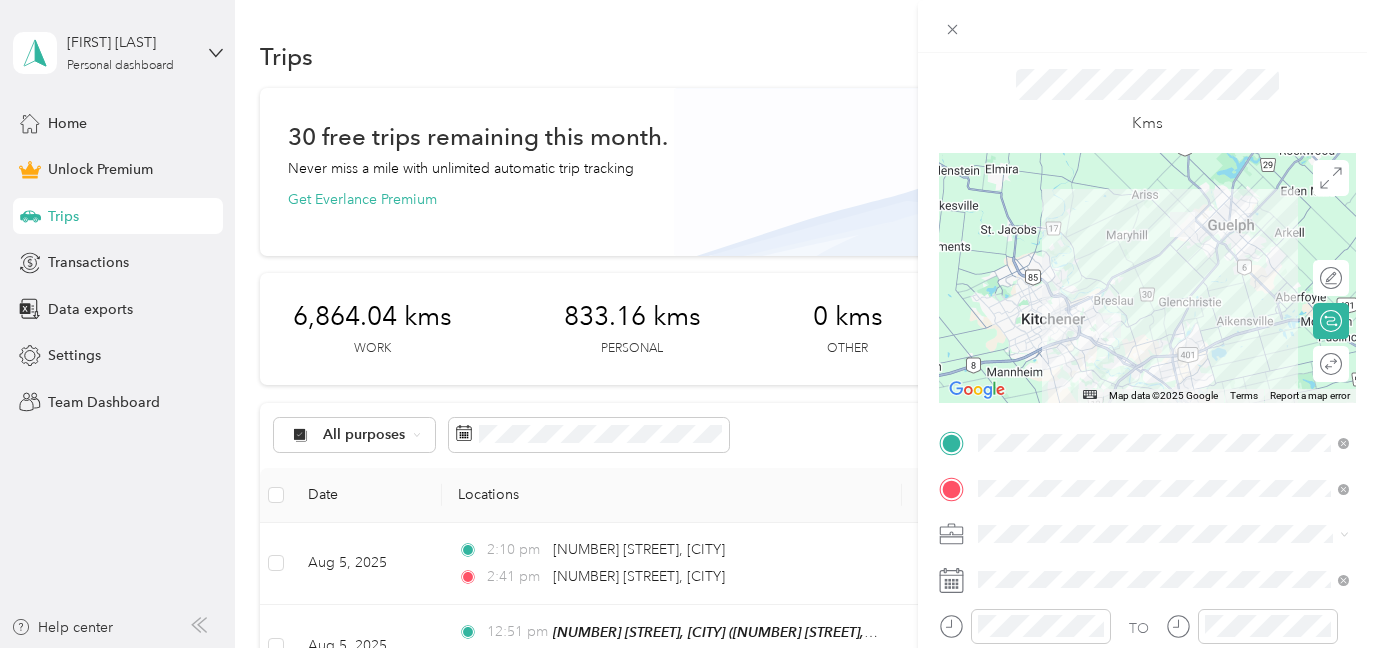 scroll, scrollTop: 0, scrollLeft: 0, axis: both 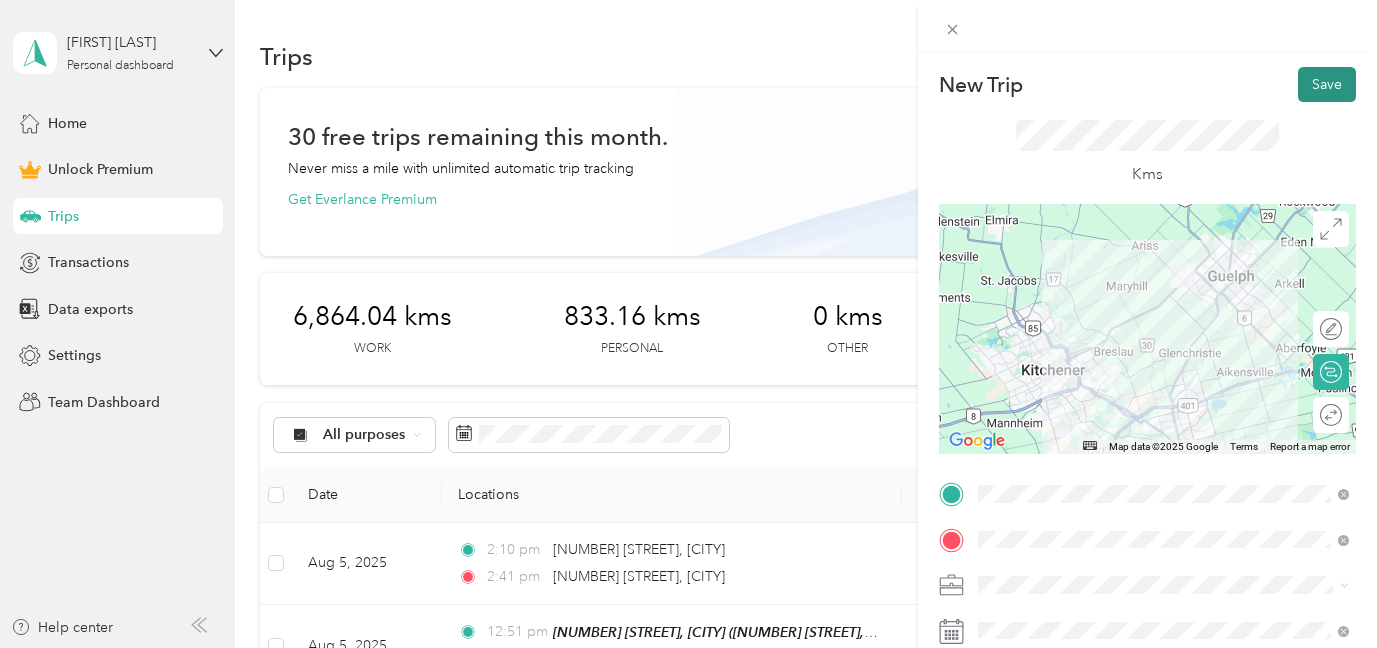 click on "Save" at bounding box center (1327, 84) 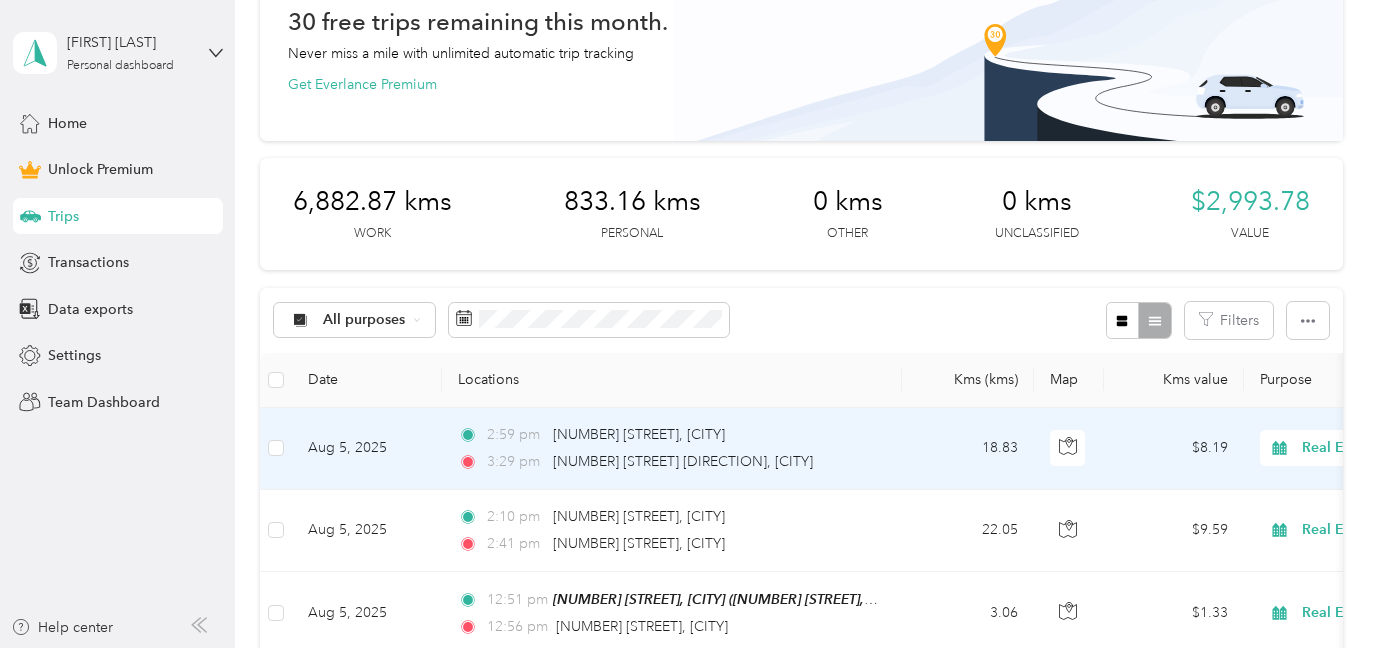 scroll, scrollTop: 0, scrollLeft: 0, axis: both 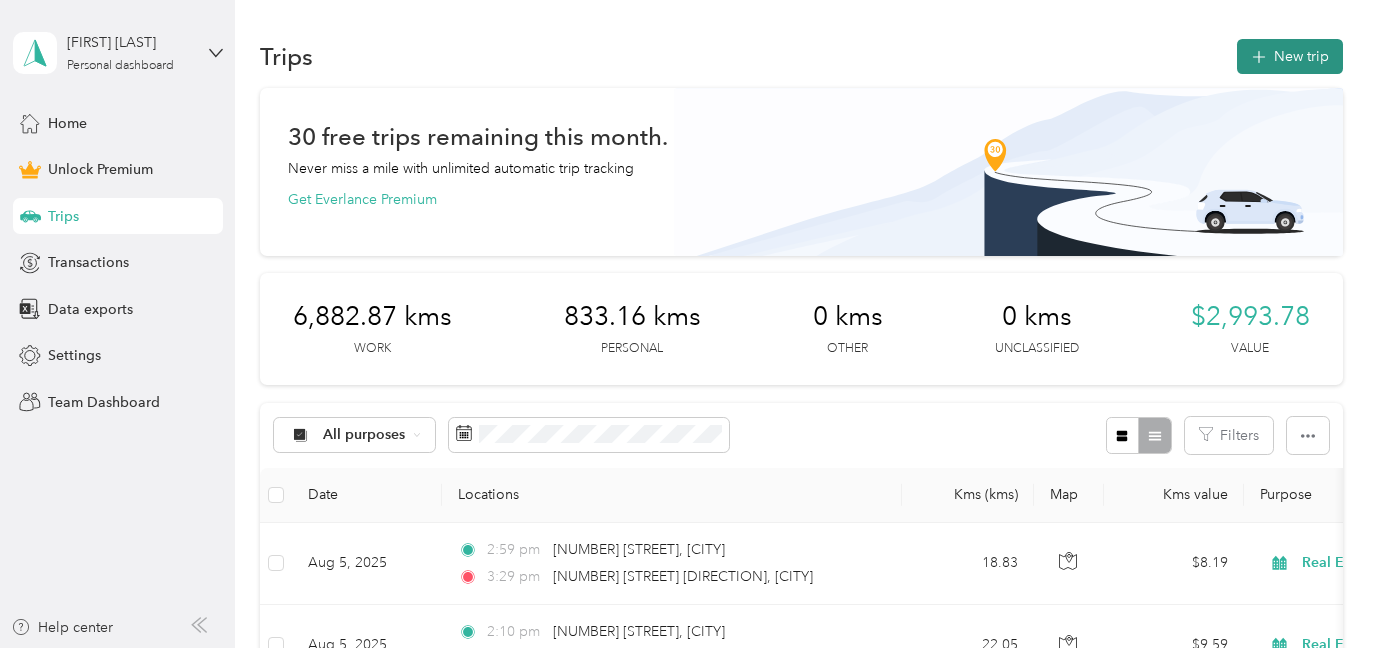 click on "New trip" at bounding box center [1290, 56] 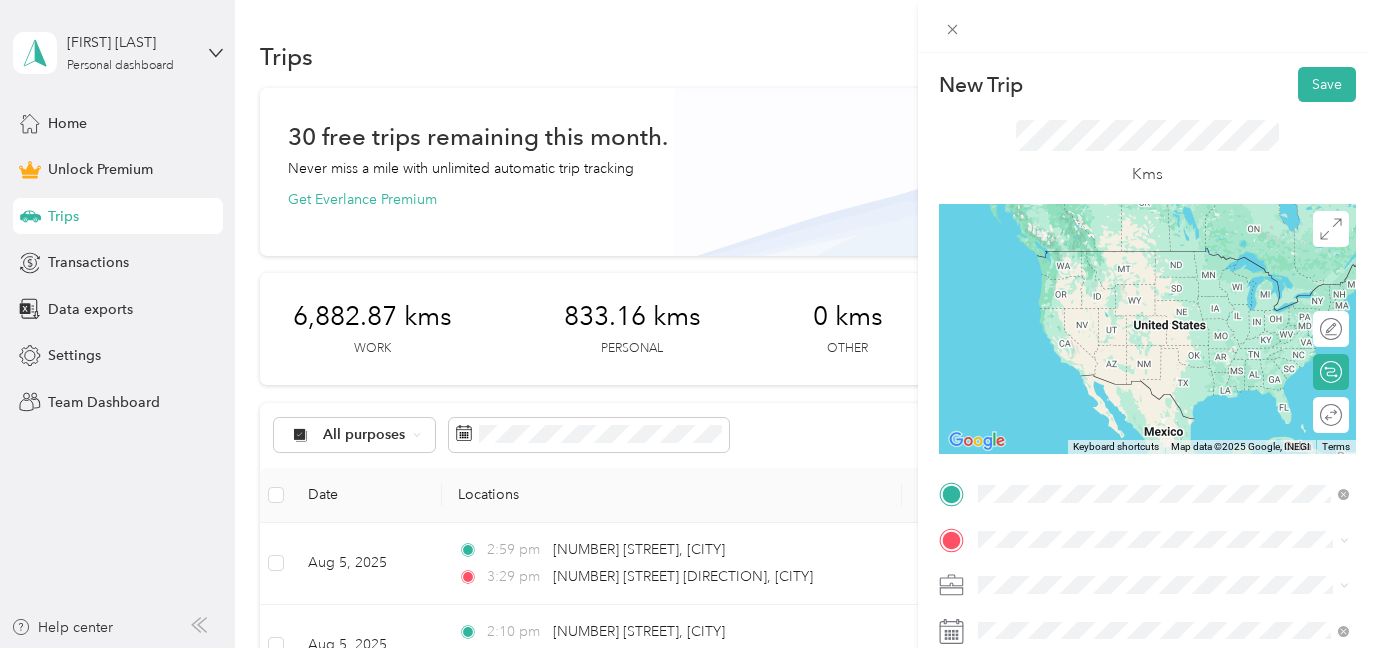 click on "[NUMBER] [STREET] [DIRECTION]
[CITY], [PROVINCE] [POSTAL_CODE], [COUNTRY]" at bounding box center (1163, 427) 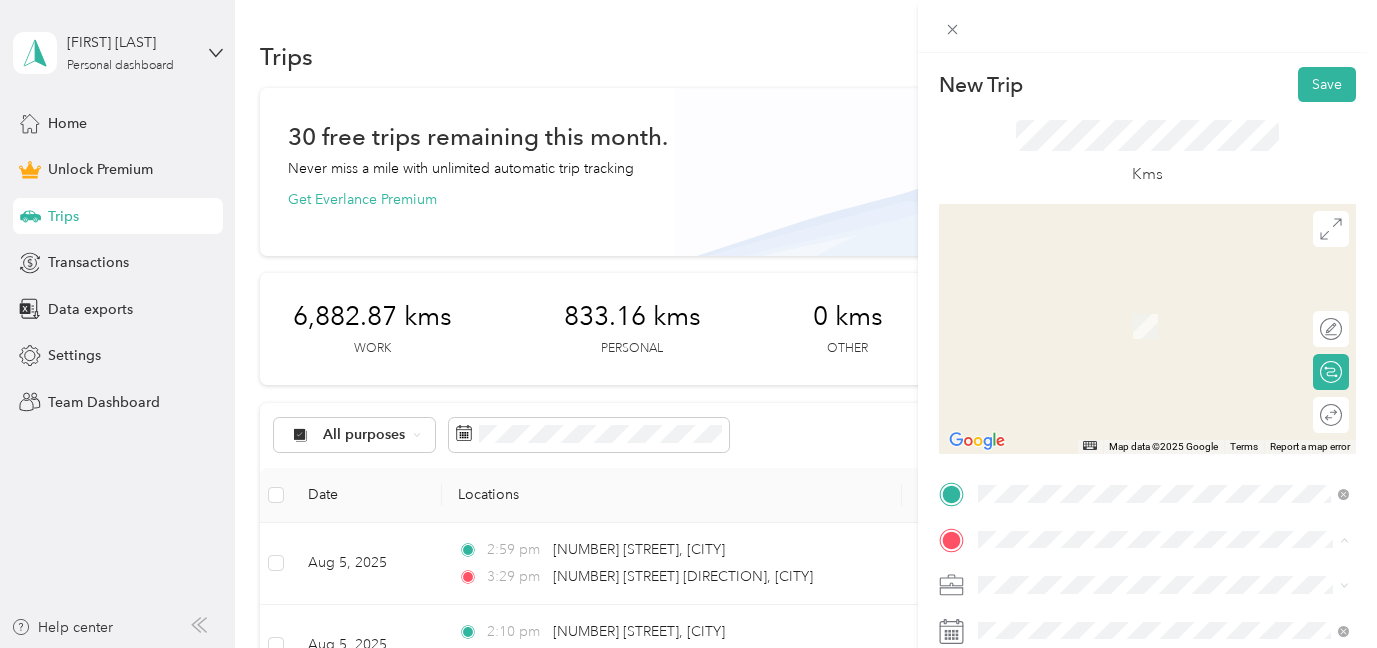 click on "[NUMBER] [STREET], [POSTAL_CODE], [CITY], [PROVINCE], [COUNTRY]" at bounding box center [1162, 336] 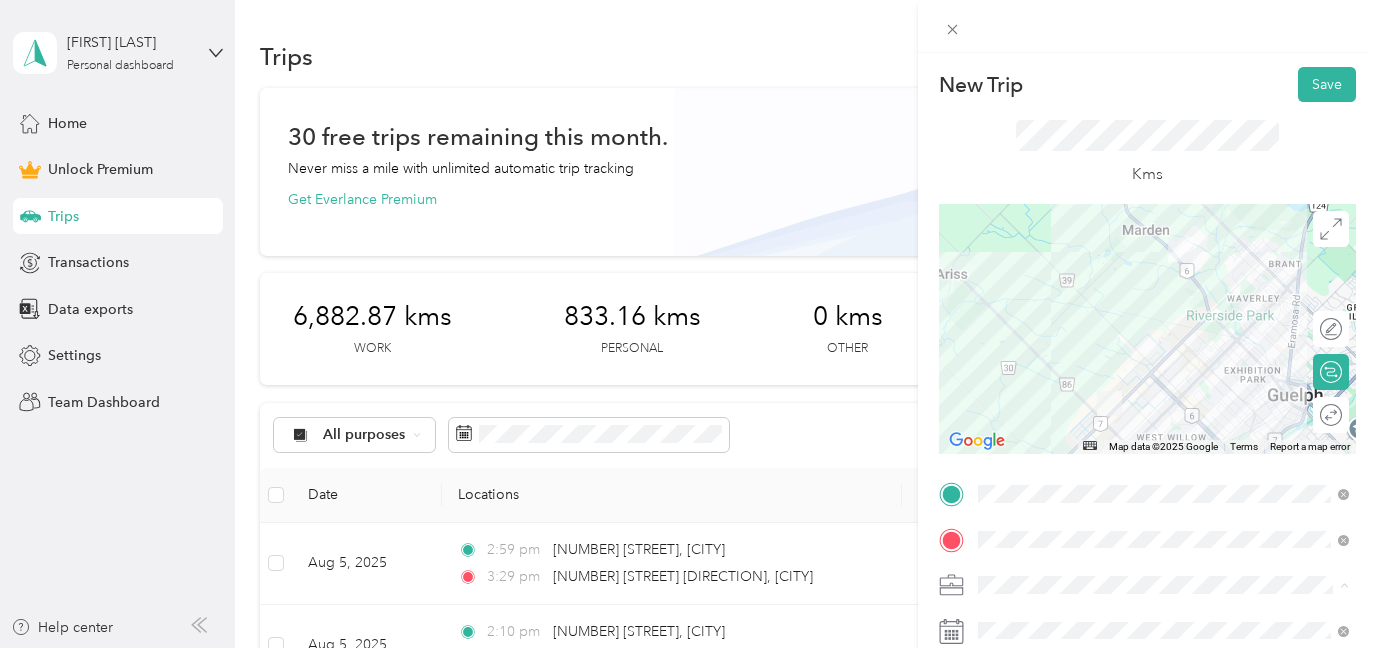 click on "Real Estate" at bounding box center [1163, 374] 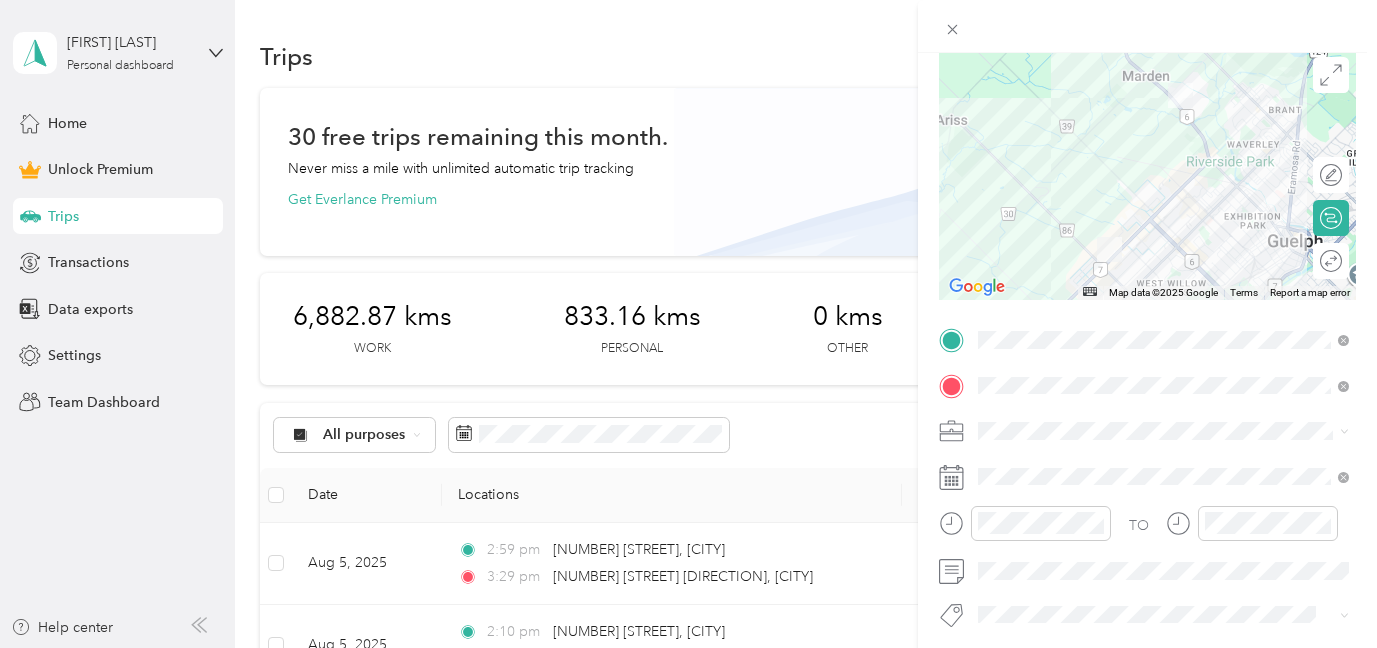 scroll, scrollTop: 161, scrollLeft: 0, axis: vertical 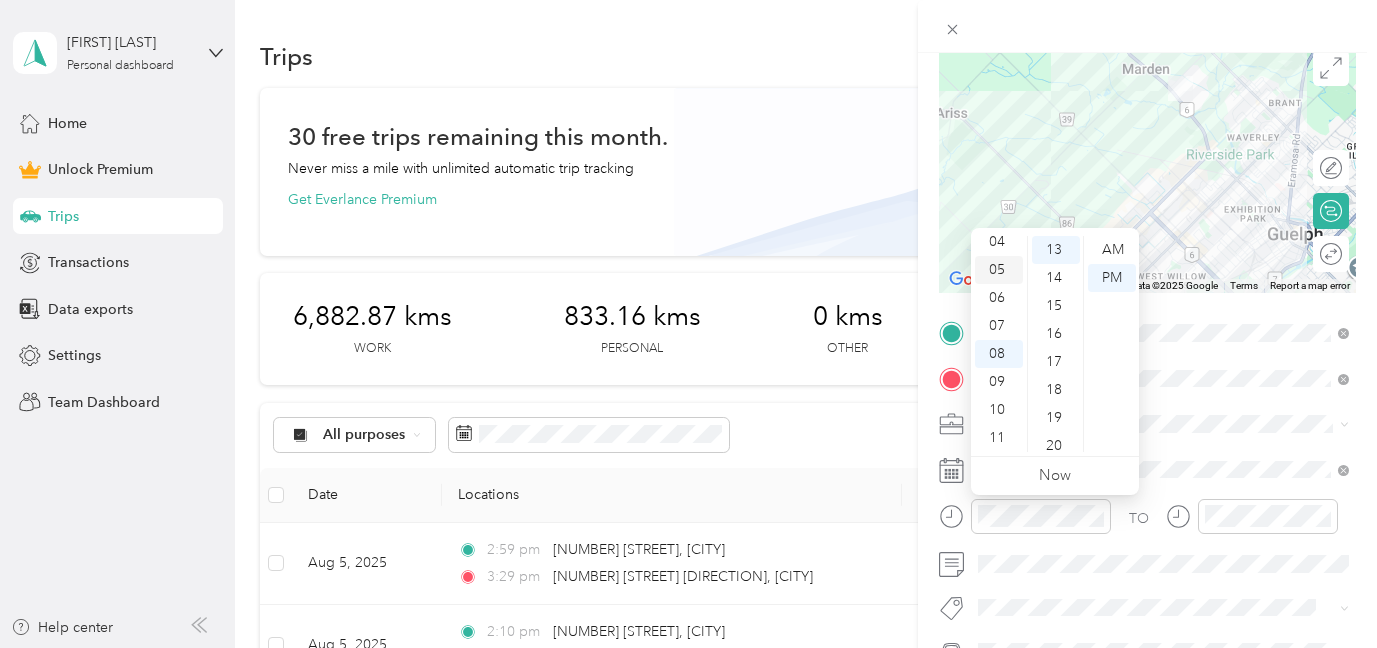 click on "05" at bounding box center [999, 270] 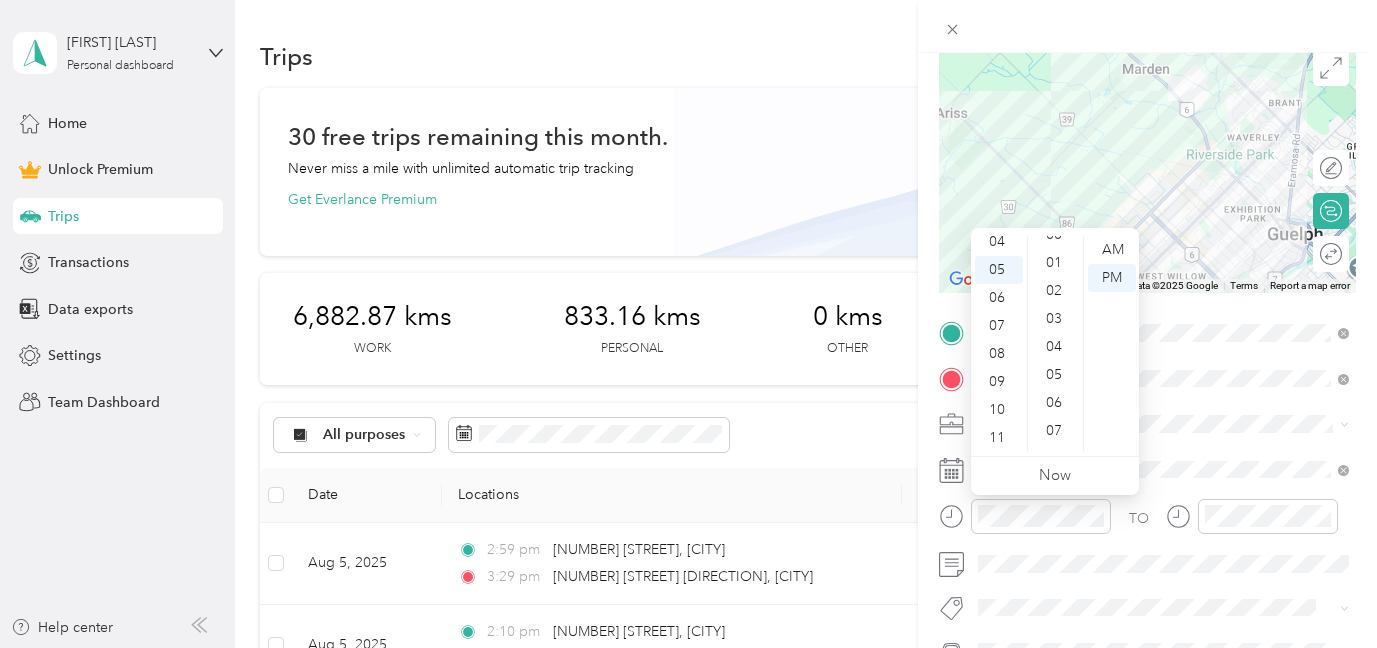 scroll, scrollTop: 0, scrollLeft: 0, axis: both 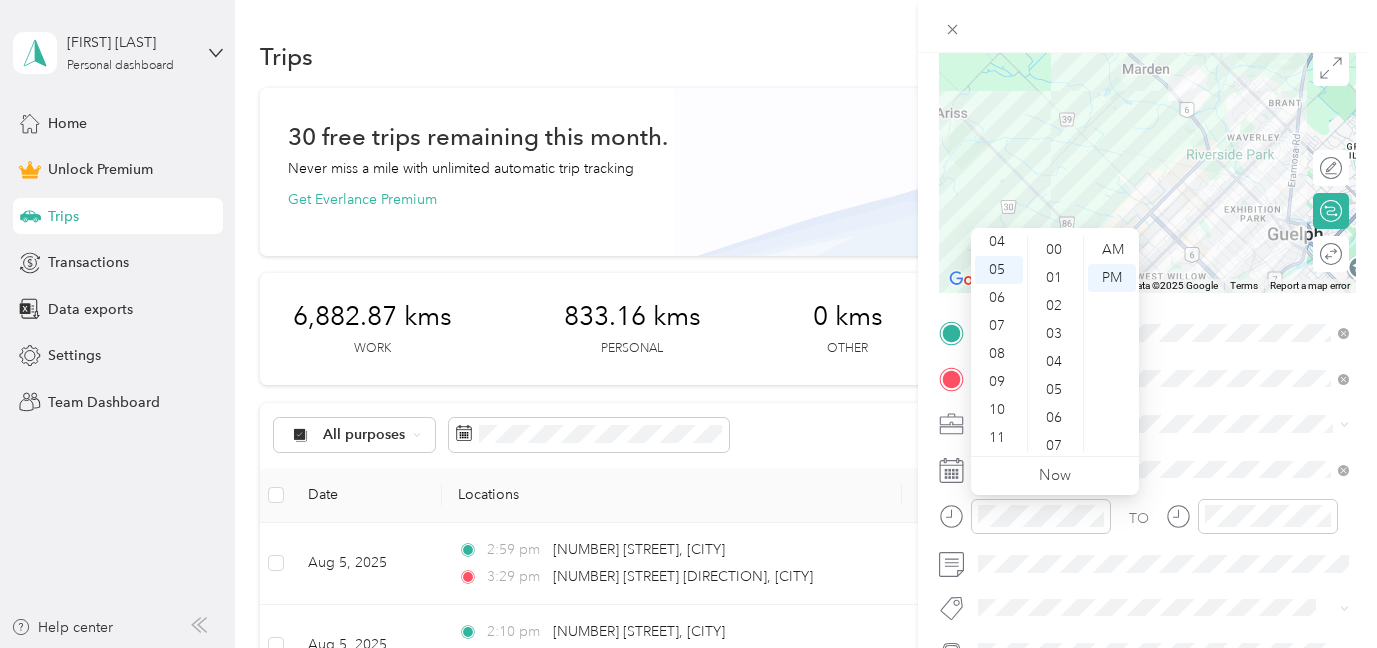 click on "02" at bounding box center (1056, 306) 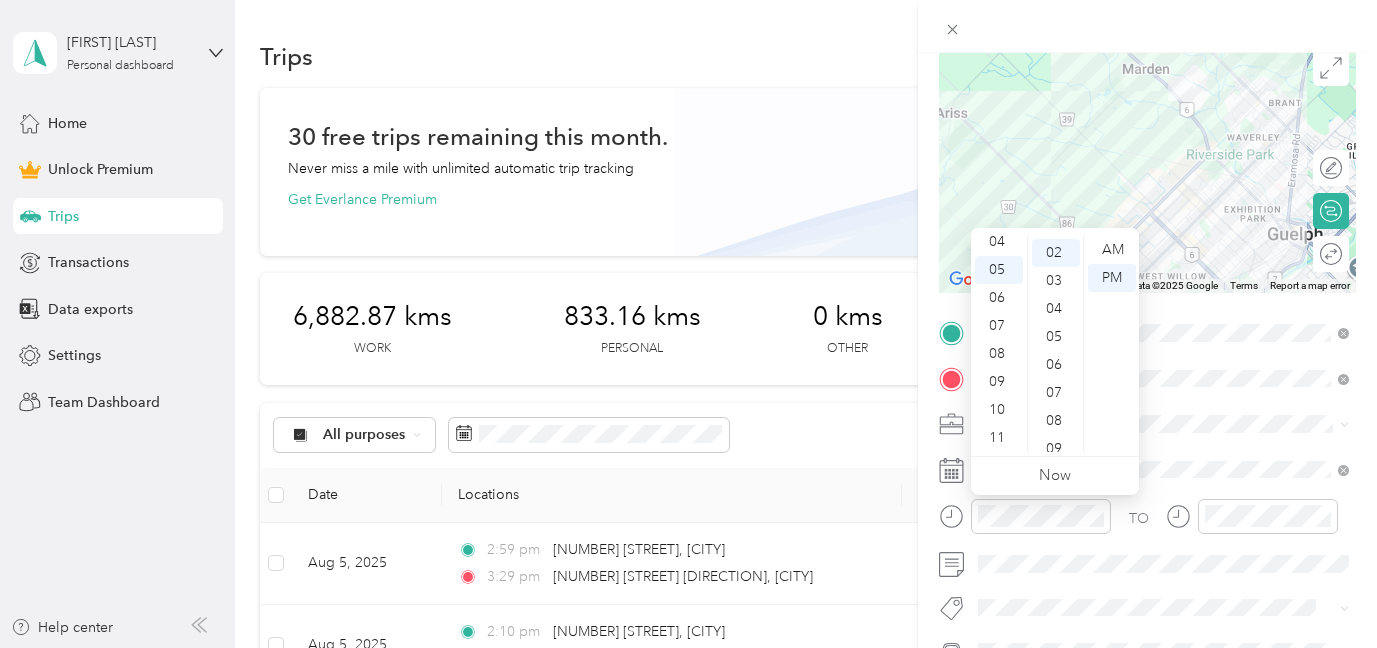 scroll, scrollTop: 56, scrollLeft: 0, axis: vertical 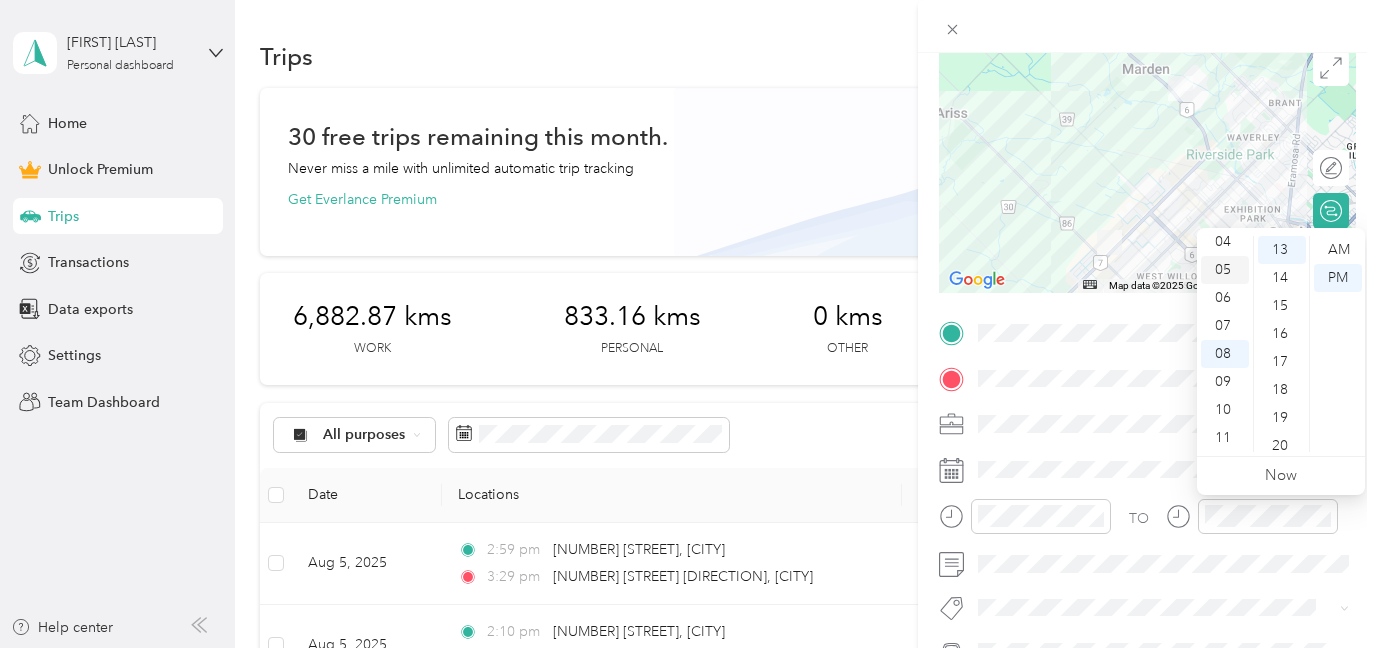 click on "05" at bounding box center (1225, 270) 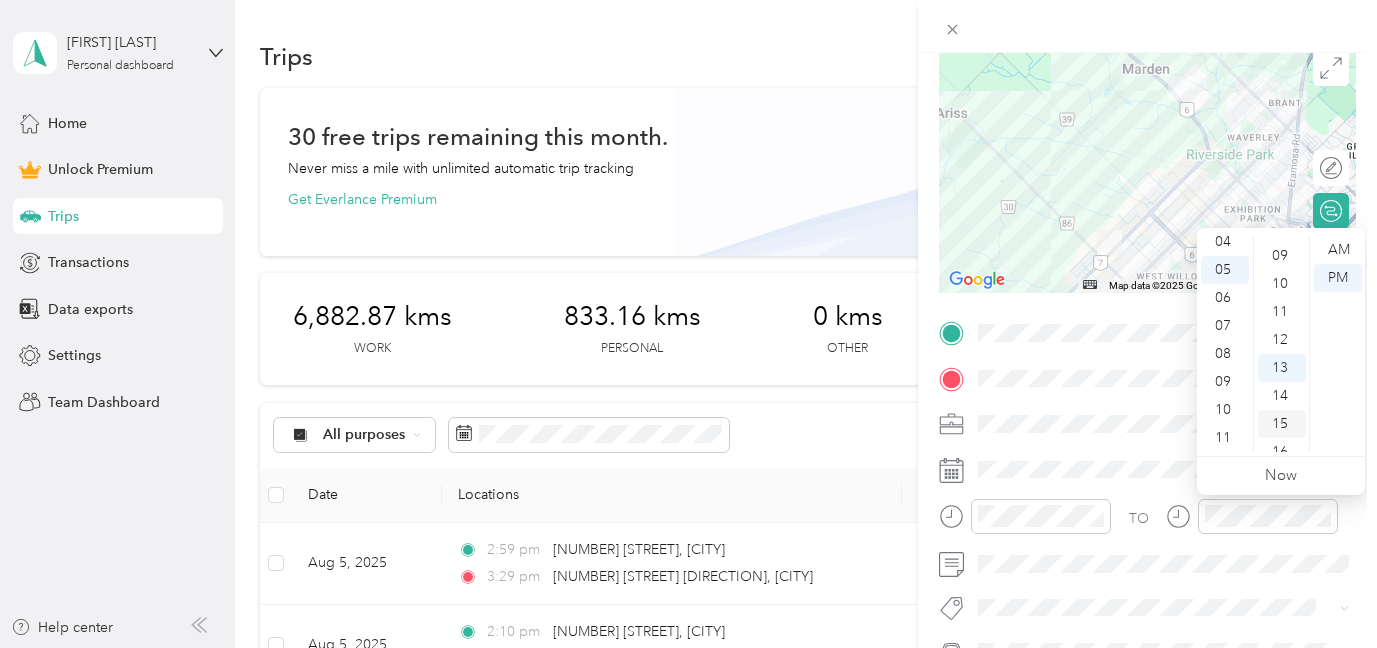click on "10" at bounding box center [1282, 284] 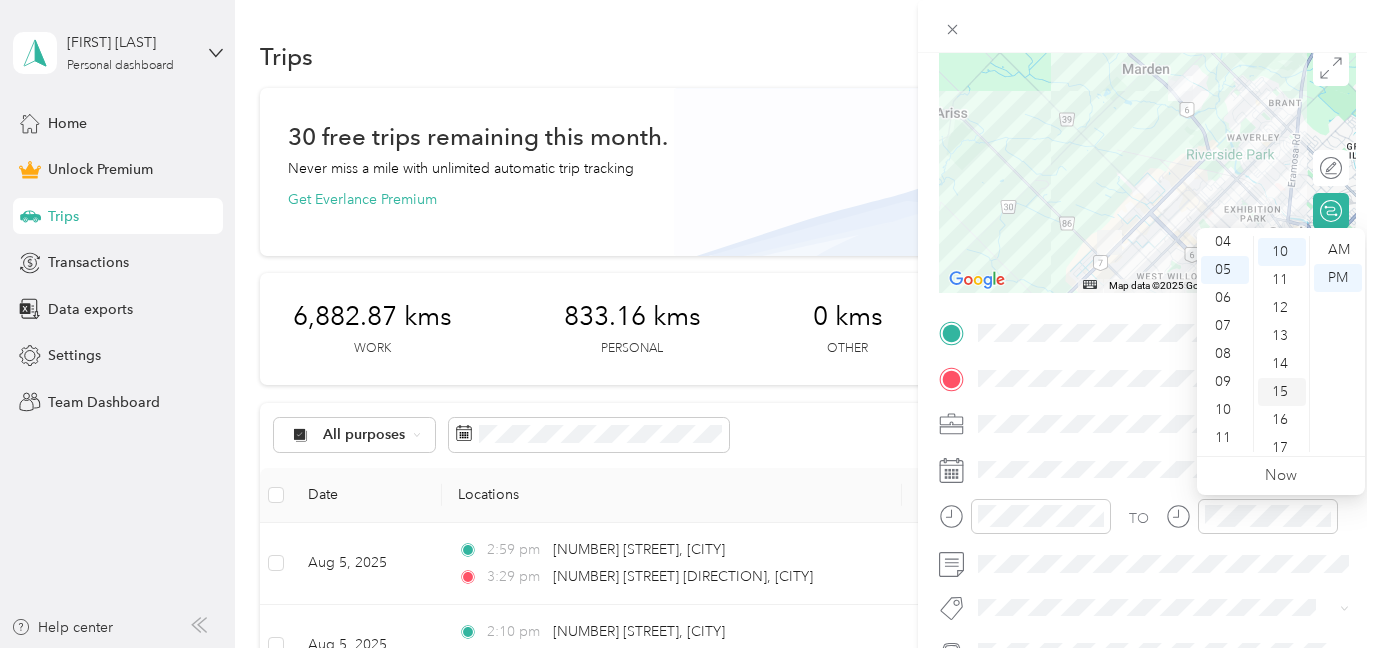 scroll, scrollTop: 280, scrollLeft: 0, axis: vertical 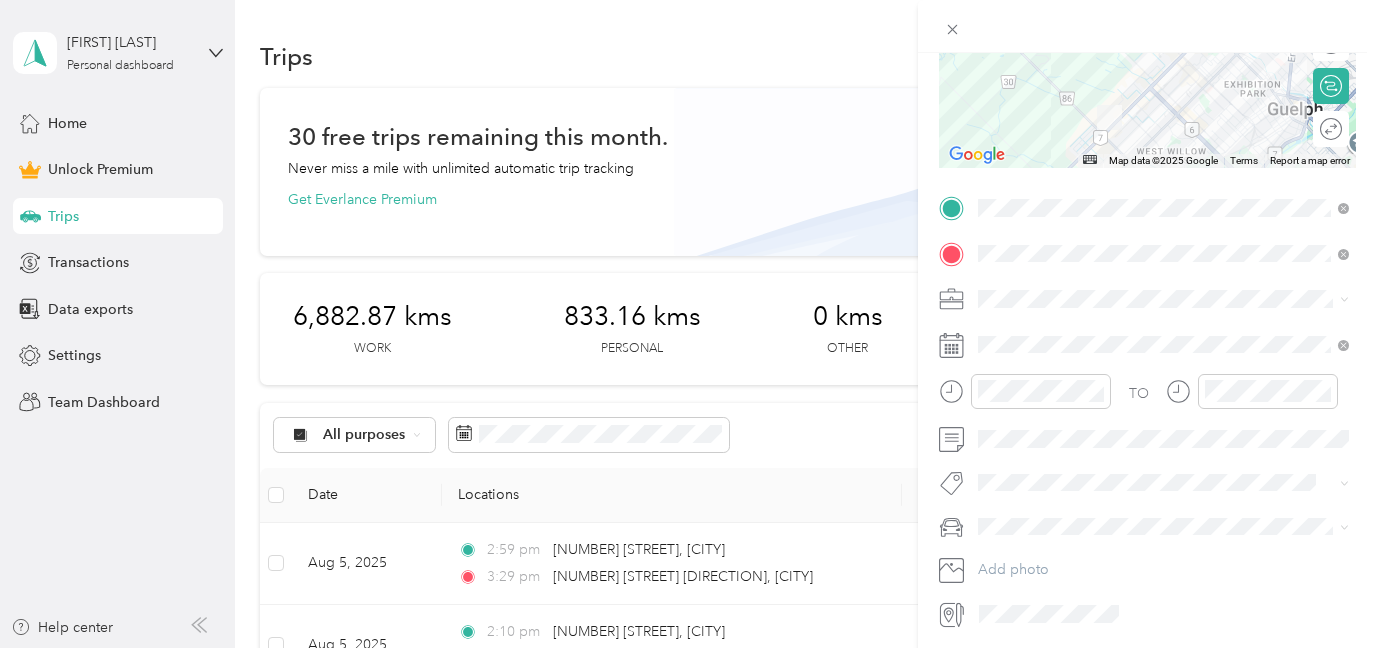 click on "Rogue" at bounding box center [1163, 561] 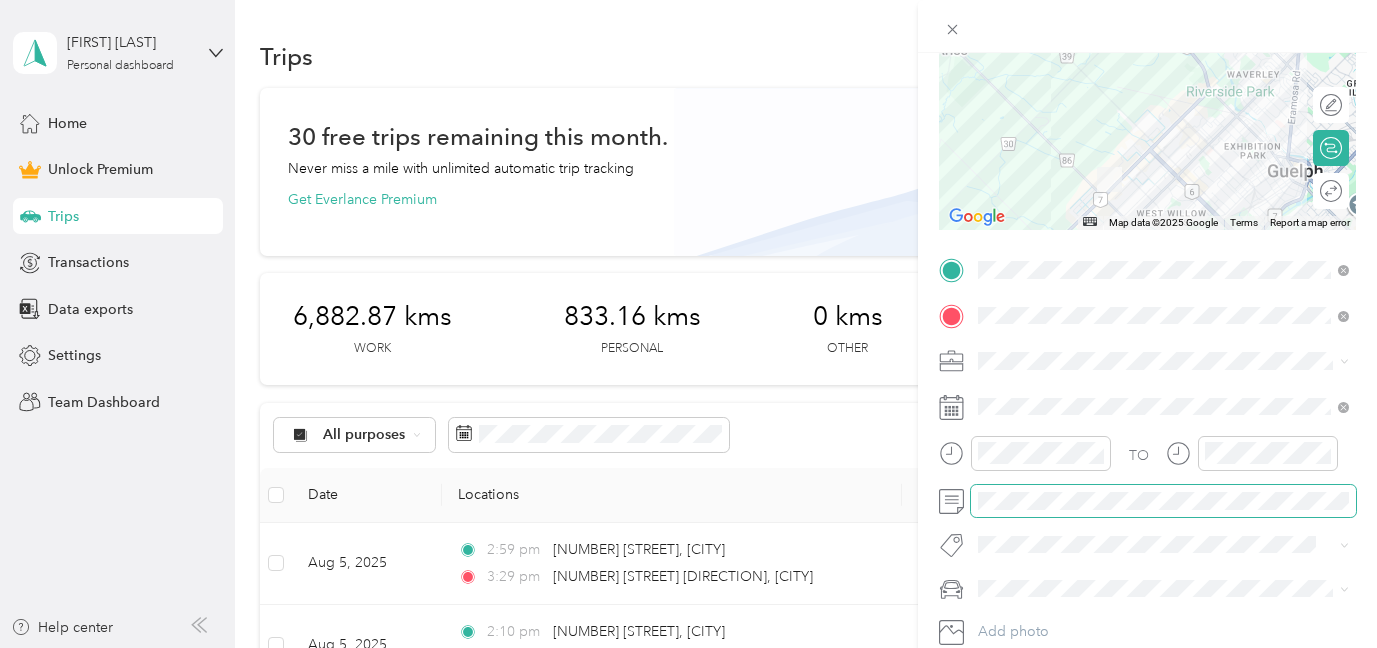 scroll, scrollTop: 236, scrollLeft: 0, axis: vertical 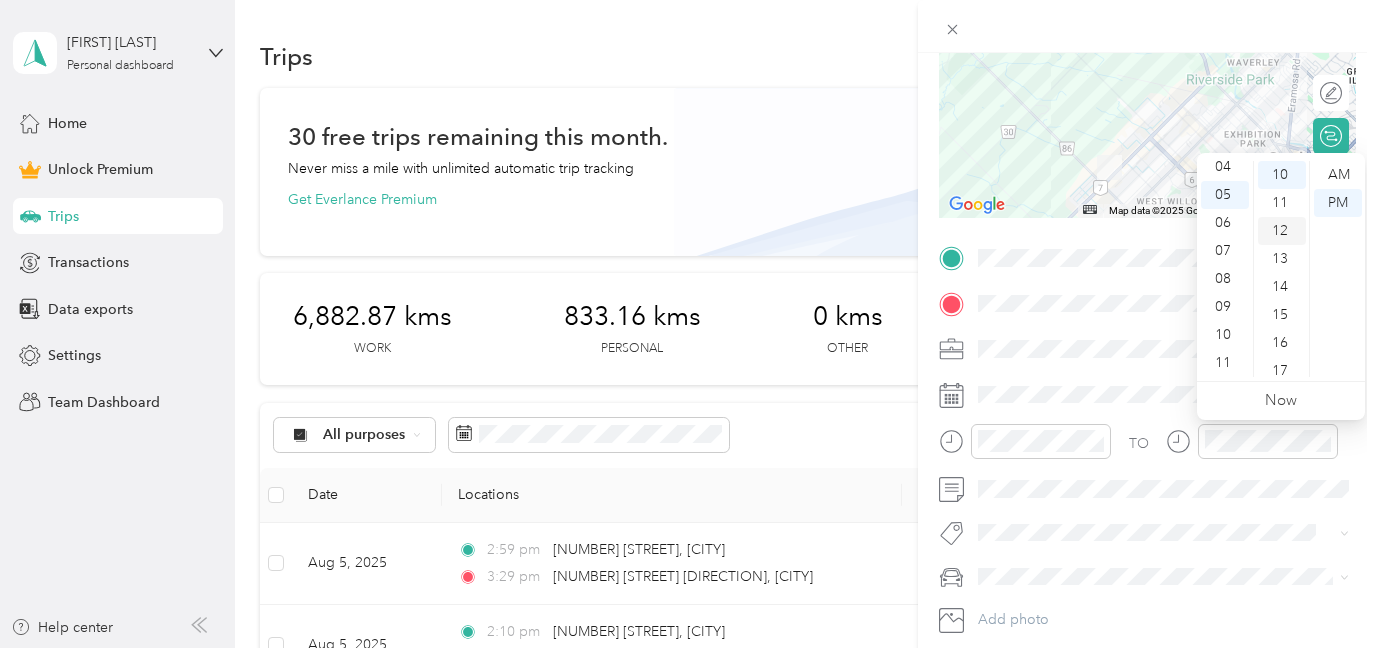 click on "12" at bounding box center (1282, 231) 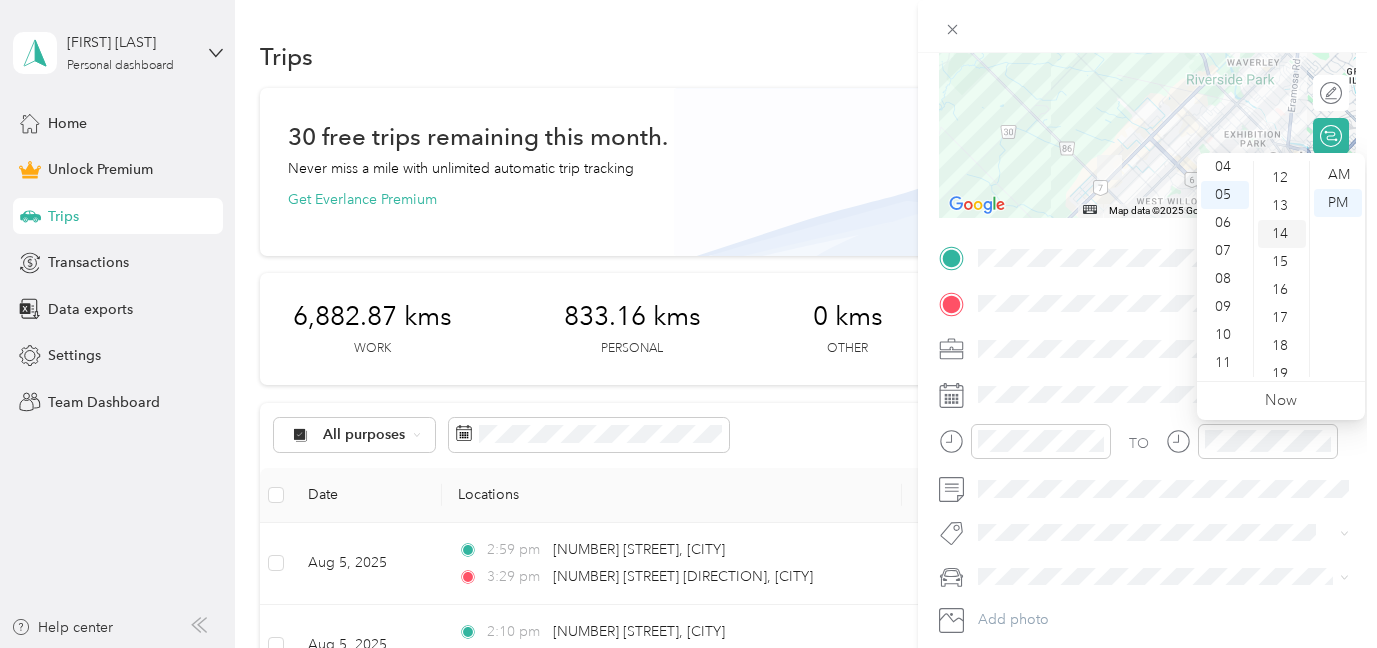 scroll, scrollTop: 336, scrollLeft: 0, axis: vertical 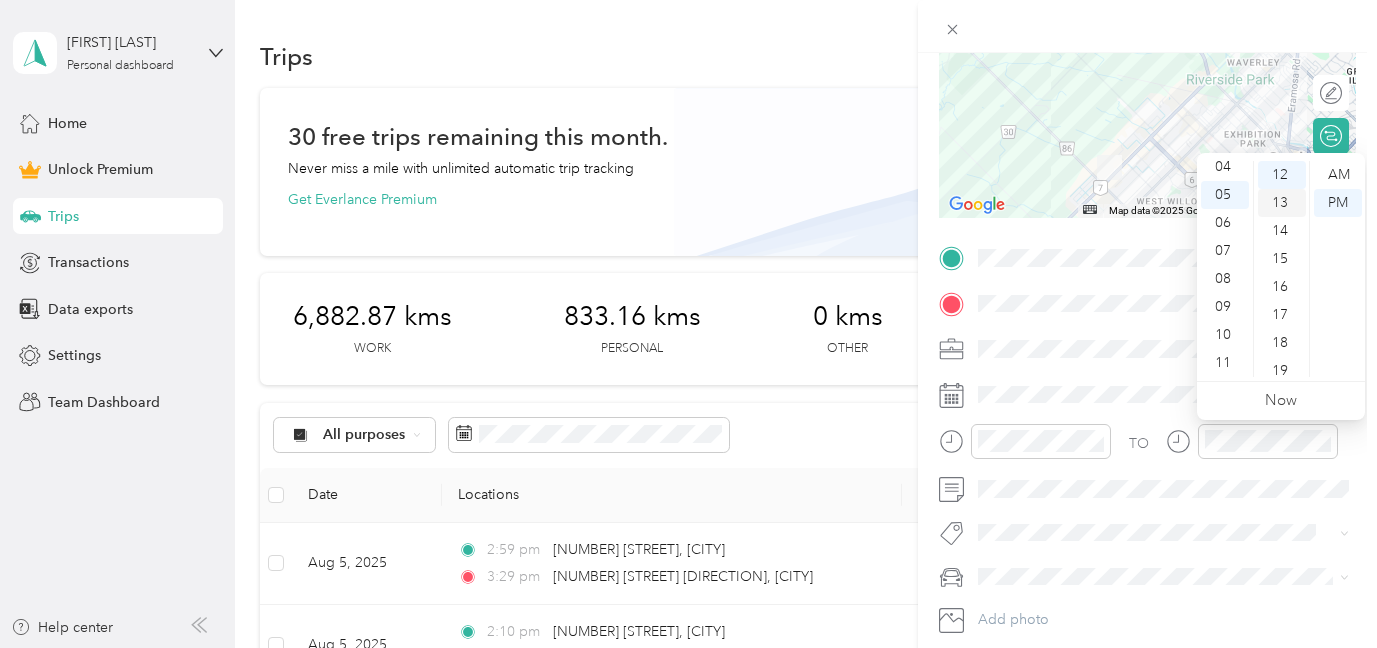 click on "13" at bounding box center (1282, 203) 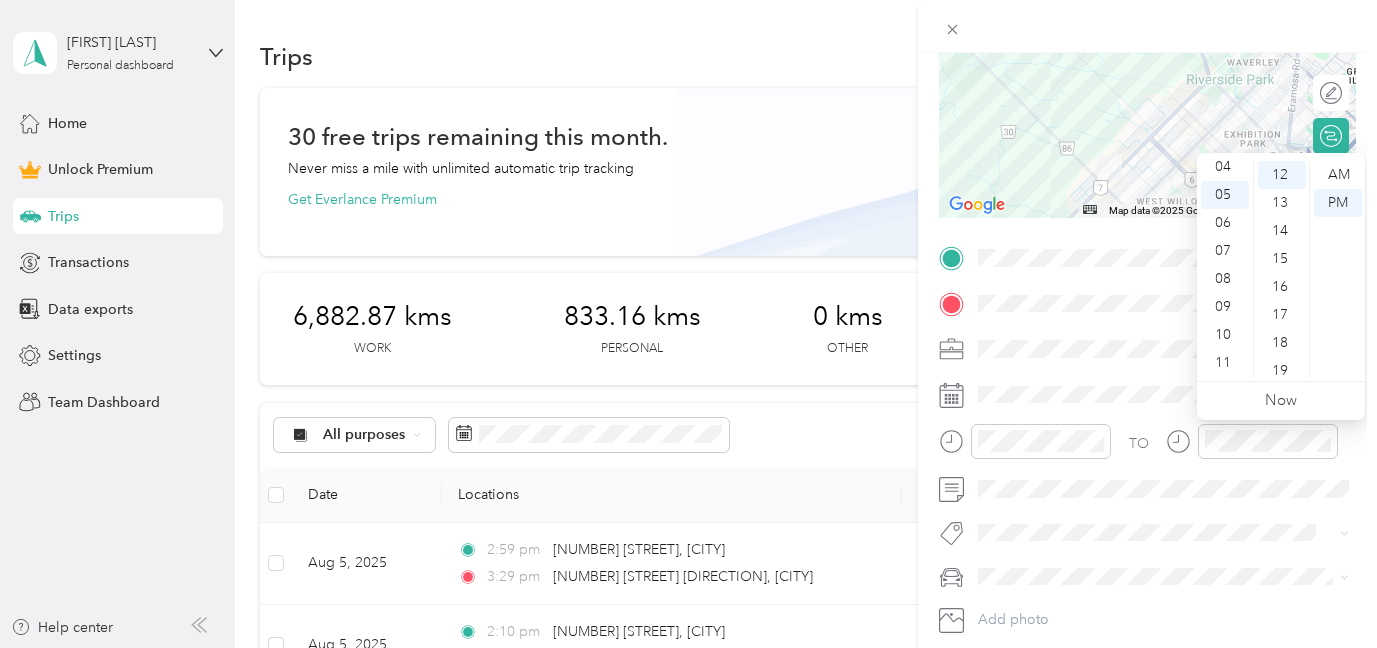 scroll, scrollTop: 364, scrollLeft: 0, axis: vertical 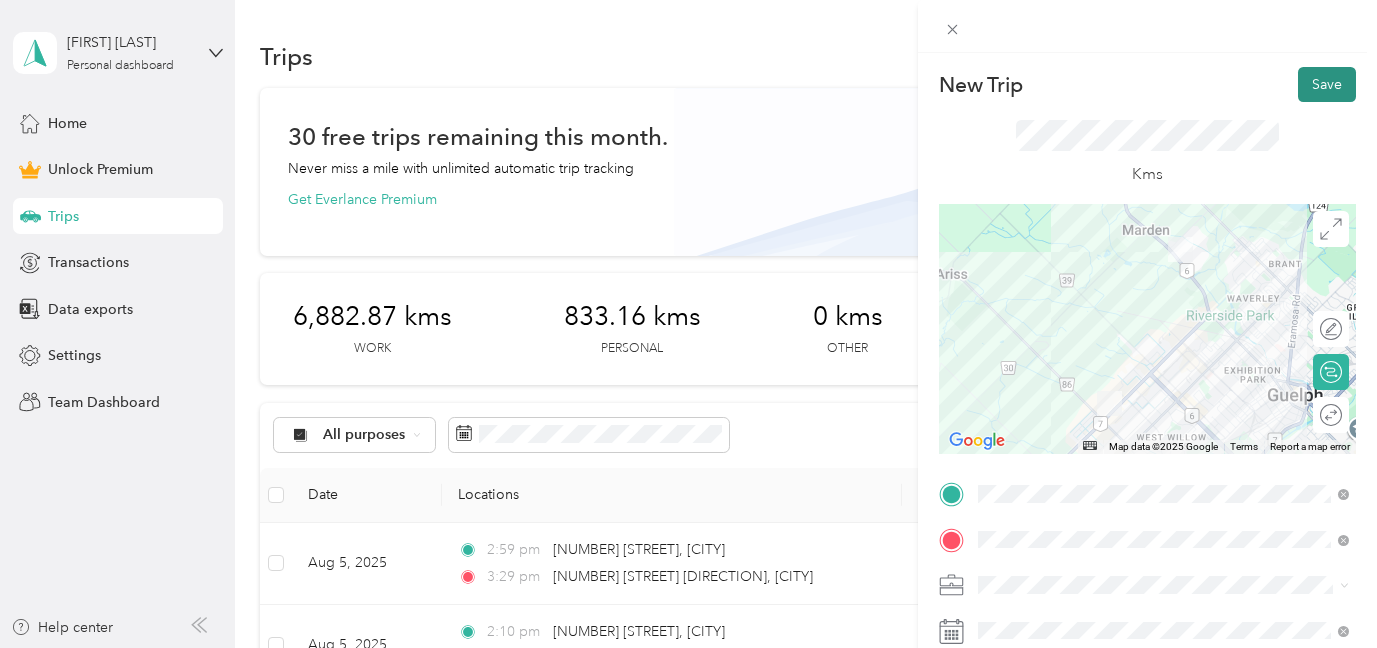 click on "Save" at bounding box center [1327, 84] 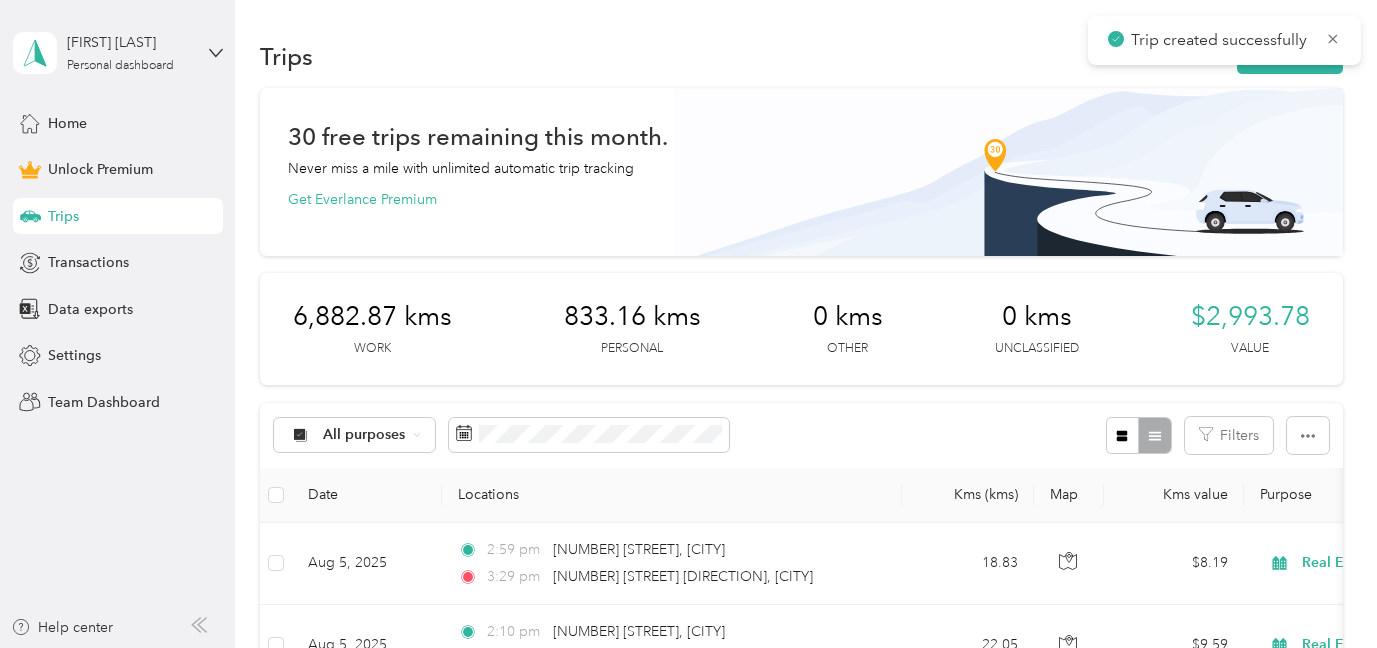 click on "New Trip Save This trip cannot be edited because it is either under review, approved, or paid. Contact your Team Manager to edit it. Kms ← Move left → Move right ↑ Move up ↓ Move down + Zoom in - Zoom out Home Jump left by 75% End Jump right by 75% Page Up Jump up by 75% Page Down Jump down by 75% Map Data Map data ©2025 Google Map data ©2025 Google 2 km  Click to toggle between metric and imperial units Terms Report a map error Edit route Calculate route Round trip TO Add photo" at bounding box center [683, 648] 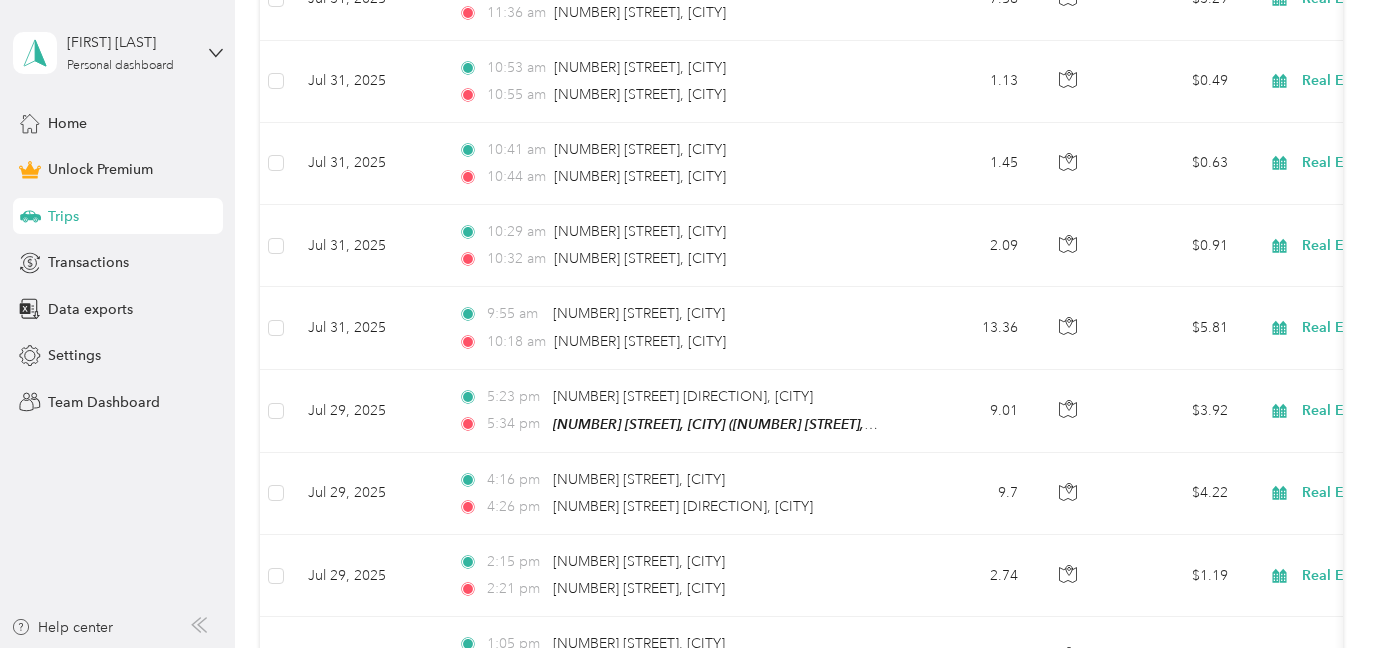 scroll, scrollTop: 0, scrollLeft: 0, axis: both 